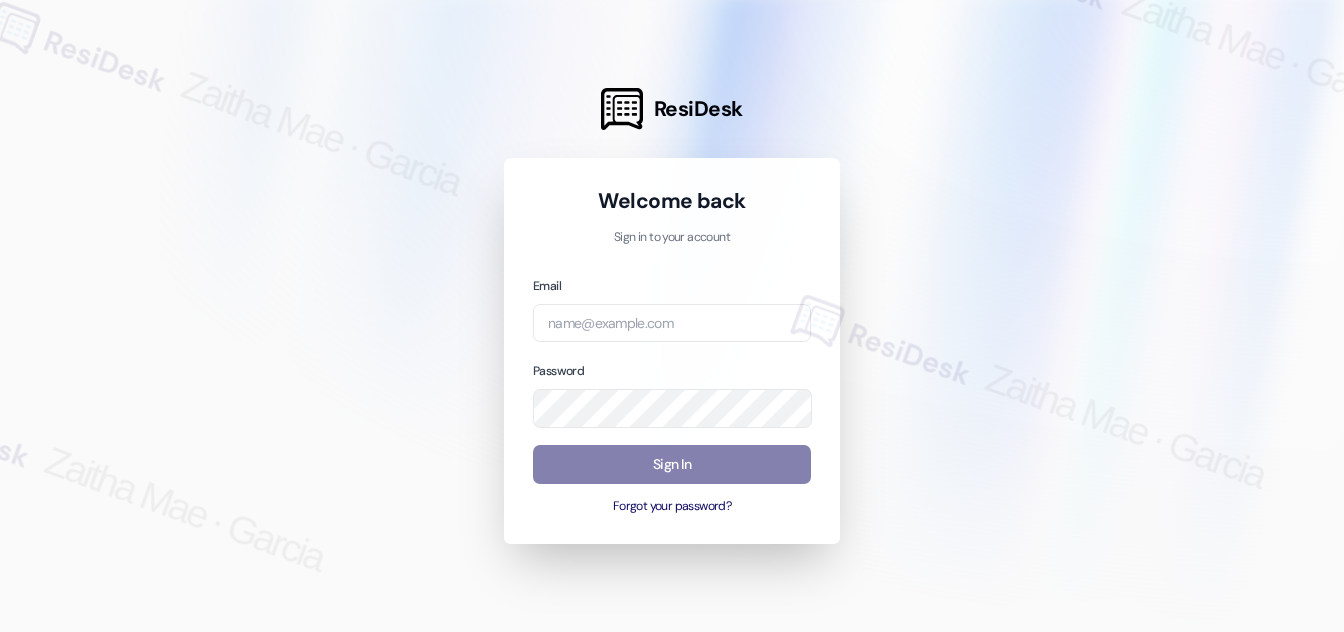 scroll, scrollTop: 0, scrollLeft: 0, axis: both 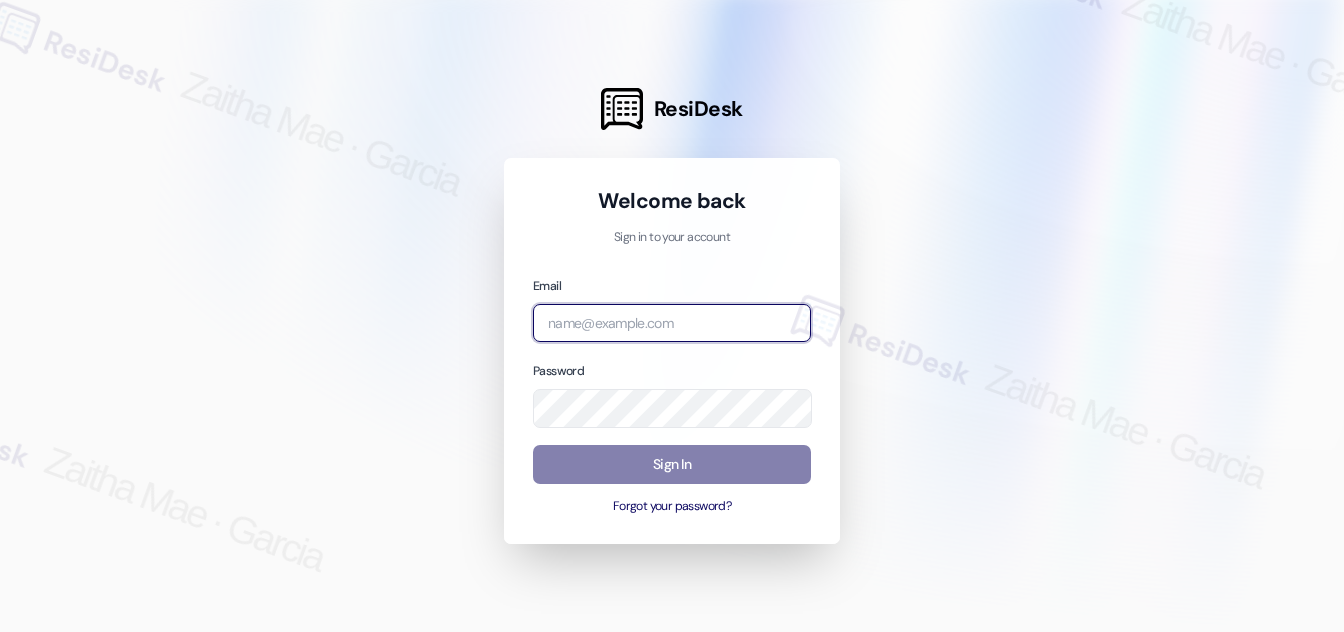 click at bounding box center (672, 323) 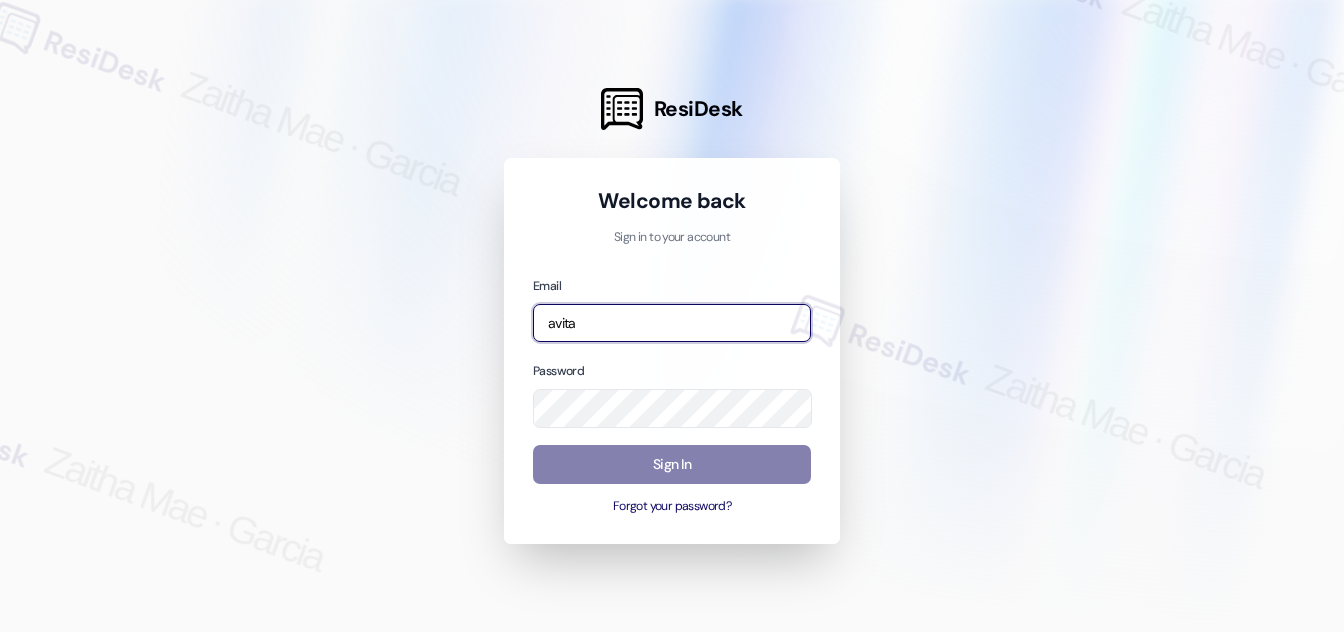 click at bounding box center [0, 632] 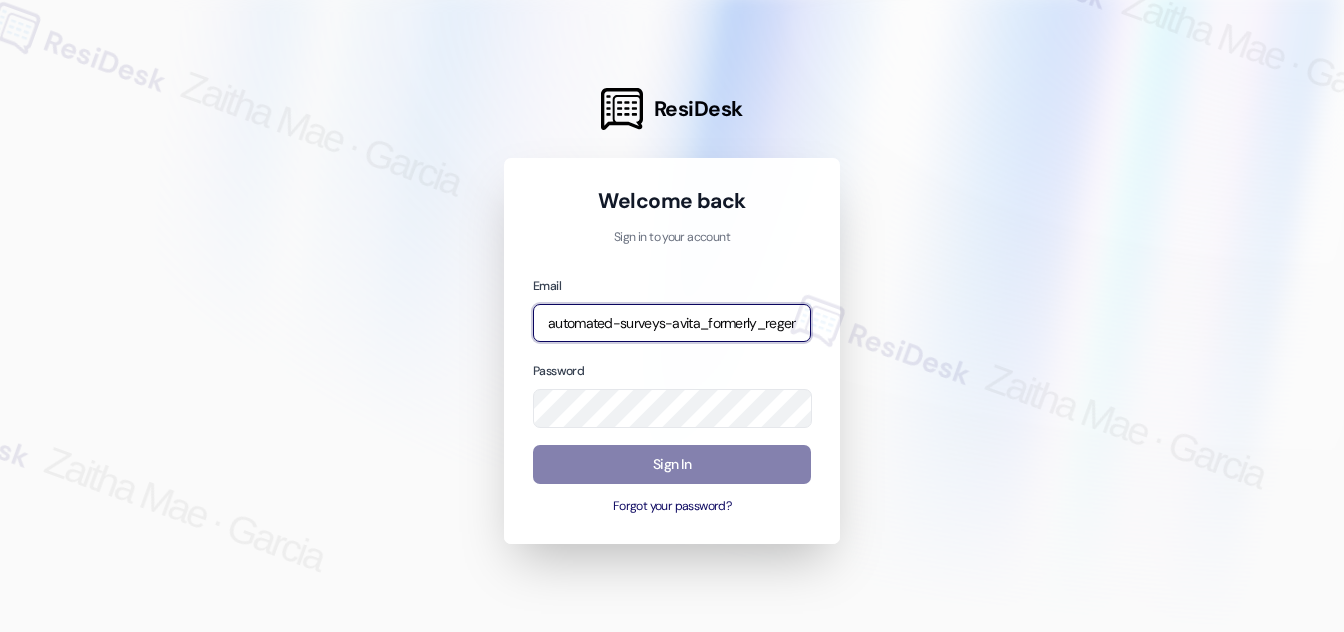 type on "automated-surveys-avita_formerly_regency-zaitha.mae.garcia@avita_formerly_regency.com" 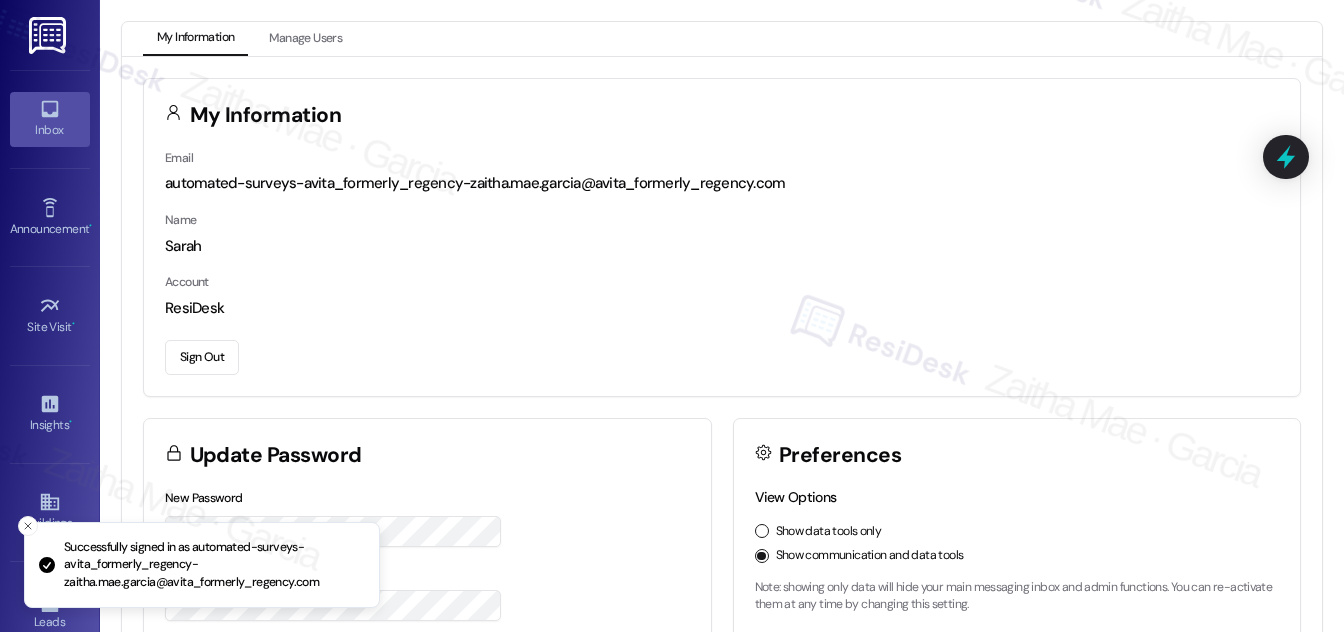 click on "Inbox" at bounding box center [50, 130] 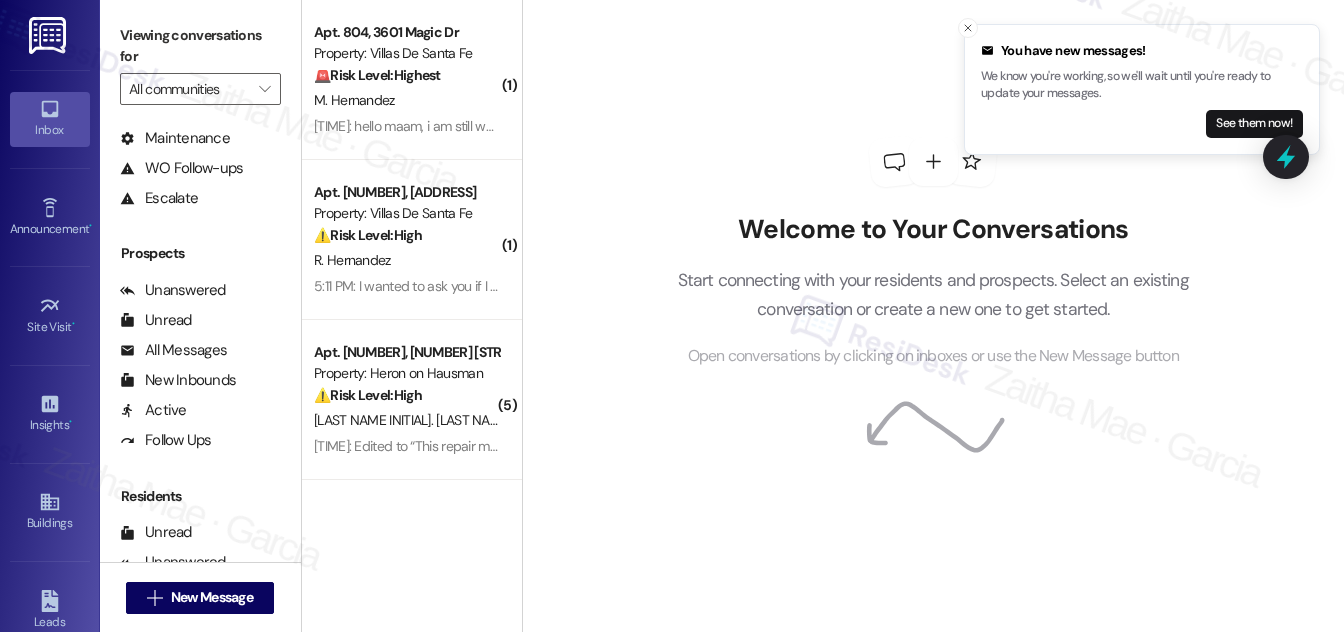 scroll, scrollTop: 384, scrollLeft: 0, axis: vertical 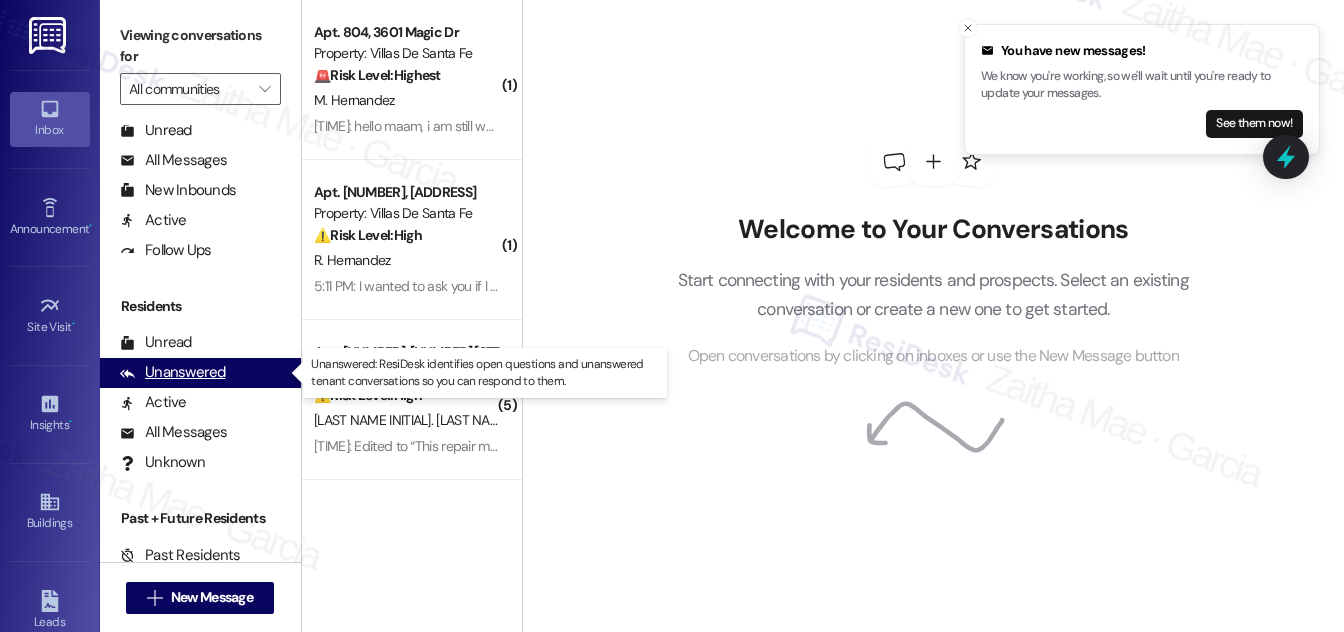 click on "Unanswered (0)" at bounding box center (200, 373) 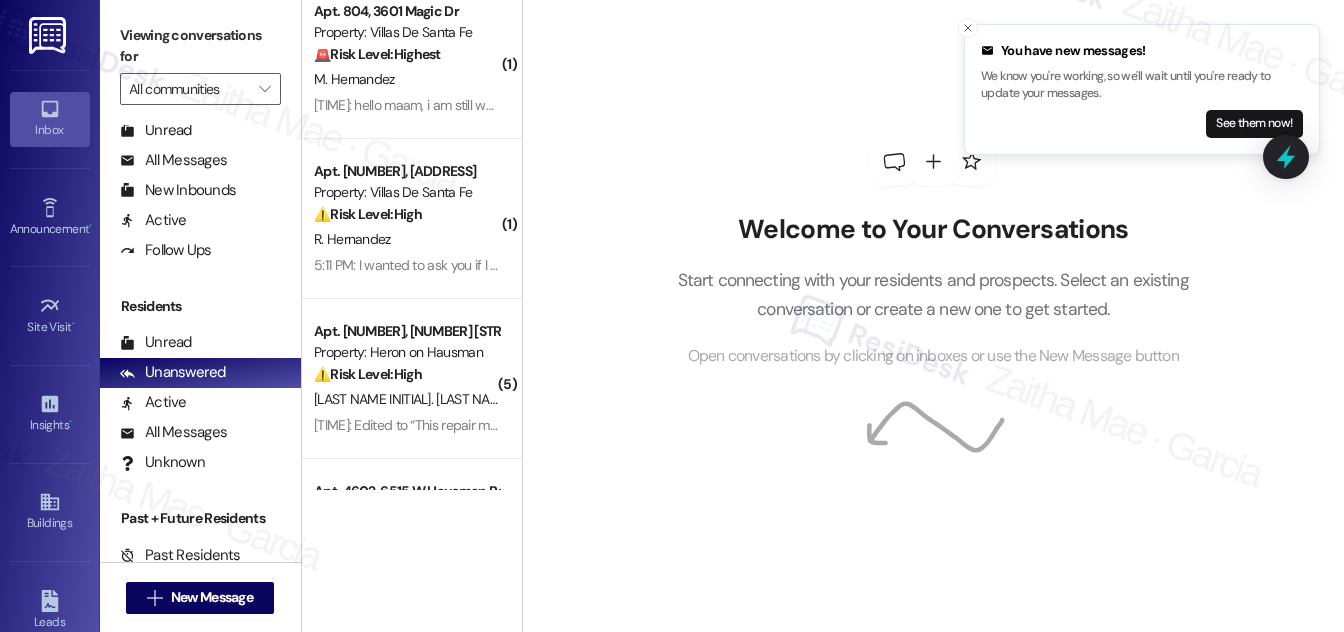 scroll, scrollTop: 0, scrollLeft: 0, axis: both 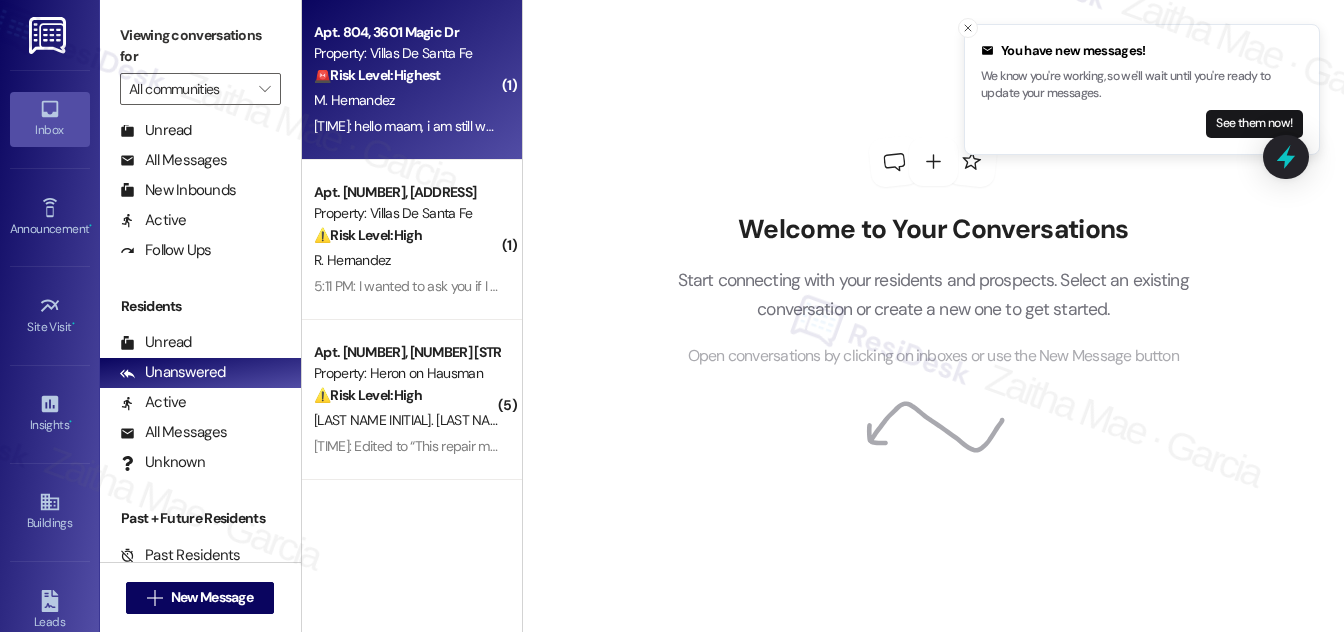 click on "[TIME]: hello maam,
i am still waiting on an update. i understand things are complicated right now and things are busy. but i wanted to ask if there's a way maybe since they're are issues with both sides of the parties, is there a way maybe we can mutually agree to allow me to move within 30 days and cancel the rest of the lease?
i will not be reachable for a week or so due to work schedule. please just let me know we can do. i can be reached my text thru here or maybe an email.
i understand delays happen and issues have been had, and i want to be the first to apologize. please accept my apology and understand no hard feelings or resentment is to be had
thank for your patience, understanding and for your help." at bounding box center [406, 126] 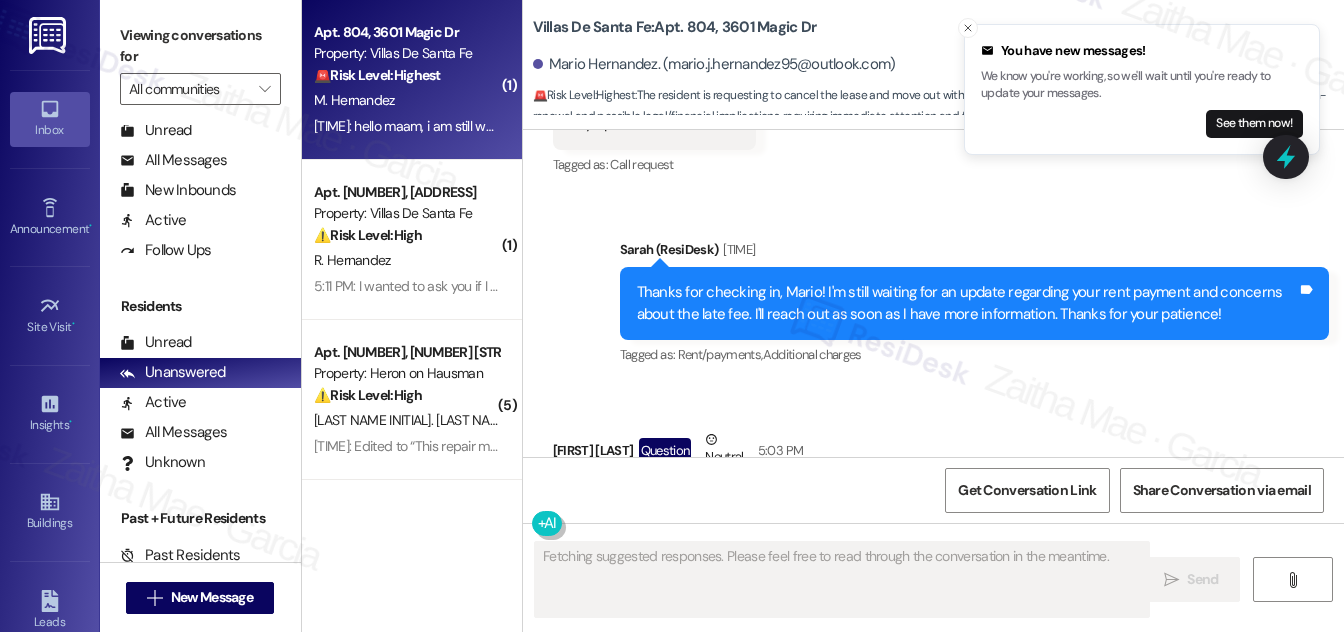 scroll, scrollTop: 3906, scrollLeft: 0, axis: vertical 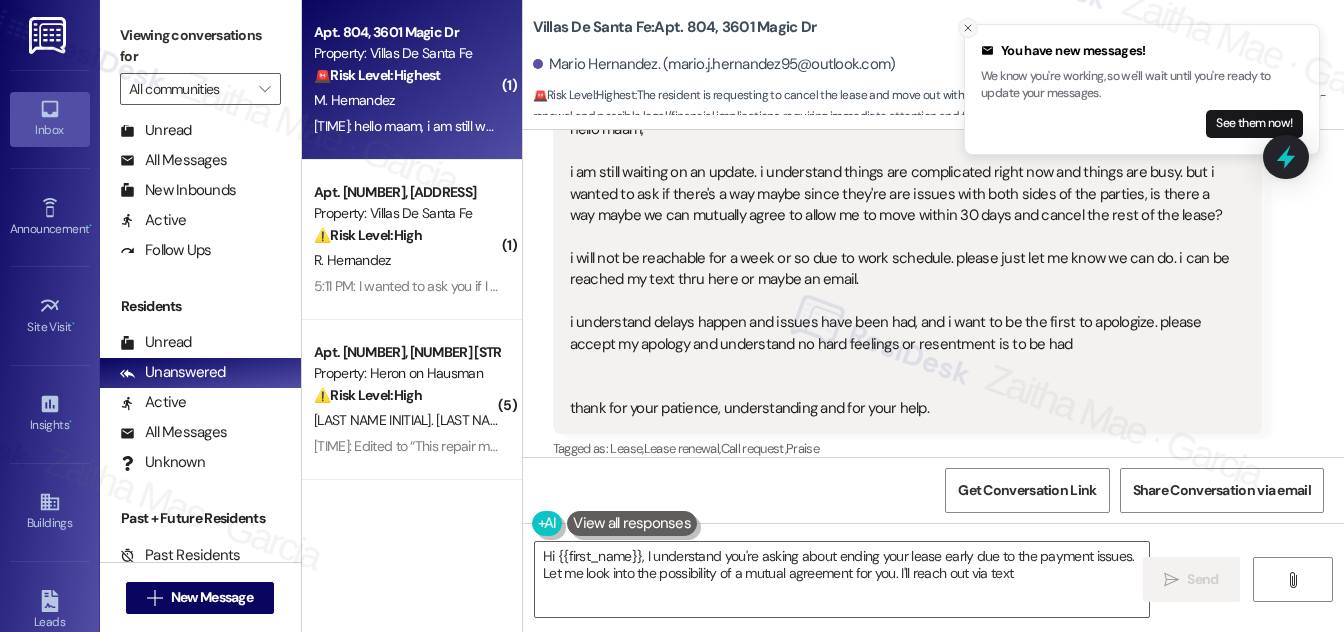 click 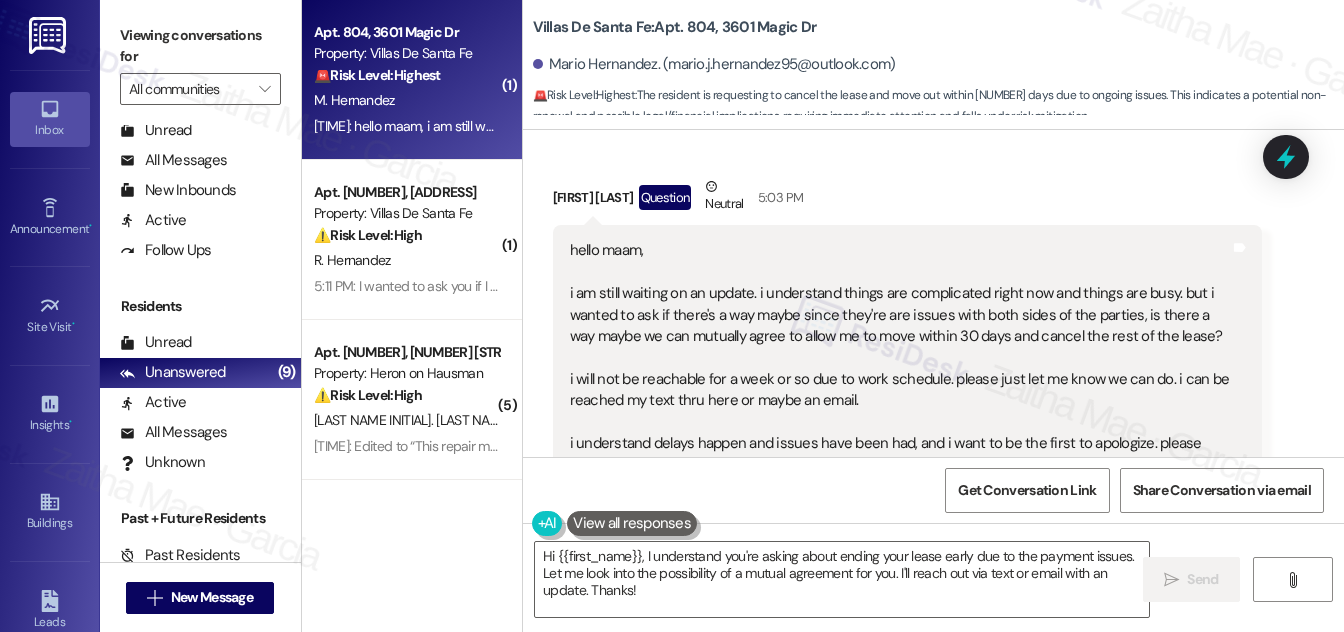 scroll, scrollTop: 3816, scrollLeft: 0, axis: vertical 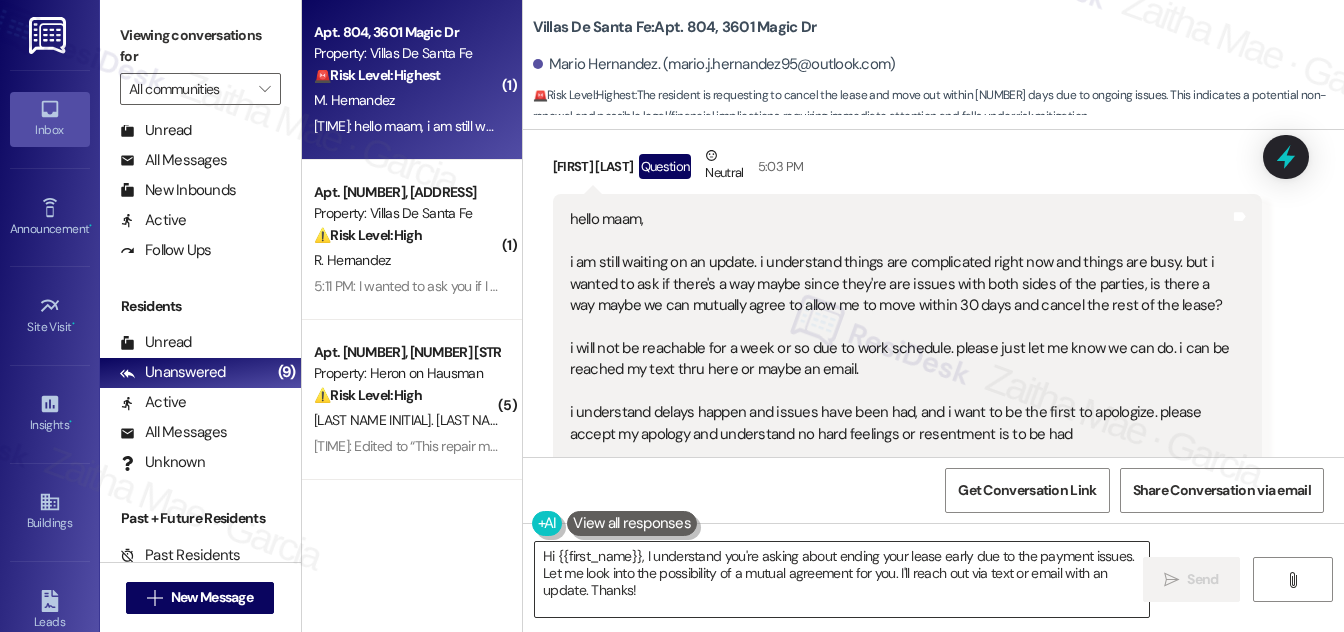 click on "Hi {{first_name}}, I understand you're asking about ending your lease early due to the payment issues. Let me look into the possibility of a mutual agreement for you. I'll reach out via text or email with an update. Thanks!" at bounding box center [842, 579] 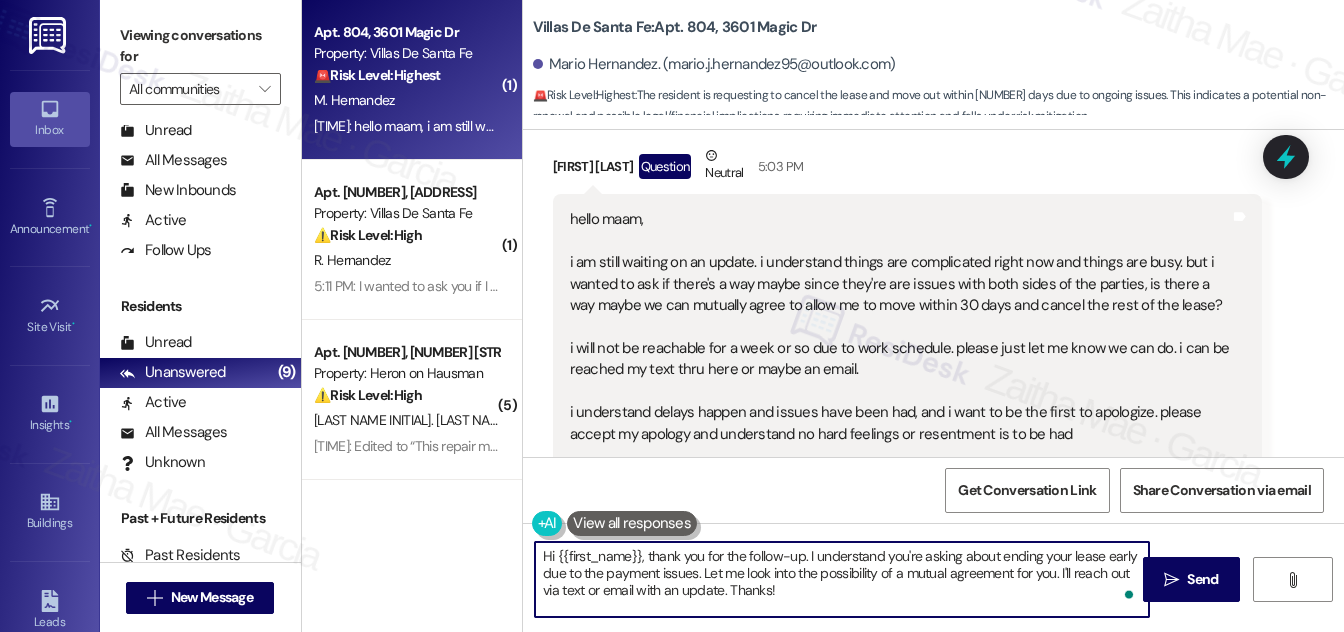 click on "Hi {{first_name}}, thank you for the follow-up. I understand you're asking about ending your lease early due to the payment issues. Let me look into the possibility of a mutual agreement for you. I'll reach out via text or email with an update. Thanks!" at bounding box center (842, 579) 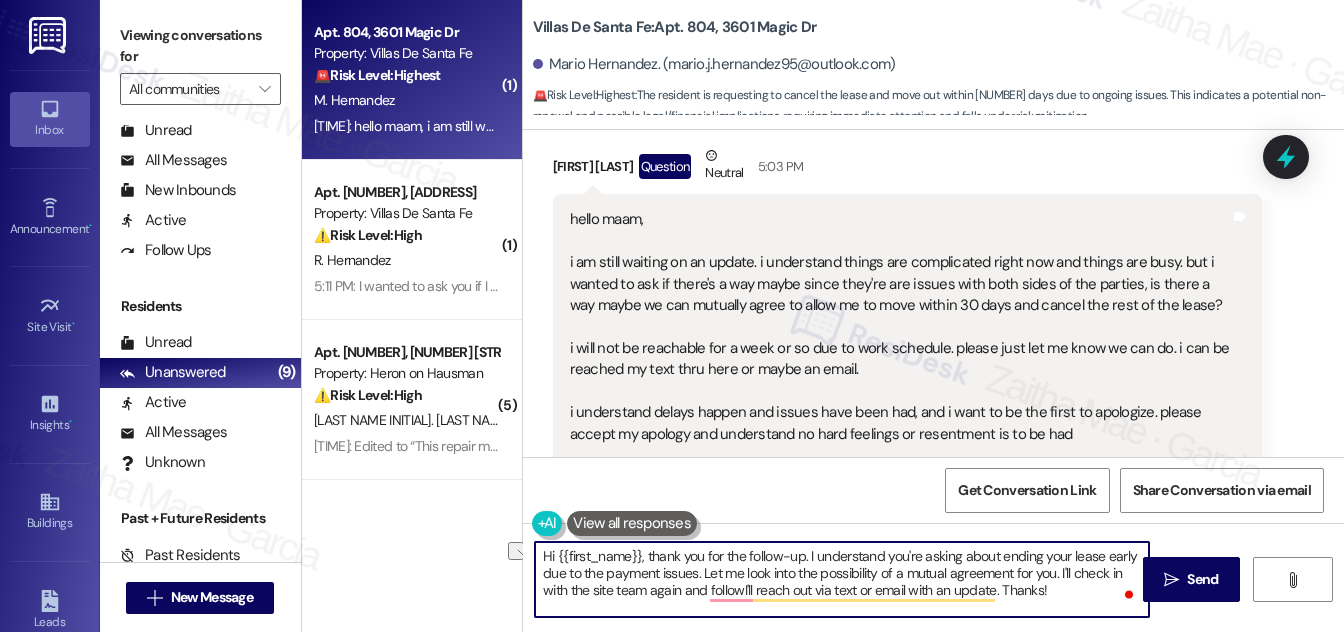drag, startPoint x: 705, startPoint y: 588, endPoint x: 1053, endPoint y: 588, distance: 348 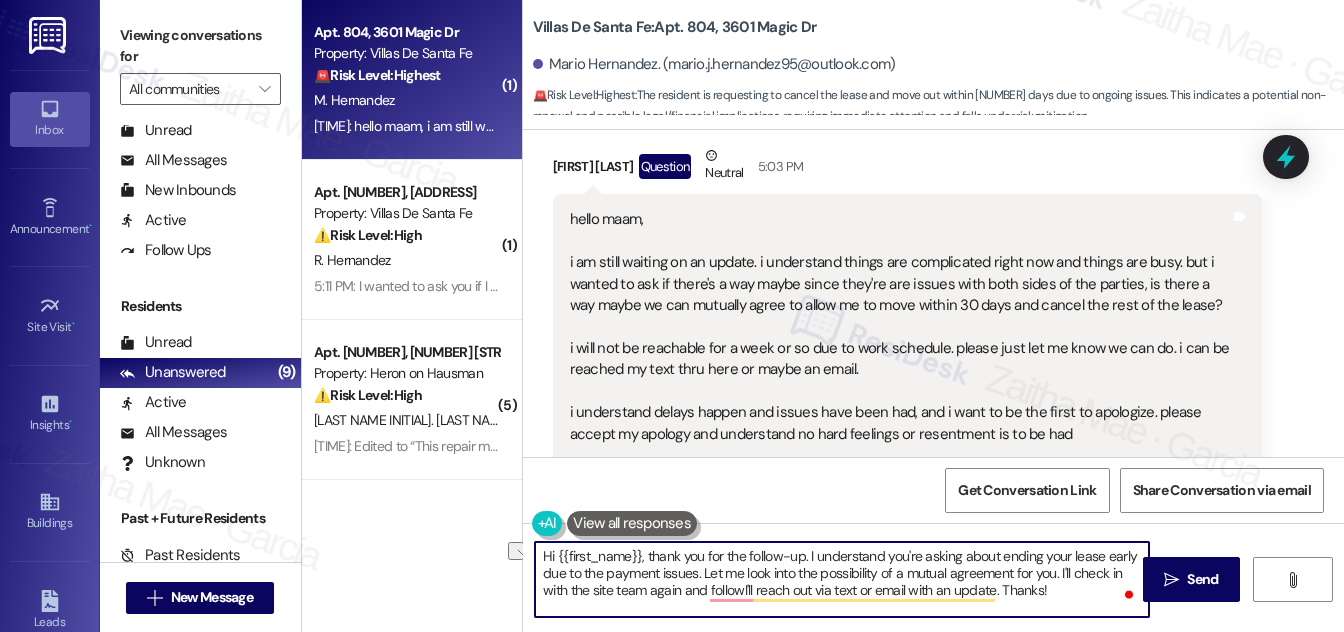 click on "Hi {{first_name}}, thank you for the follow-up. I understand you're asking about ending your lease early due to the payment issues. Let me look into the possibility of a mutual agreement for you. I'll check in with the site team again and followI'll reach out via text or email with an update. Thanks!" at bounding box center [842, 579] 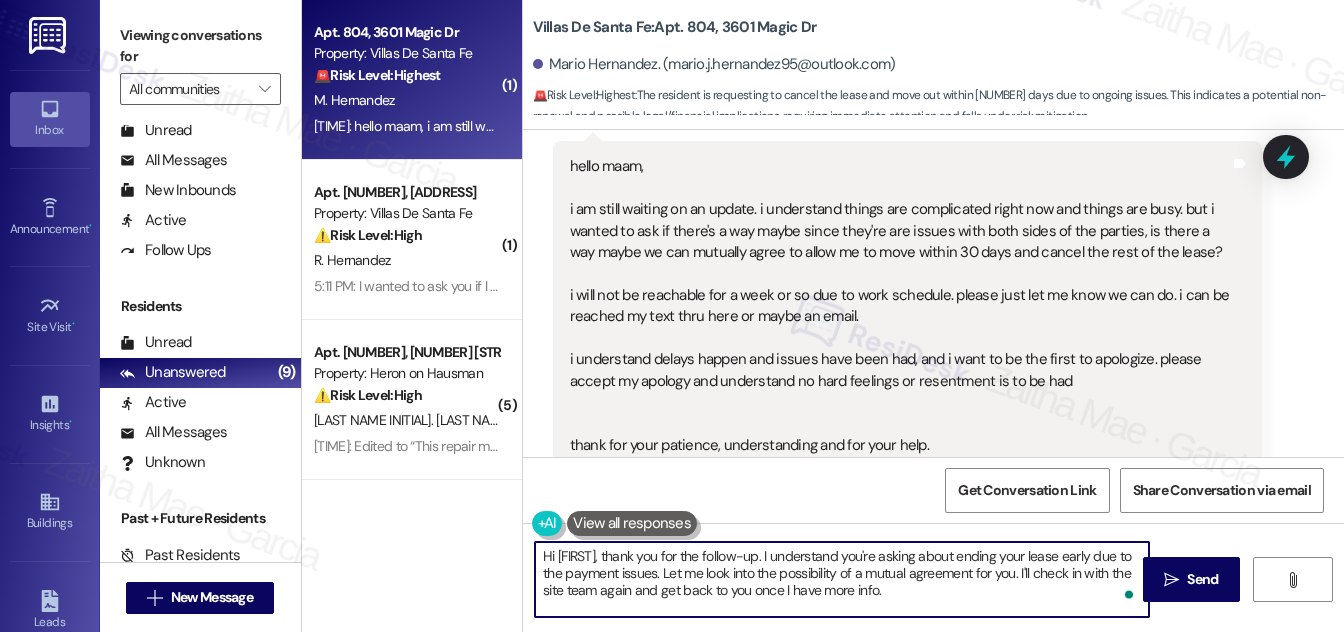 scroll, scrollTop: 3906, scrollLeft: 0, axis: vertical 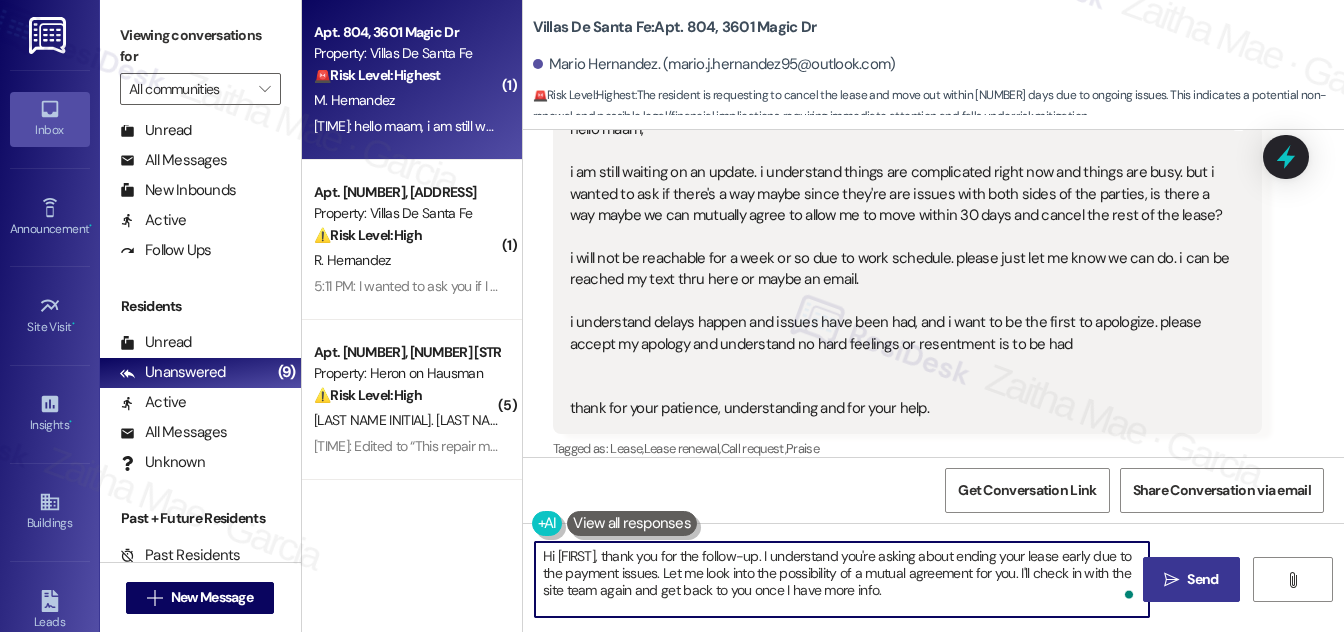 type on "Hi [FIRST], thank you for the follow-up. I understand you're asking about ending your lease early due to the payment issues. Let me look into the possibility of a mutual agreement for you. I'll check in with the site team again and get back to you once I have more info." 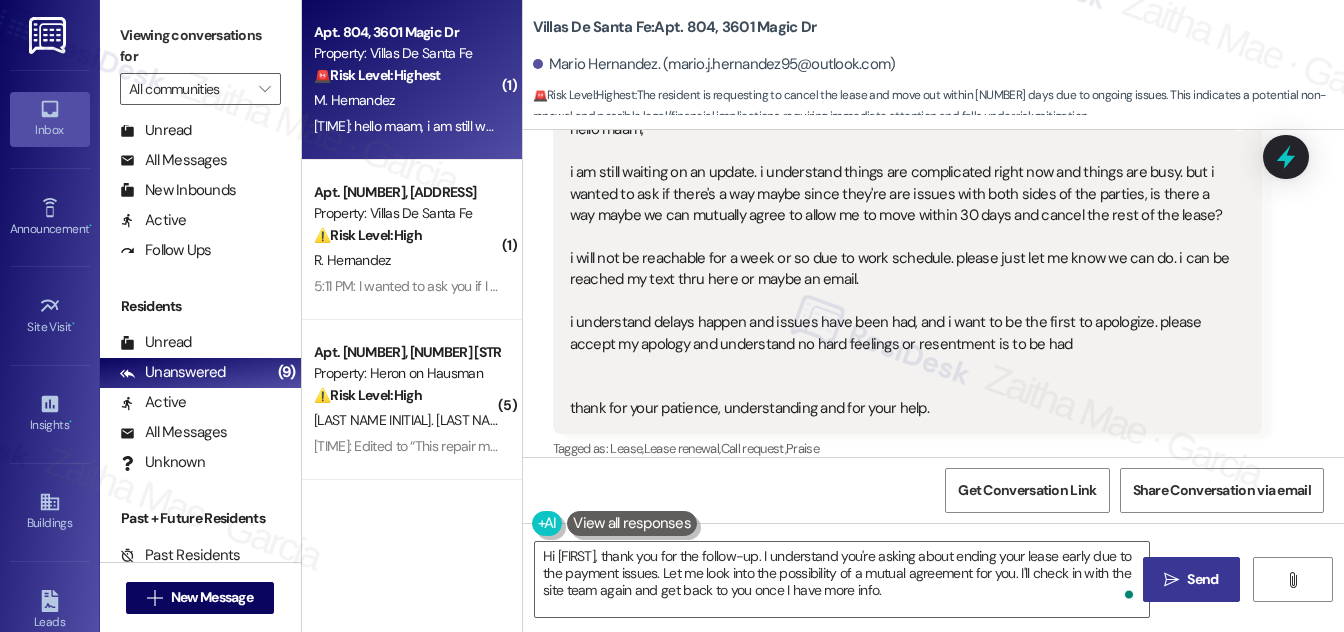 click on "Send" at bounding box center (1202, 579) 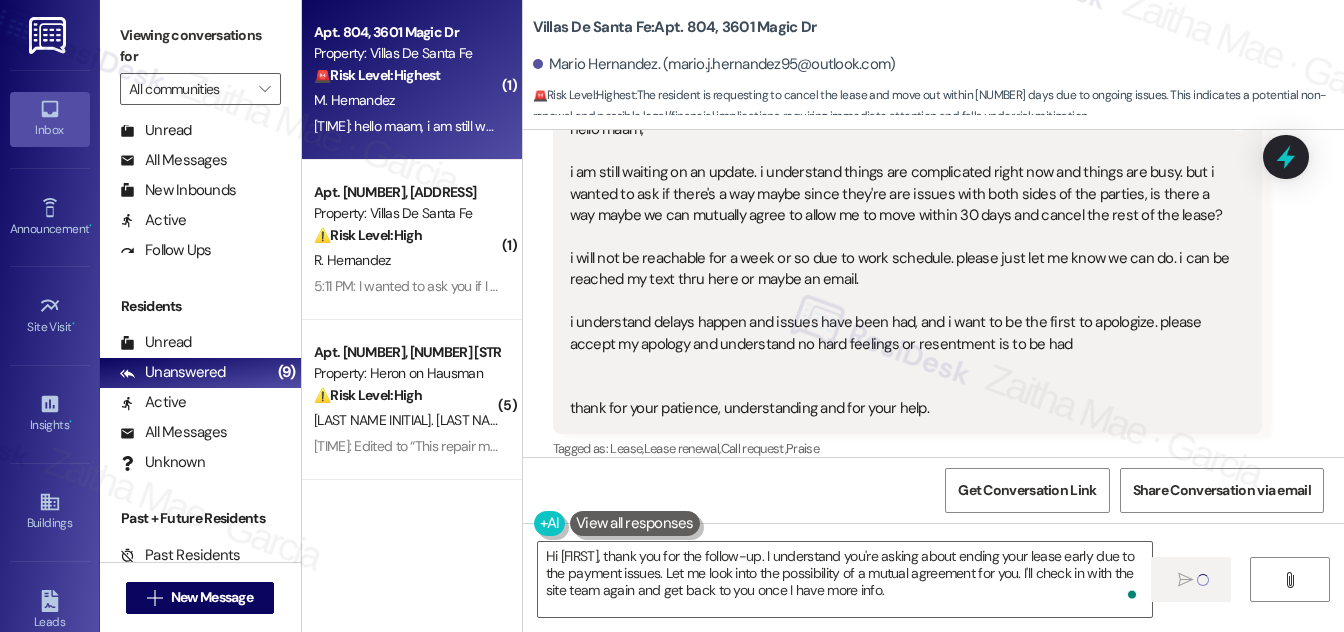 type 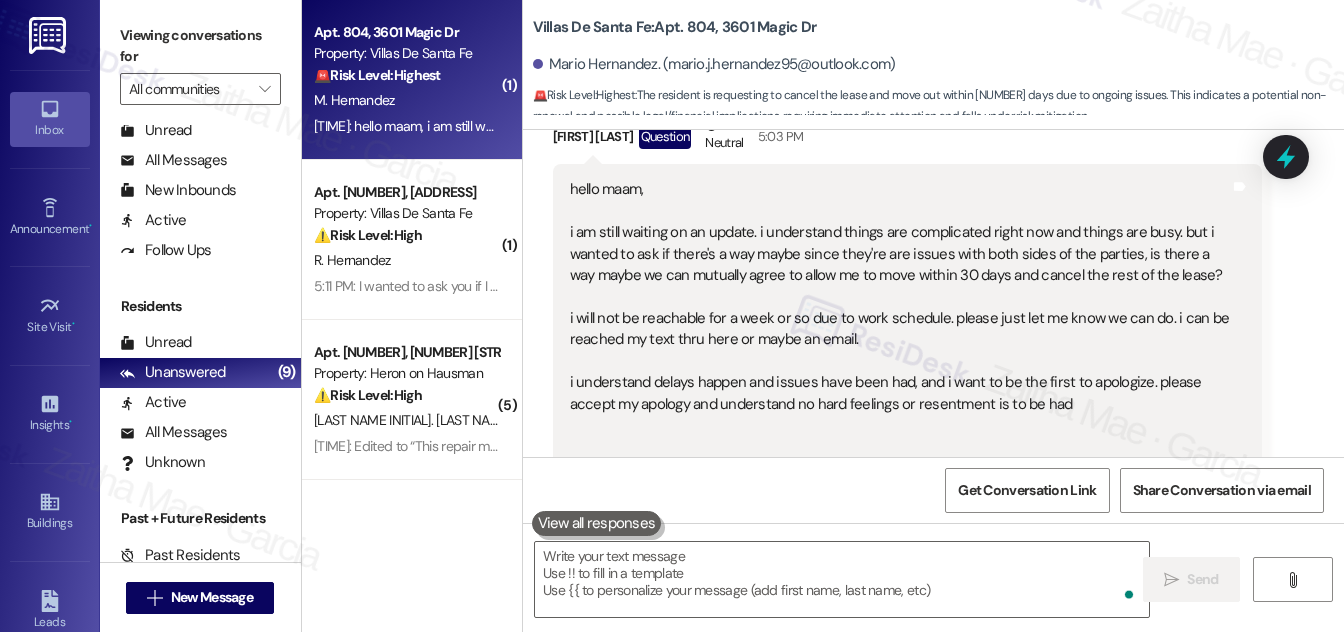scroll, scrollTop: 3815, scrollLeft: 0, axis: vertical 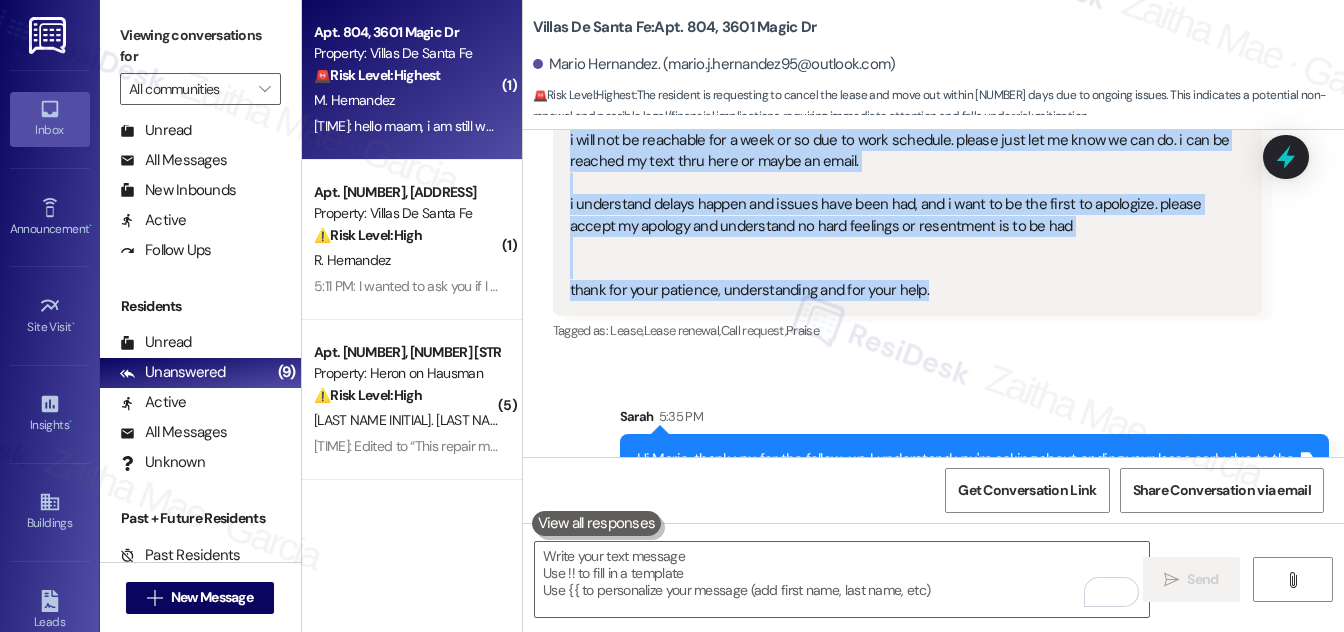 drag, startPoint x: 560, startPoint y: 239, endPoint x: 968, endPoint y: 279, distance: 409.9561 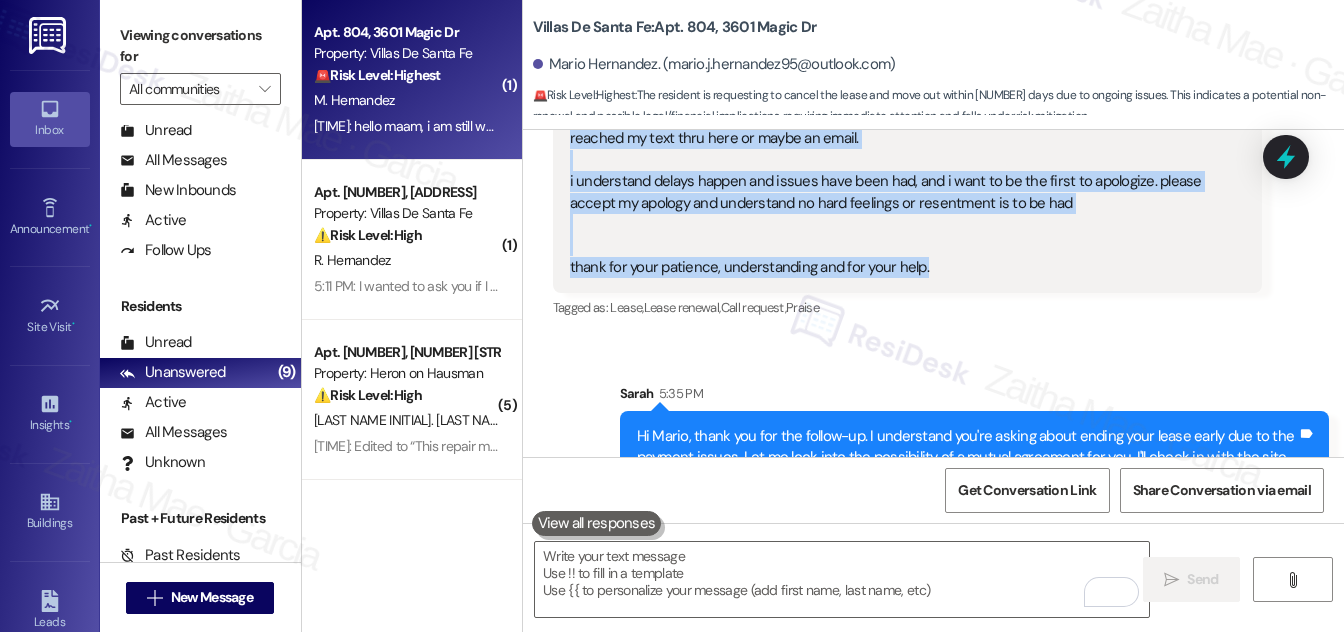 scroll, scrollTop: 4089, scrollLeft: 0, axis: vertical 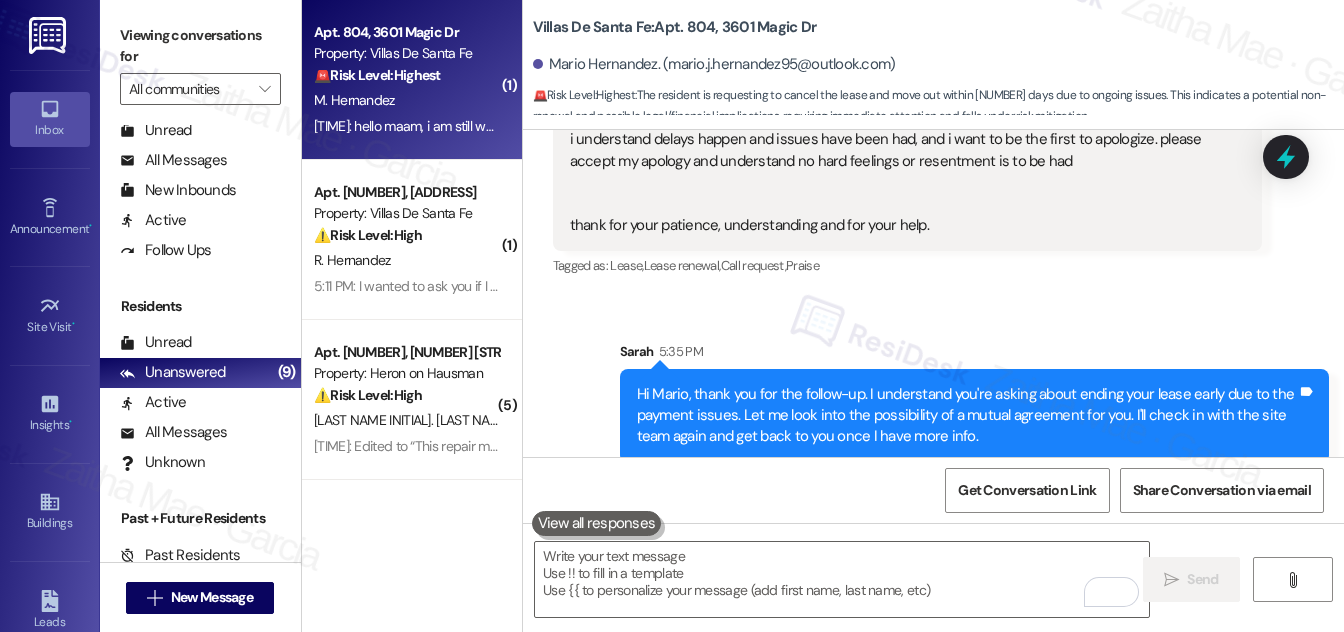 click on "Tagged as:   Lease ,  Click to highlight conversations about Lease Lease renewal ,  Click to highlight conversations about Lease renewal Call request ,  Click to highlight conversations about Call request Praise Click to highlight conversations about Praise" at bounding box center [907, 265] 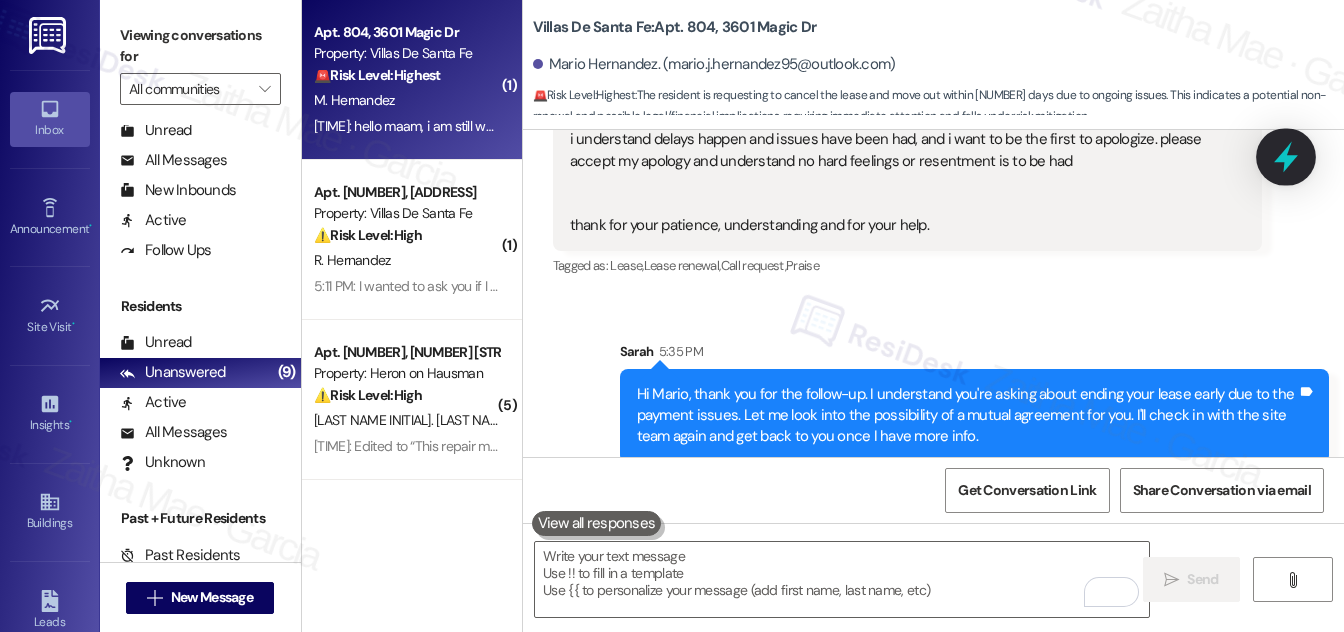 click 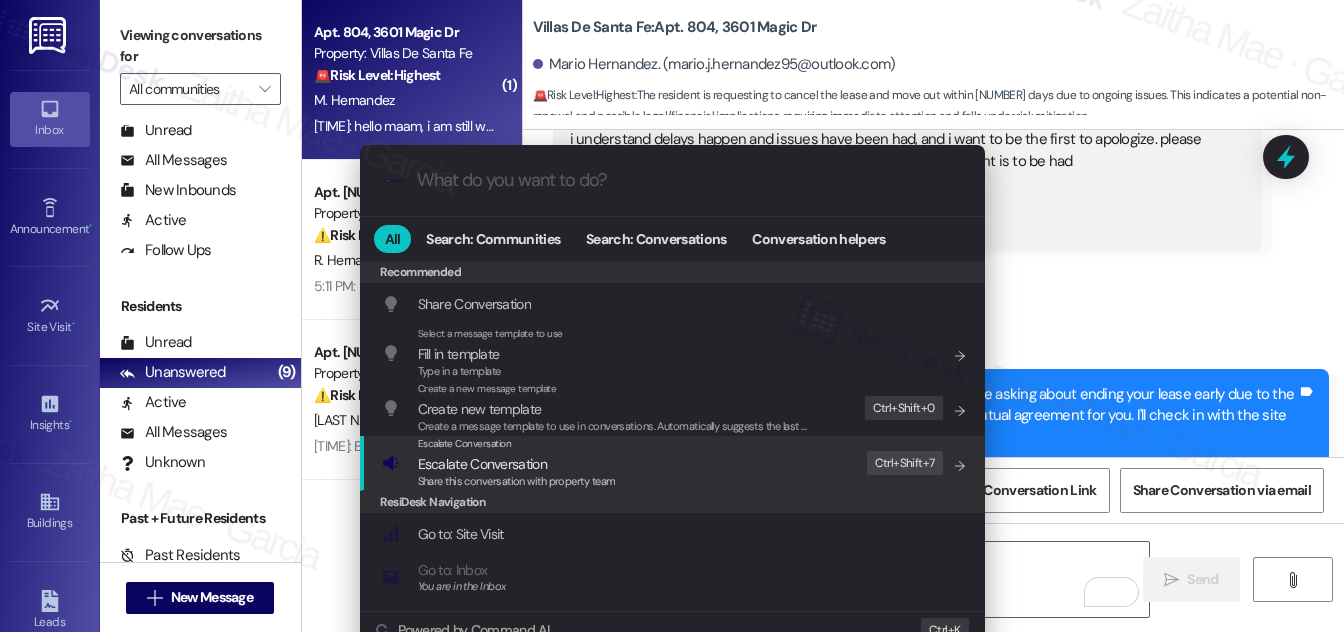 click on "Escalate Conversation" at bounding box center [482, 464] 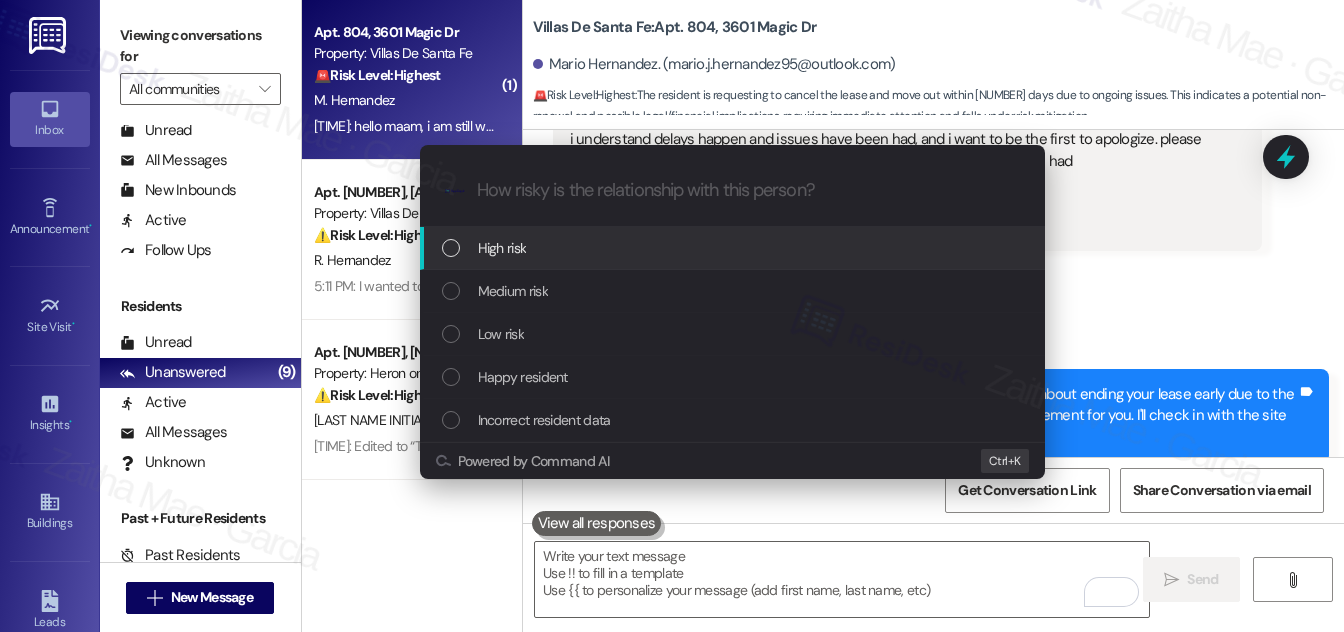 click on "High risk" at bounding box center (734, 248) 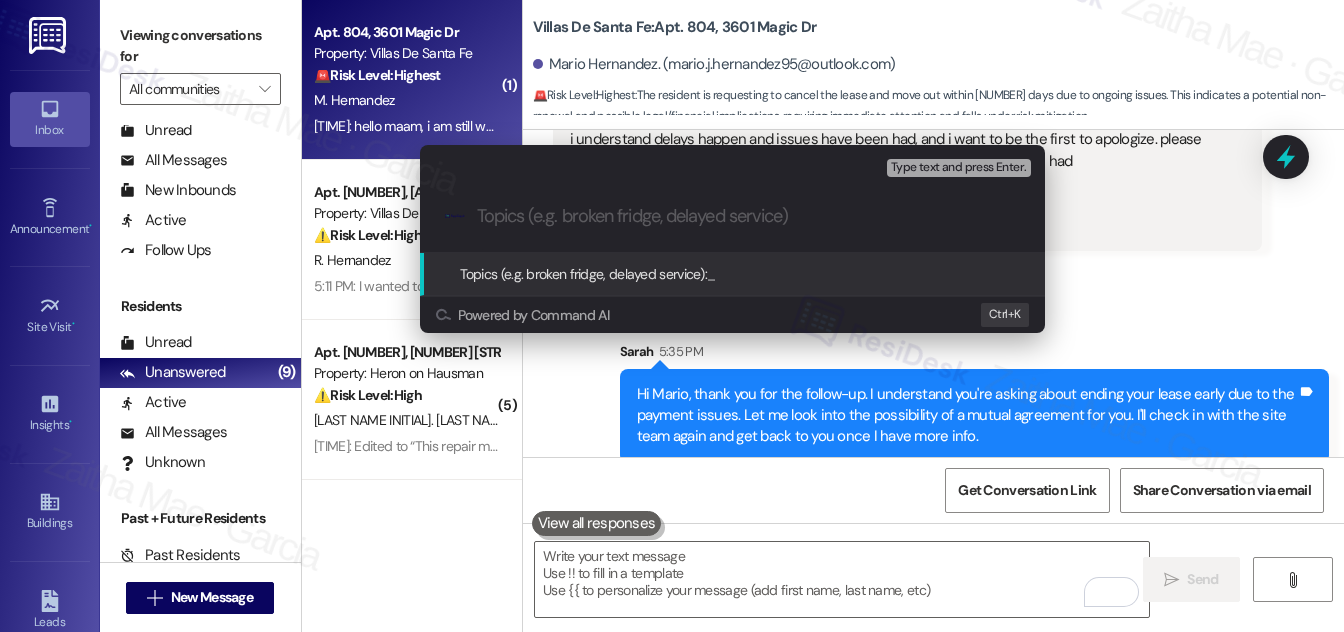 click on "Escalate Conversation High risk Topics (e.g. broken fridge, delayed service) Any messages to highlight in the email? Type text and press Enter. .cls-1{fill:#0a055f;}.cls-2{fill:#0cc4c4;} resideskLogoBlueOrange Topics (e.g. broken fridge, delayed service):  _ Powered by Command AI Ctrl+ K" at bounding box center (672, 316) 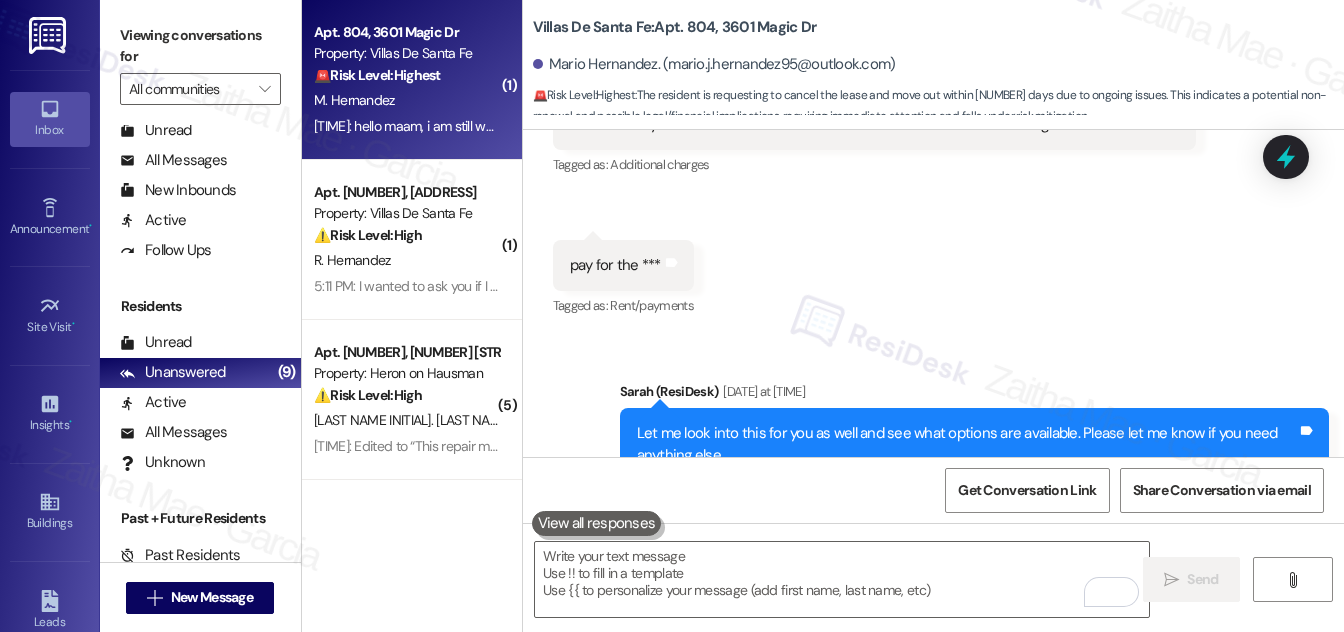 scroll, scrollTop: 2453, scrollLeft: 0, axis: vertical 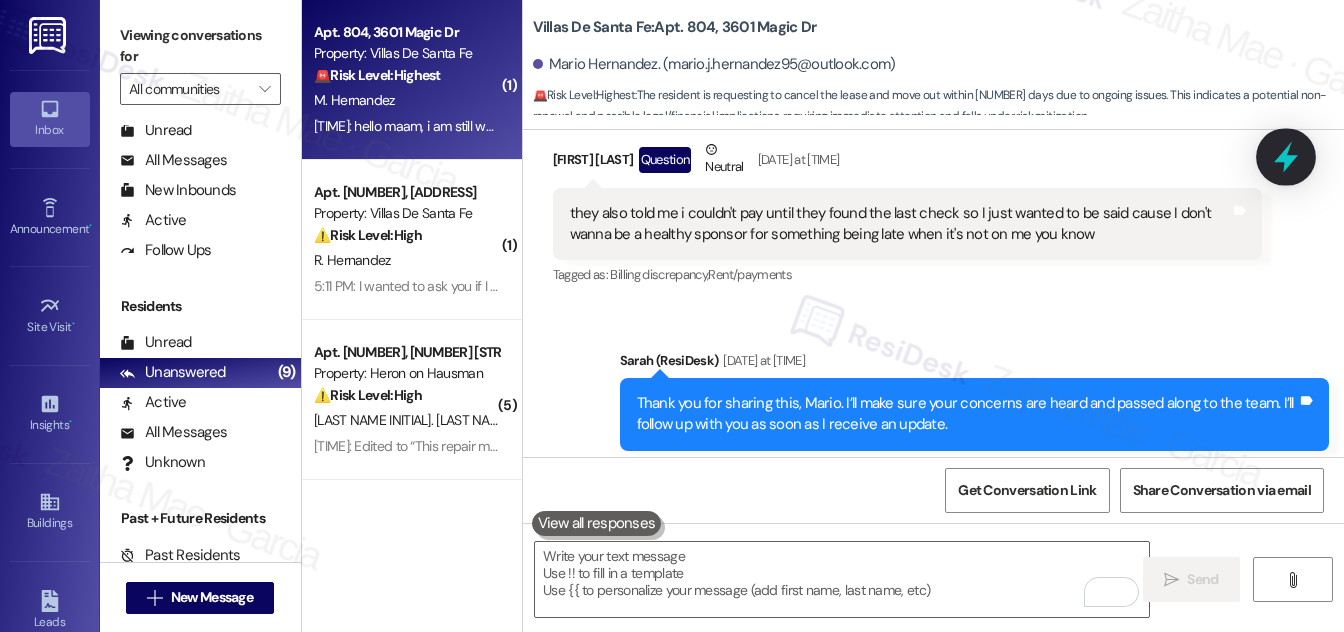 click 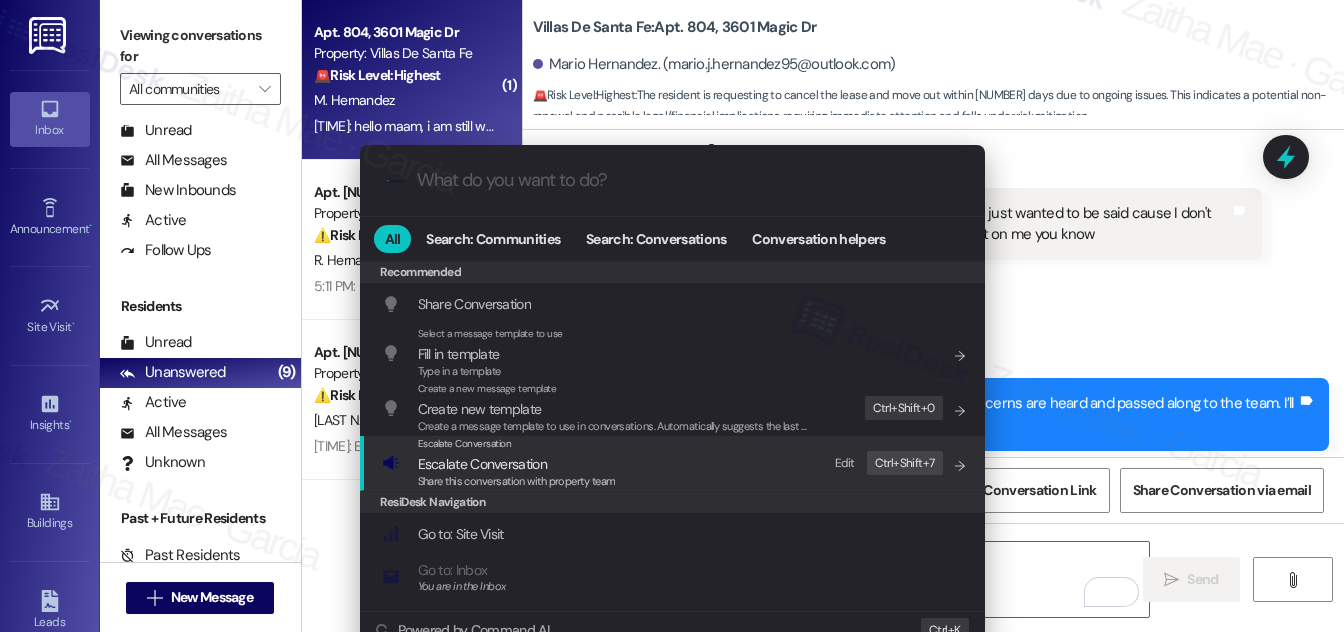 click on "Escalate Conversation" at bounding box center [482, 464] 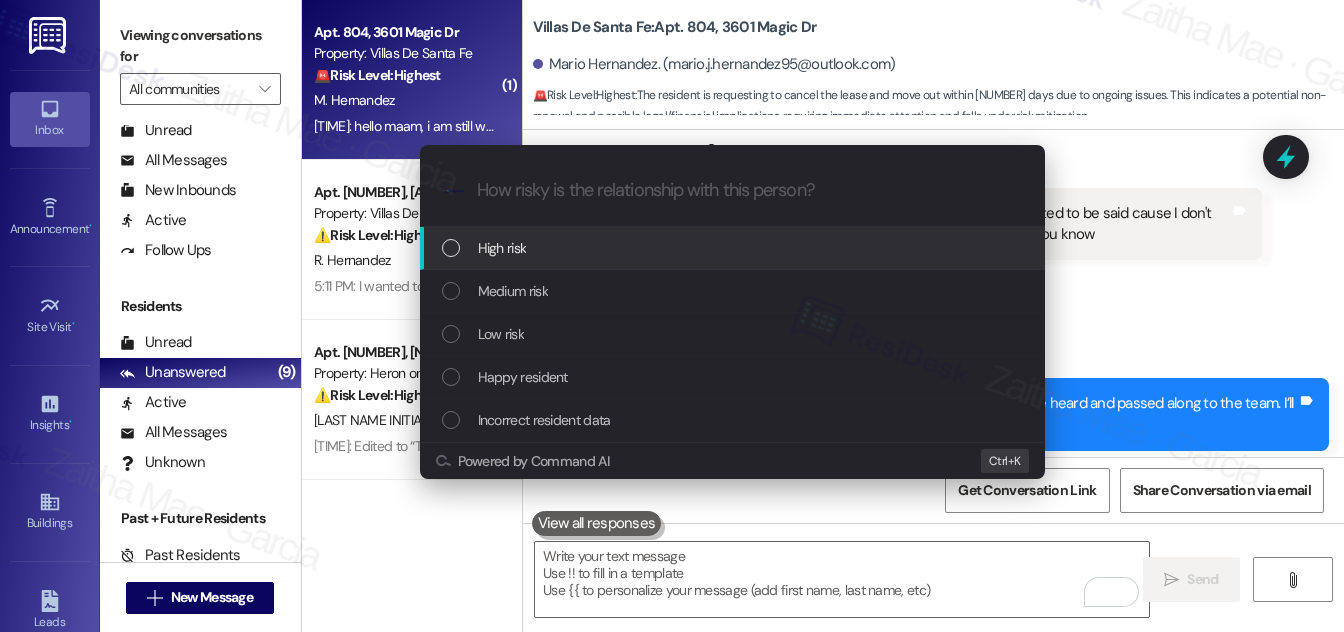click on "High risk" at bounding box center (734, 248) 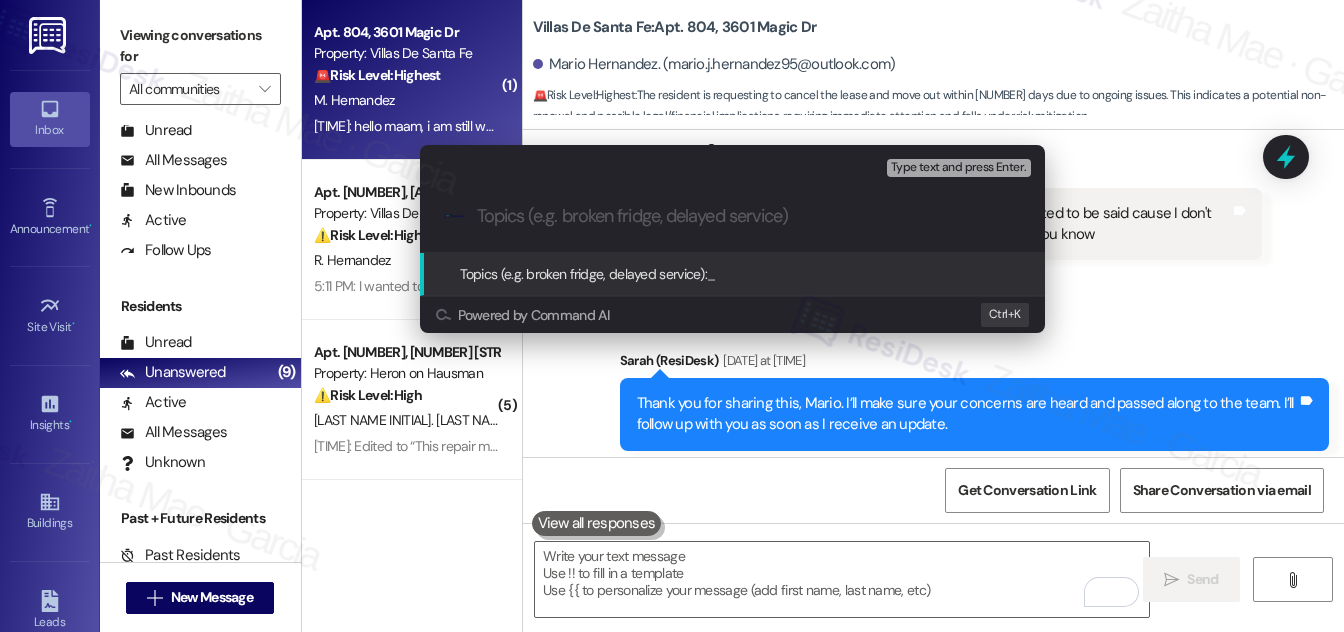 click on "Escalate Conversation High risk Topics (e.g. broken fridge, delayed service) Any messages to highlight in the email? Type text and press Enter. .cls-1{fill:#0a055f;}.cls-2{fill:#0cc4c4;} resideskLogoBlueOrange Topics (e.g. broken fridge, delayed service):  _ Powered by Command AI Ctrl+ K" at bounding box center [672, 316] 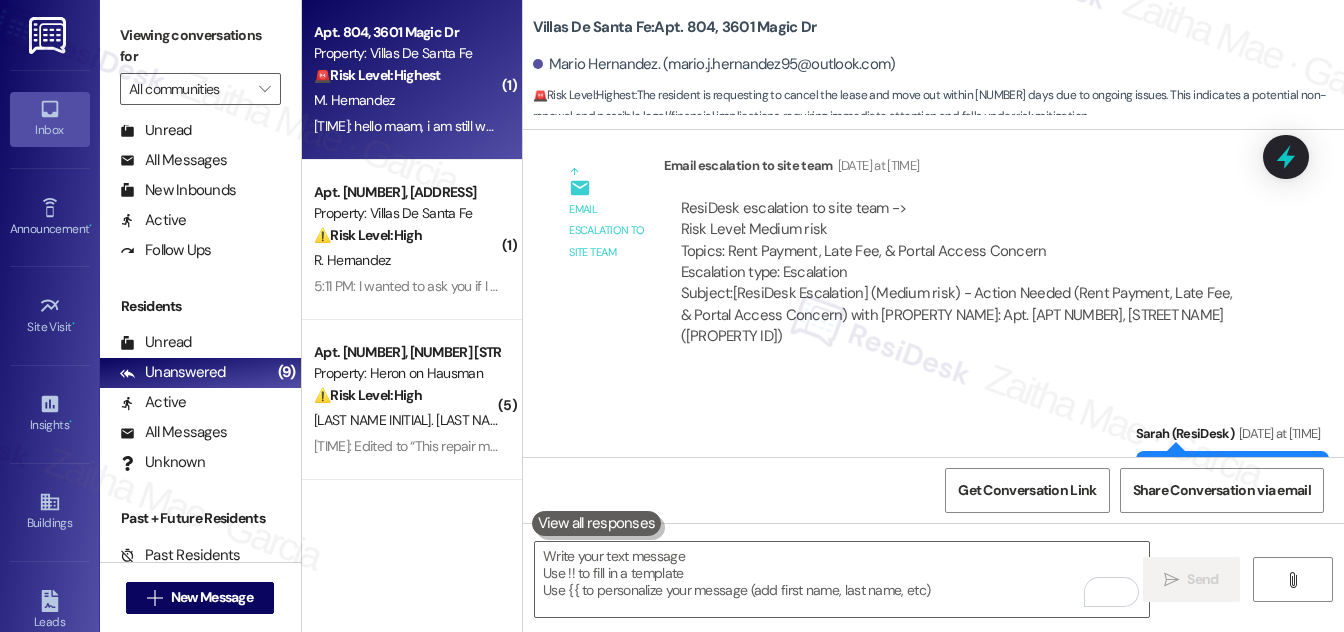 scroll, scrollTop: 2909, scrollLeft: 0, axis: vertical 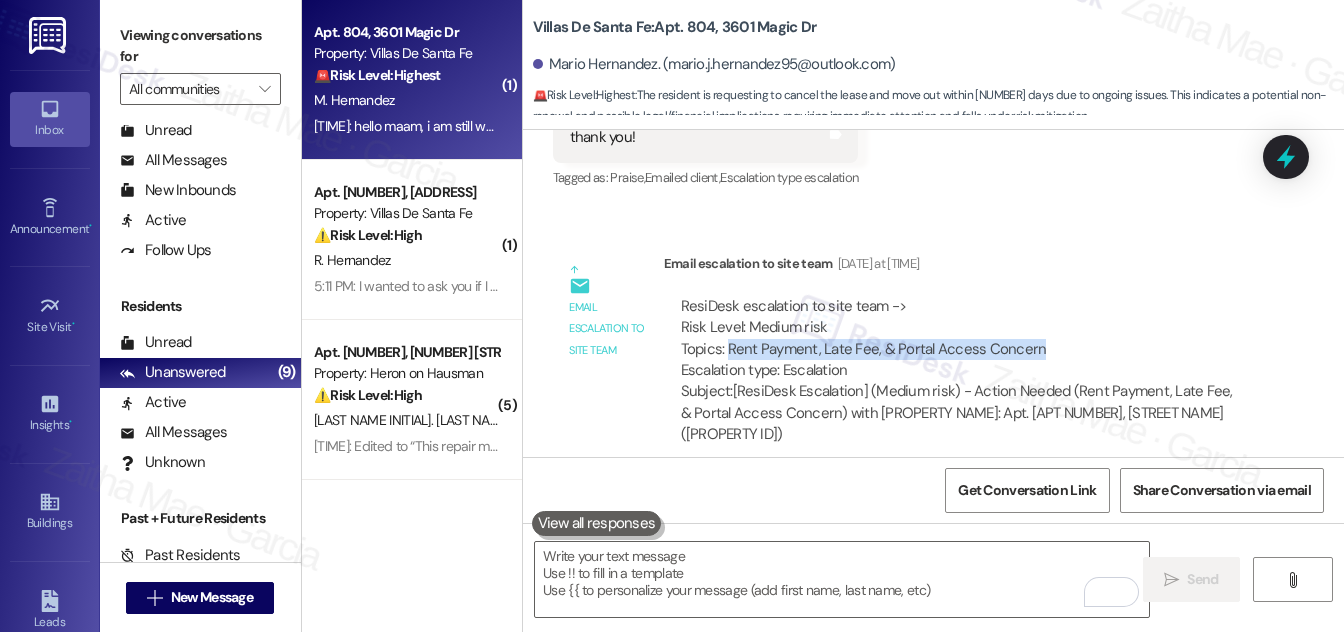 drag, startPoint x: 724, startPoint y: 349, endPoint x: 1038, endPoint y: 354, distance: 314.0398 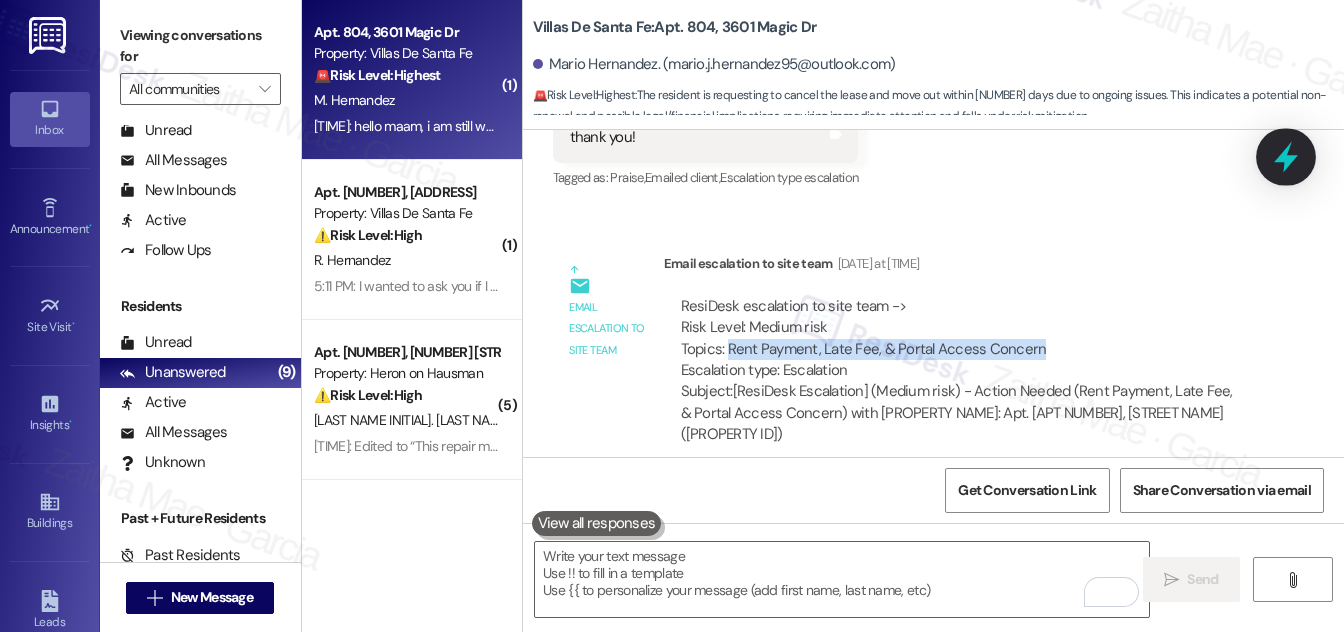 click 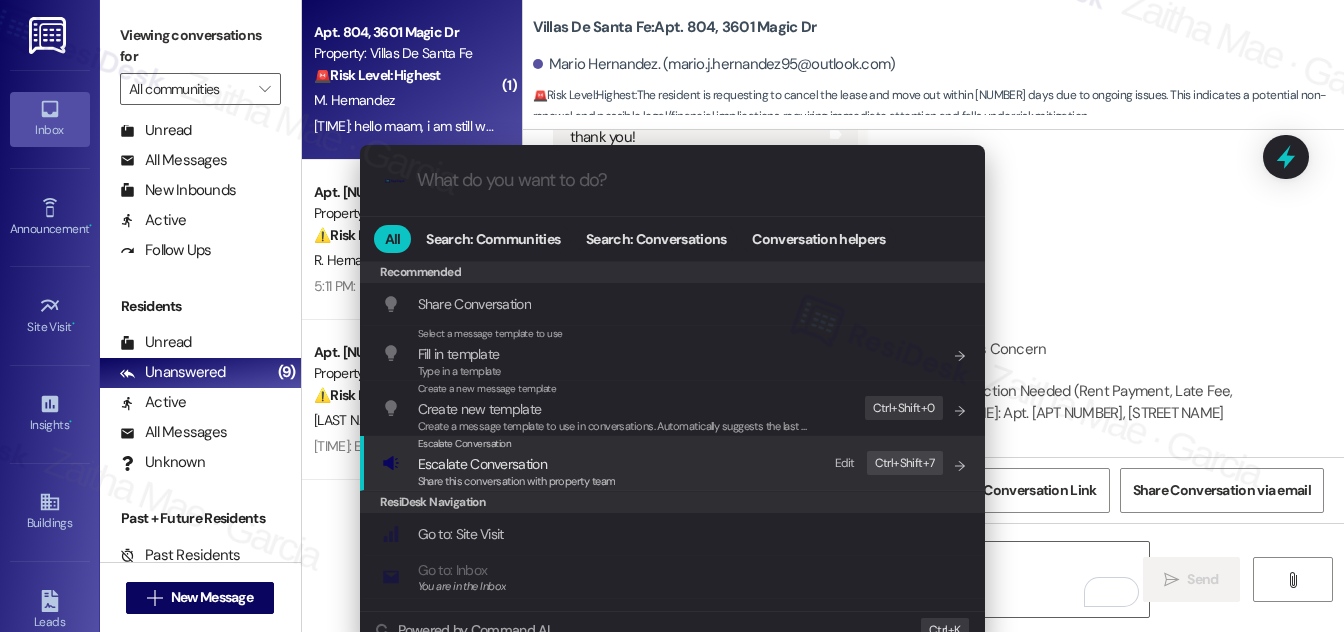 click on "Escalate Conversation" at bounding box center [482, 464] 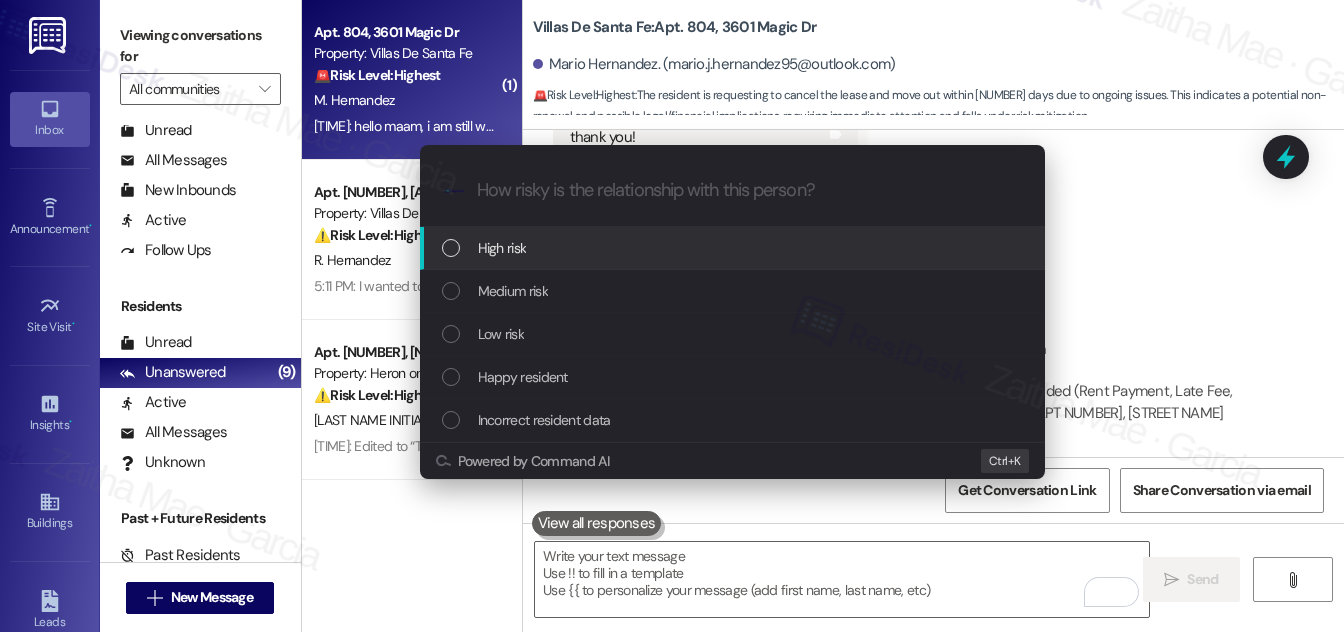 click on "High risk" at bounding box center [734, 248] 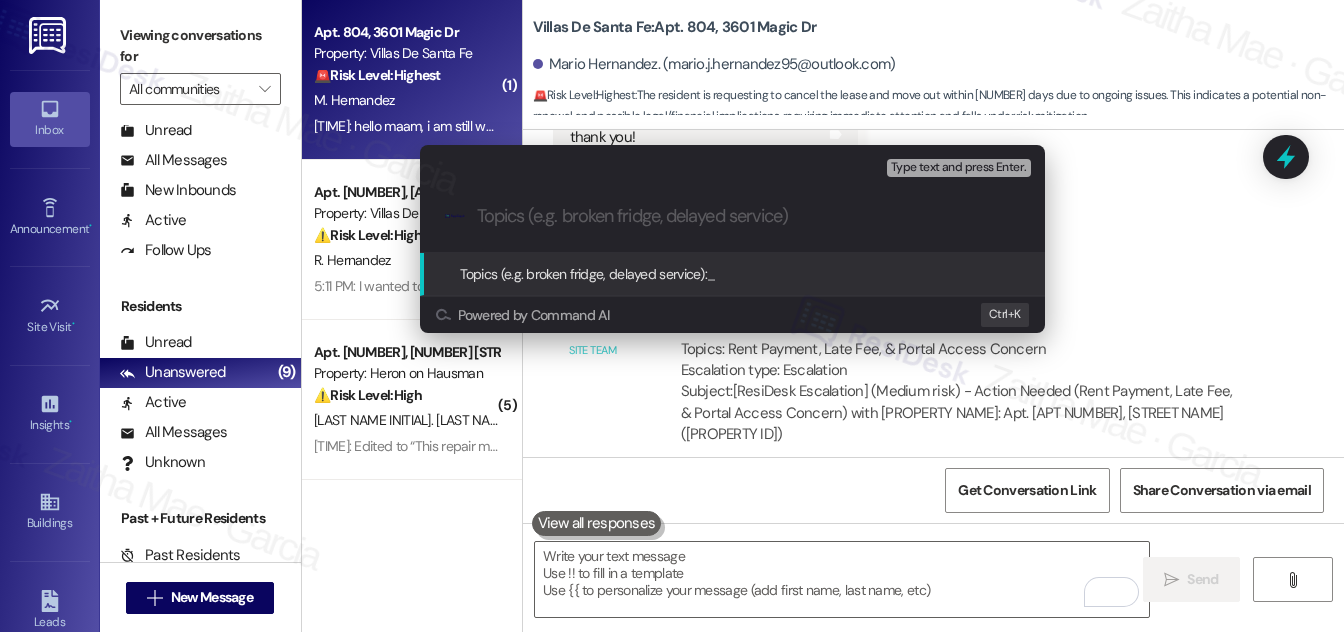 paste on "Rent Concern" 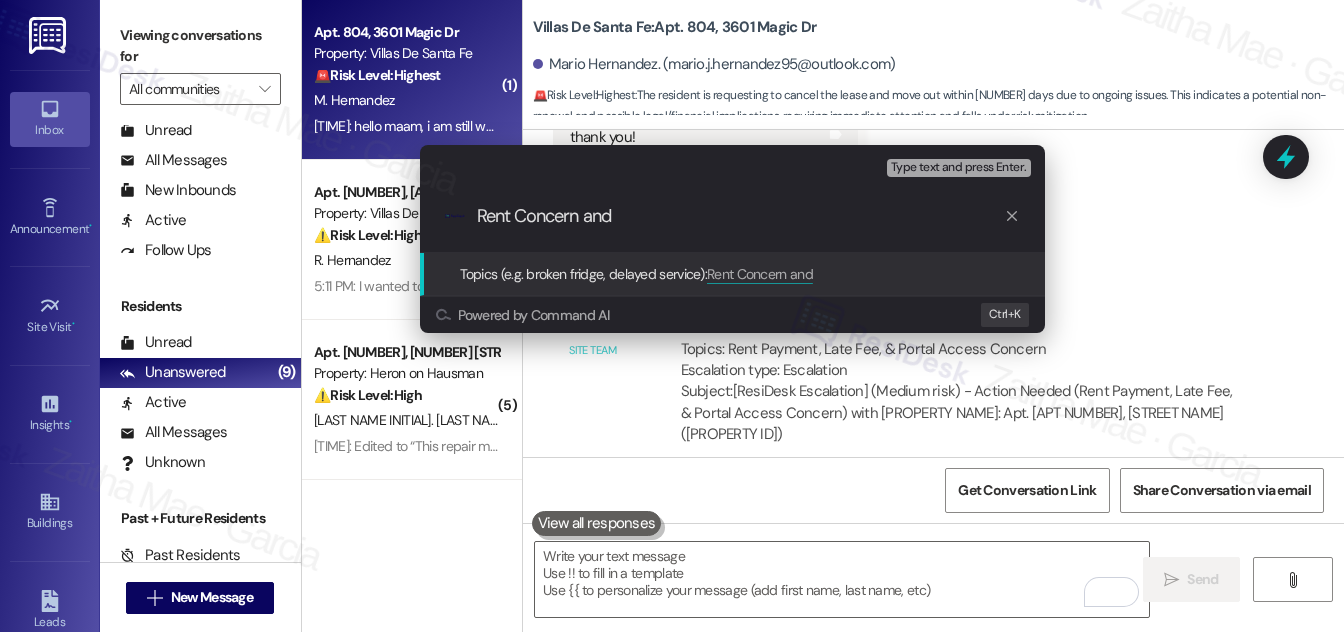 paste on "Request to Discuss Mutual Lease Termination" 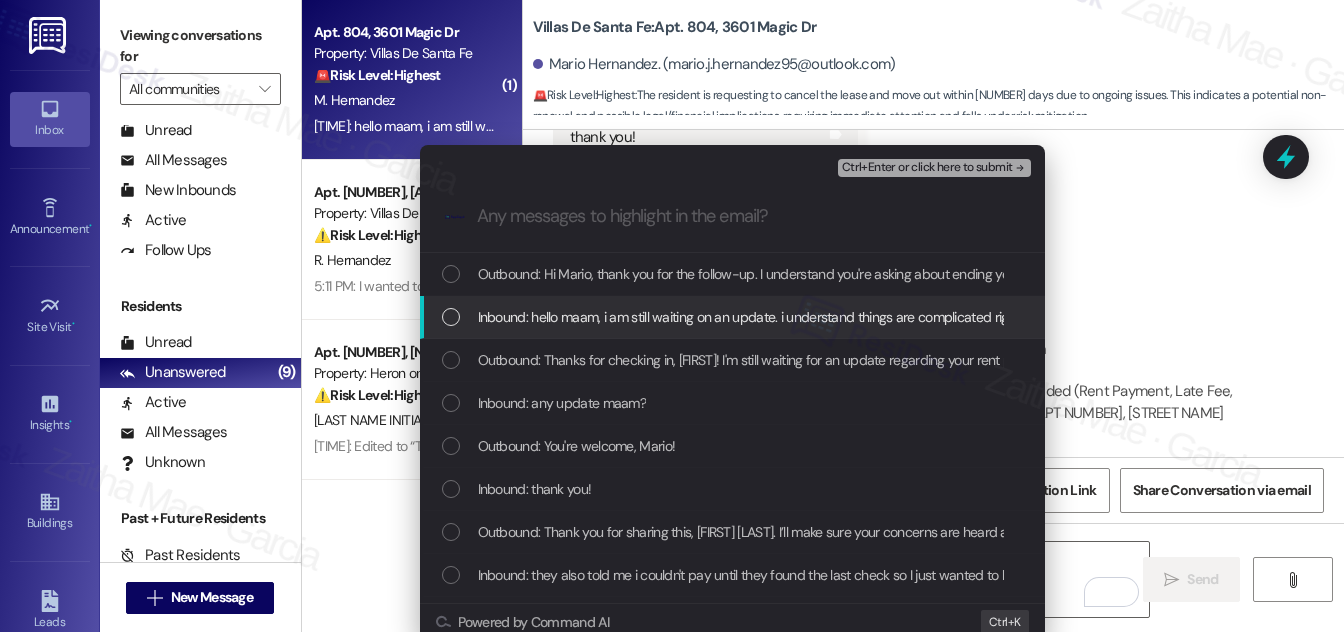 type 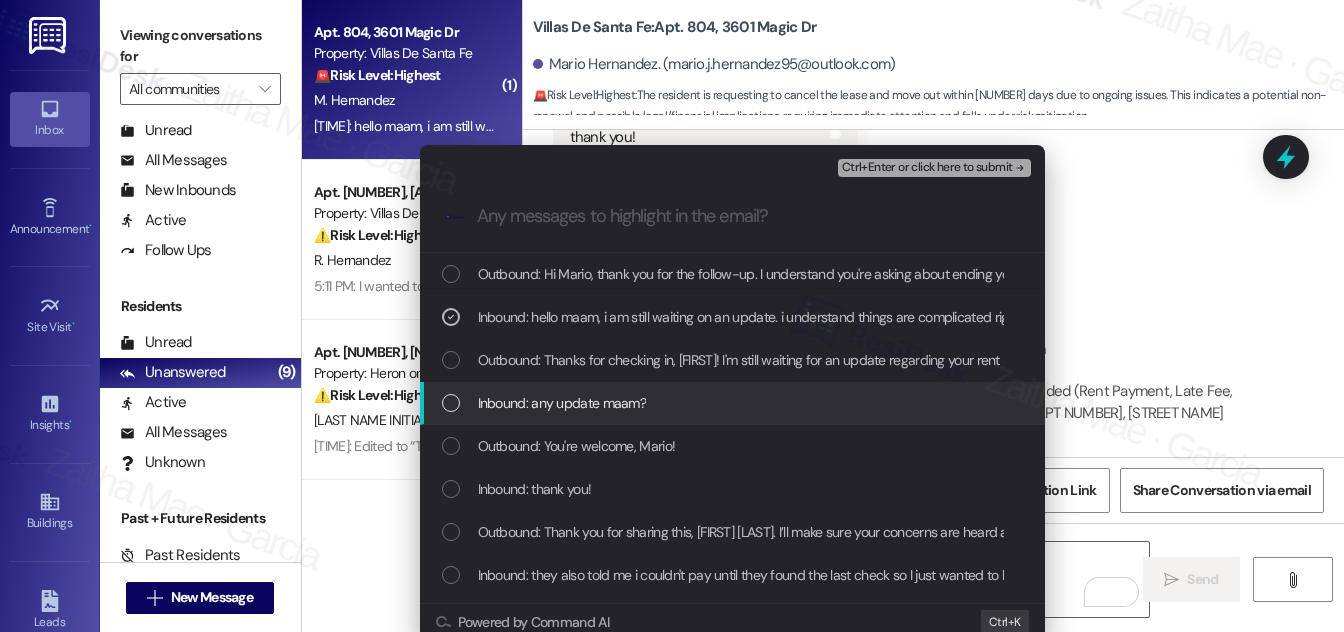 click at bounding box center [451, 403] 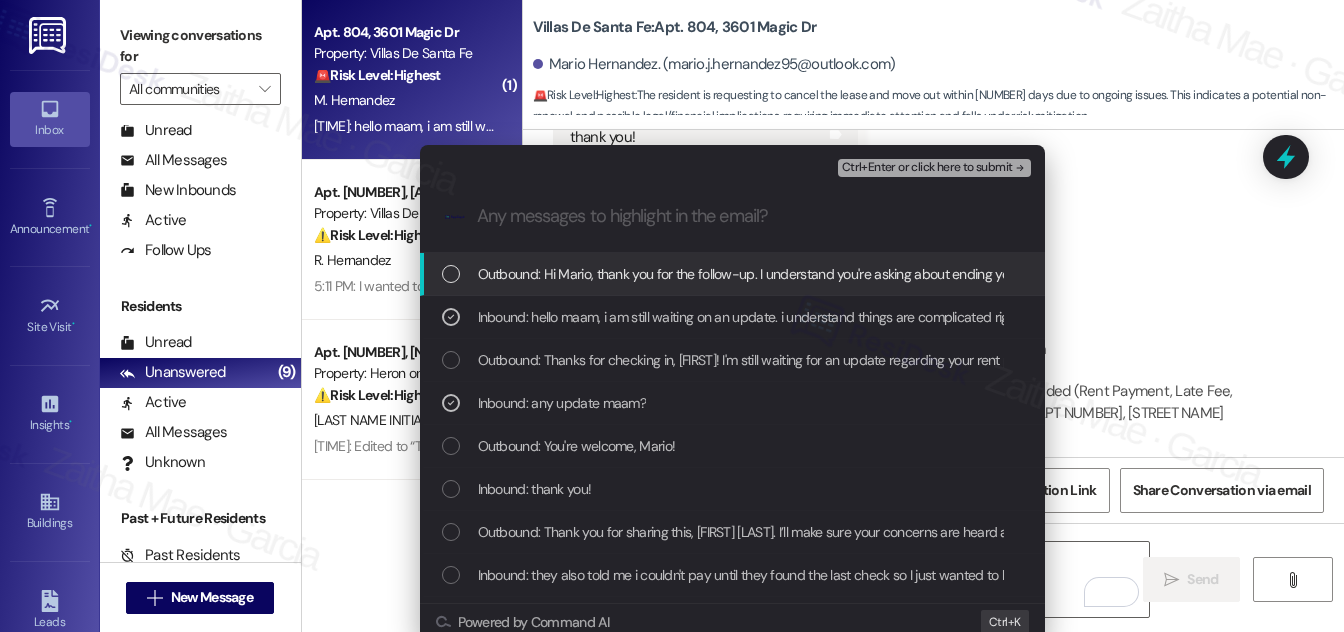 click on "Ctrl+Enter or click here to submit" at bounding box center [927, 168] 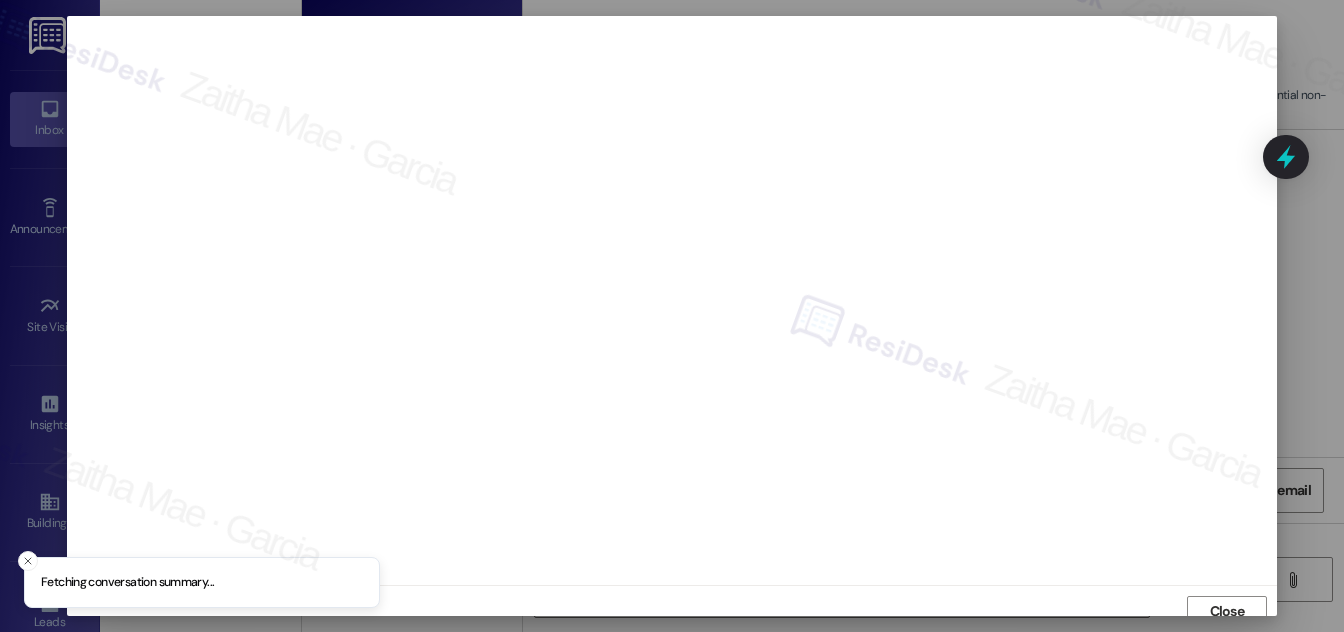 scroll, scrollTop: 11, scrollLeft: 0, axis: vertical 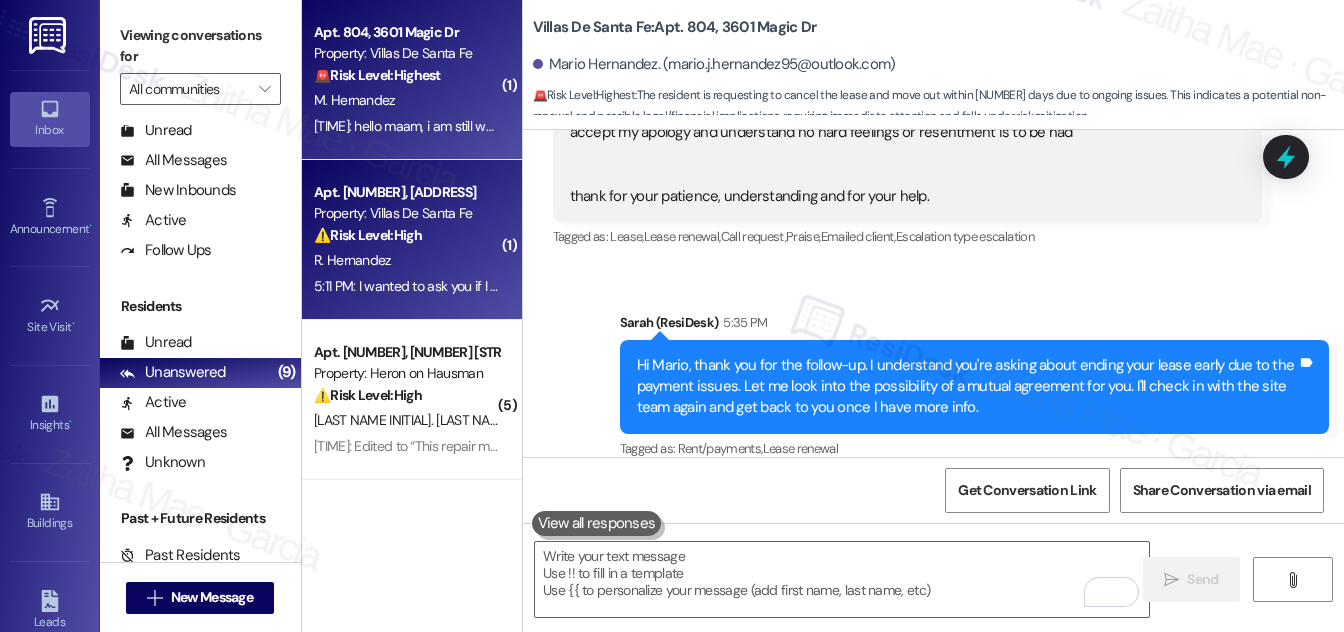 click on "R. Hernandez" at bounding box center (406, 260) 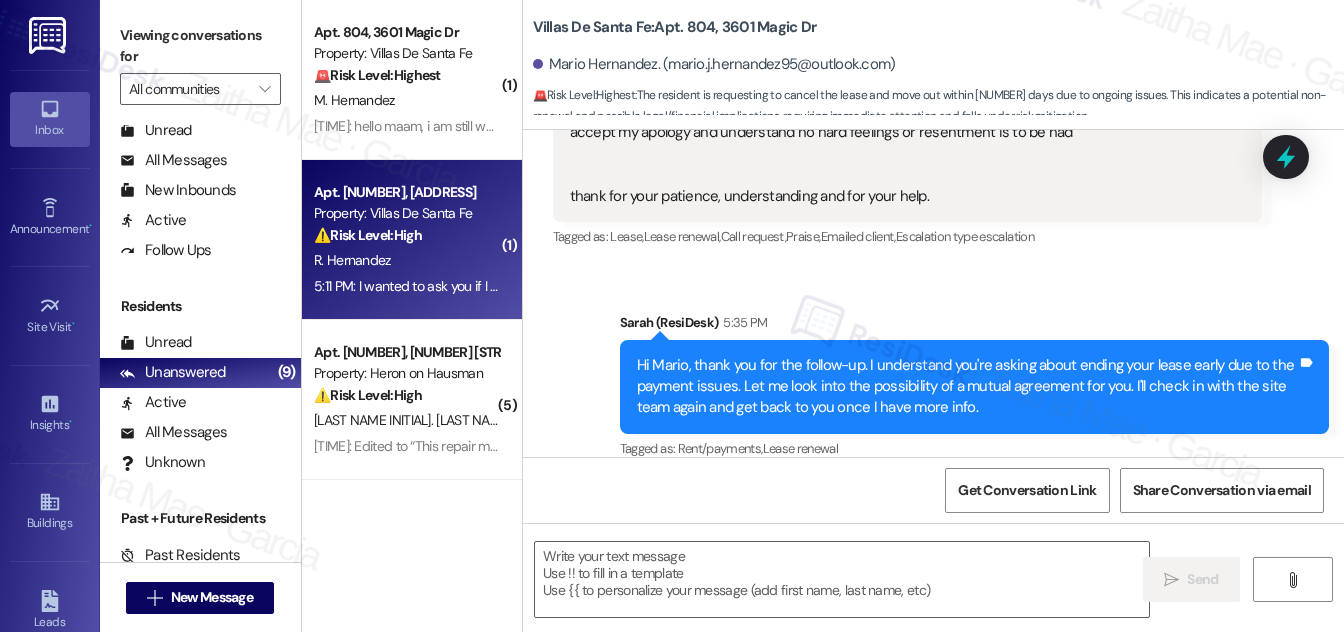 type on "Fetching suggested responses. Please feel free to read through the conversation in the meantime." 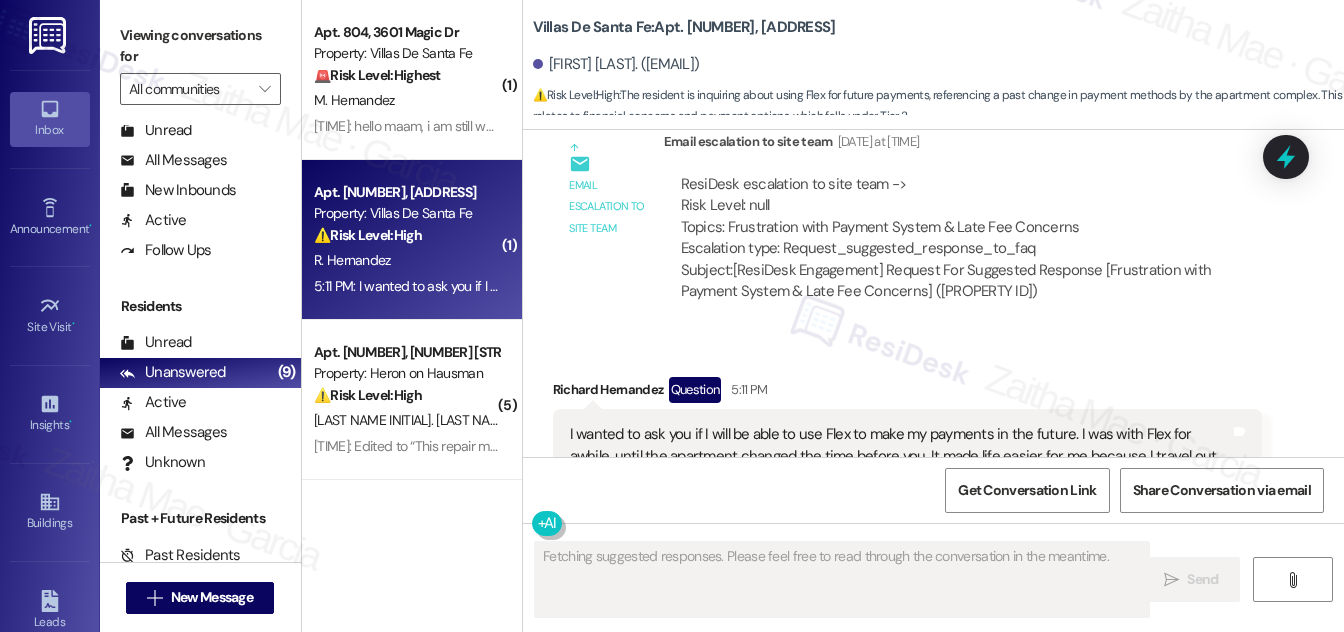 scroll, scrollTop: 1614, scrollLeft: 0, axis: vertical 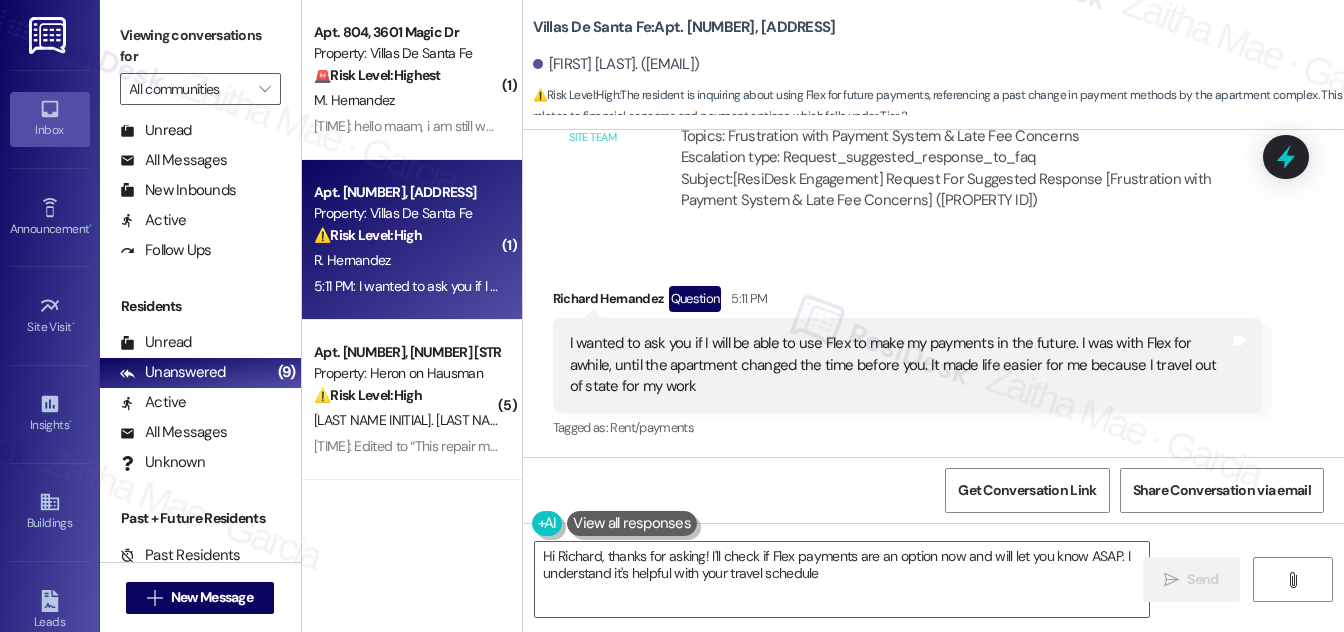 type on "Hi [FIRST], thanks for asking! I'll check if Flex payments are an option now and will let you know ASAP. I understand it's helpful with your travel schedule." 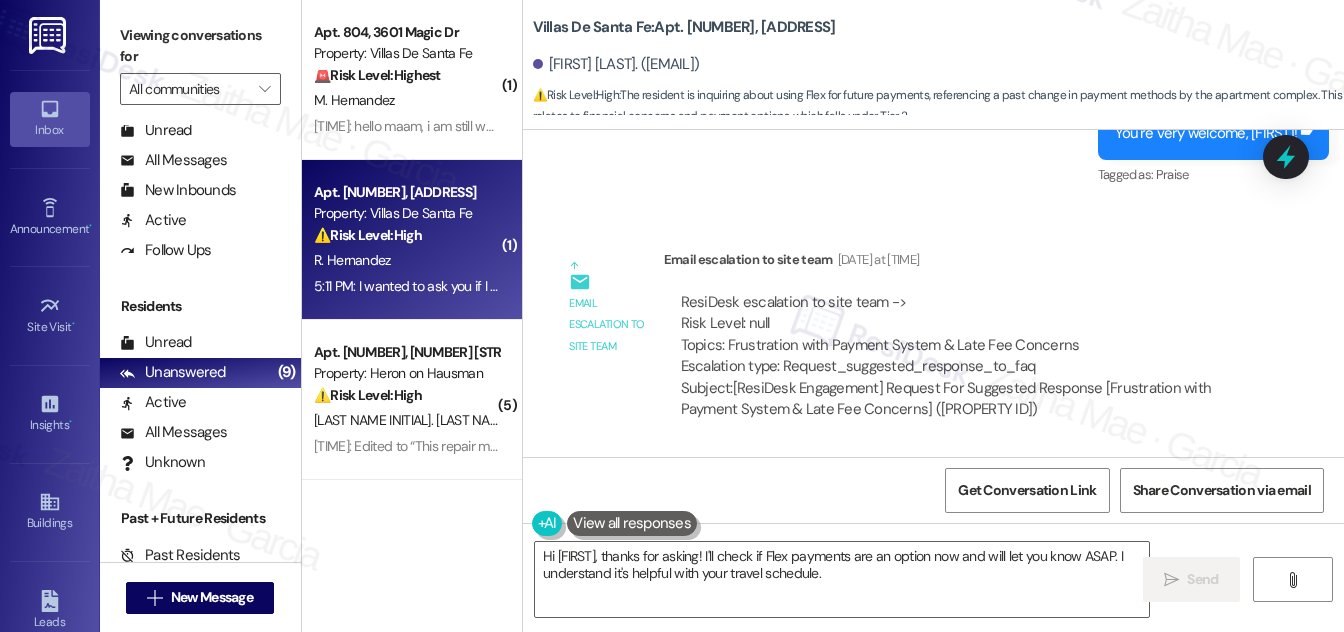 scroll, scrollTop: 1615, scrollLeft: 0, axis: vertical 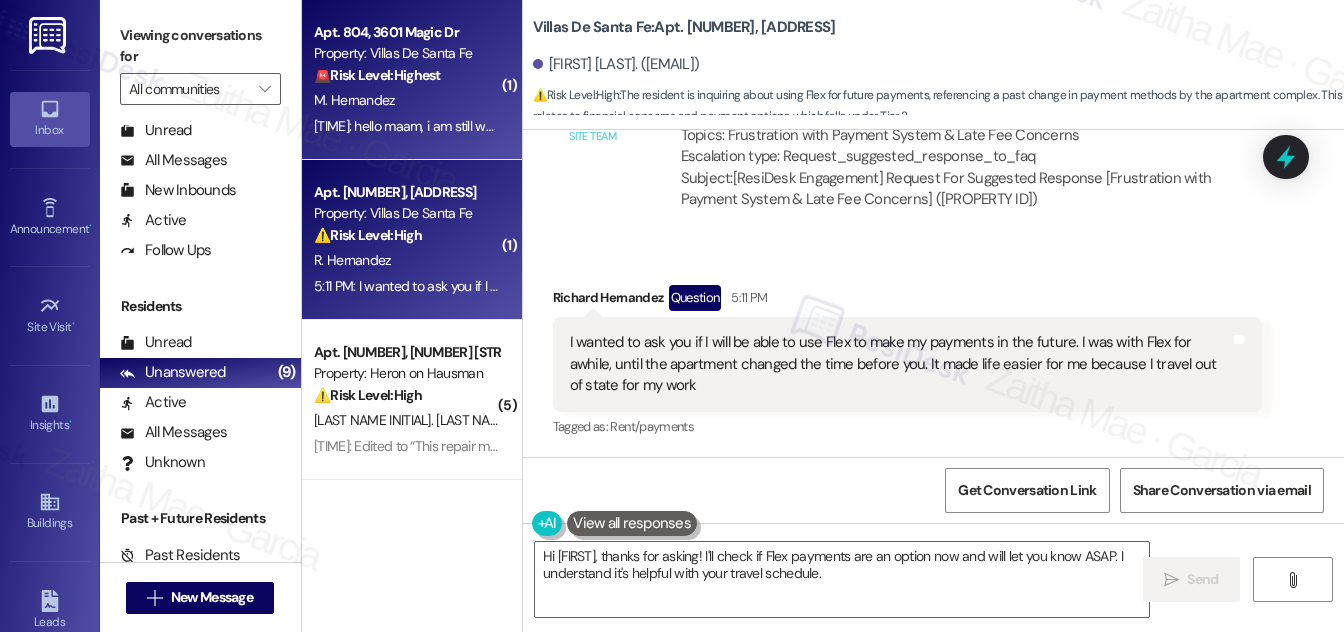 click on "M. Hernandez" at bounding box center [406, 100] 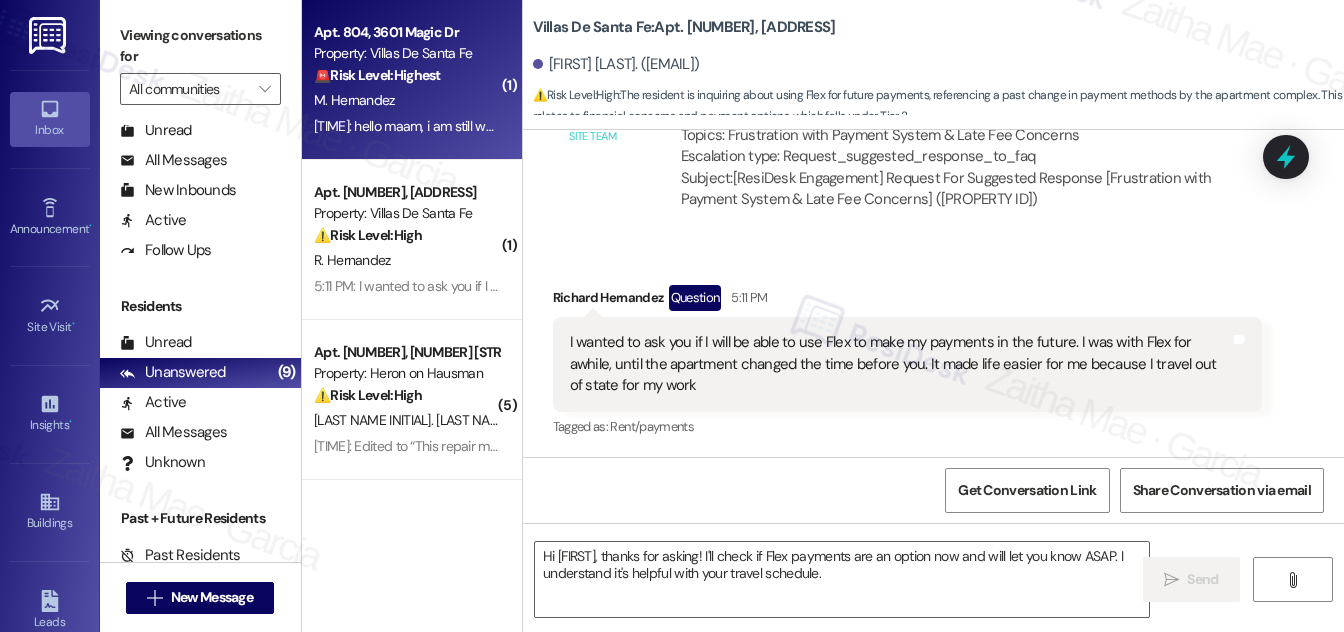 type on "Fetching suggested responses. Please feel free to read through the conversation in the meantime." 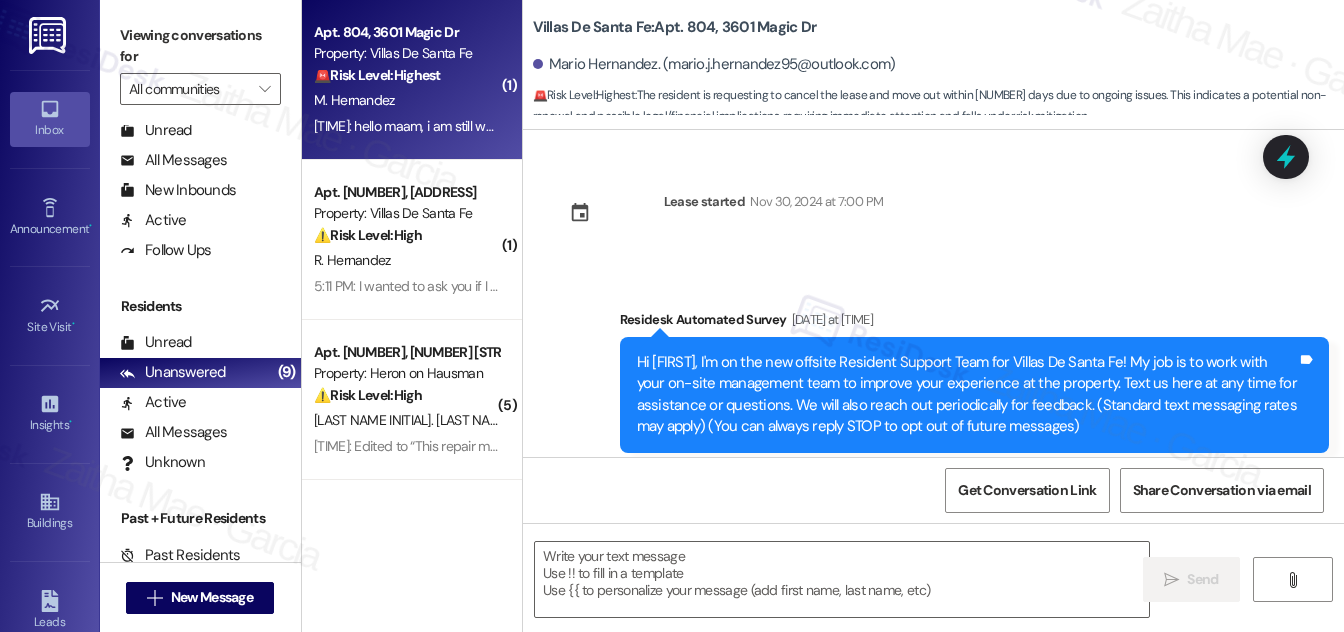type on "Fetching suggested responses. Please feel free to read through the conversation in the meantime." 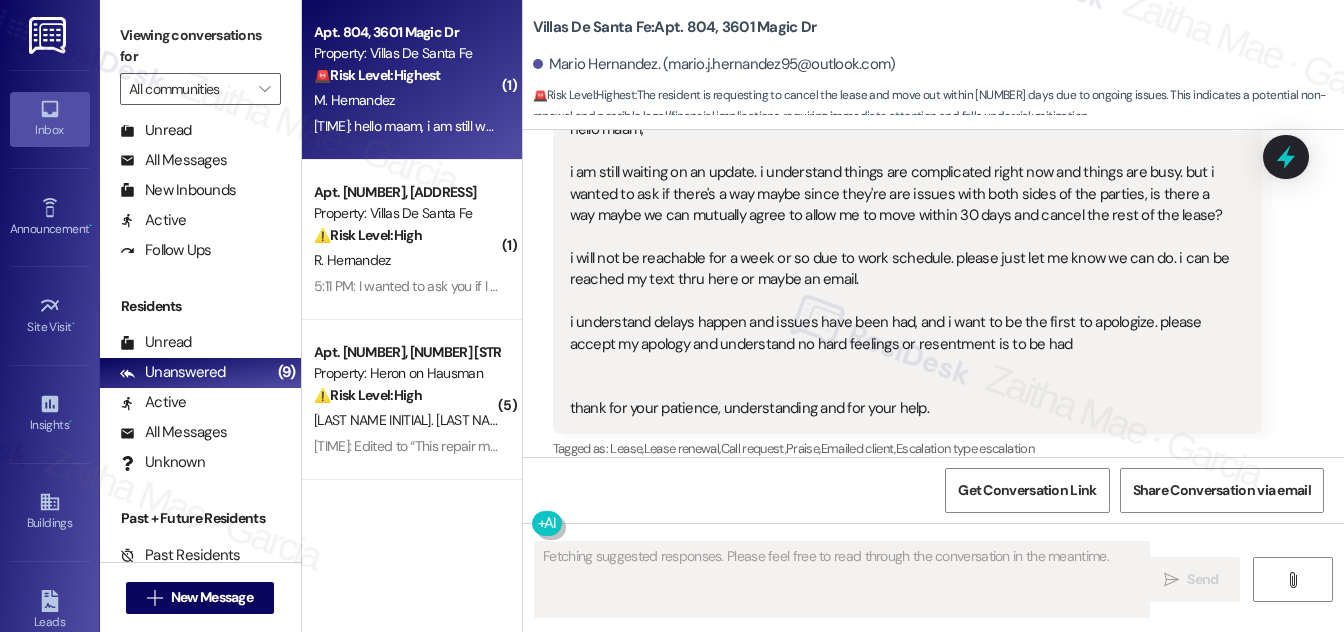 scroll, scrollTop: 4386, scrollLeft: 0, axis: vertical 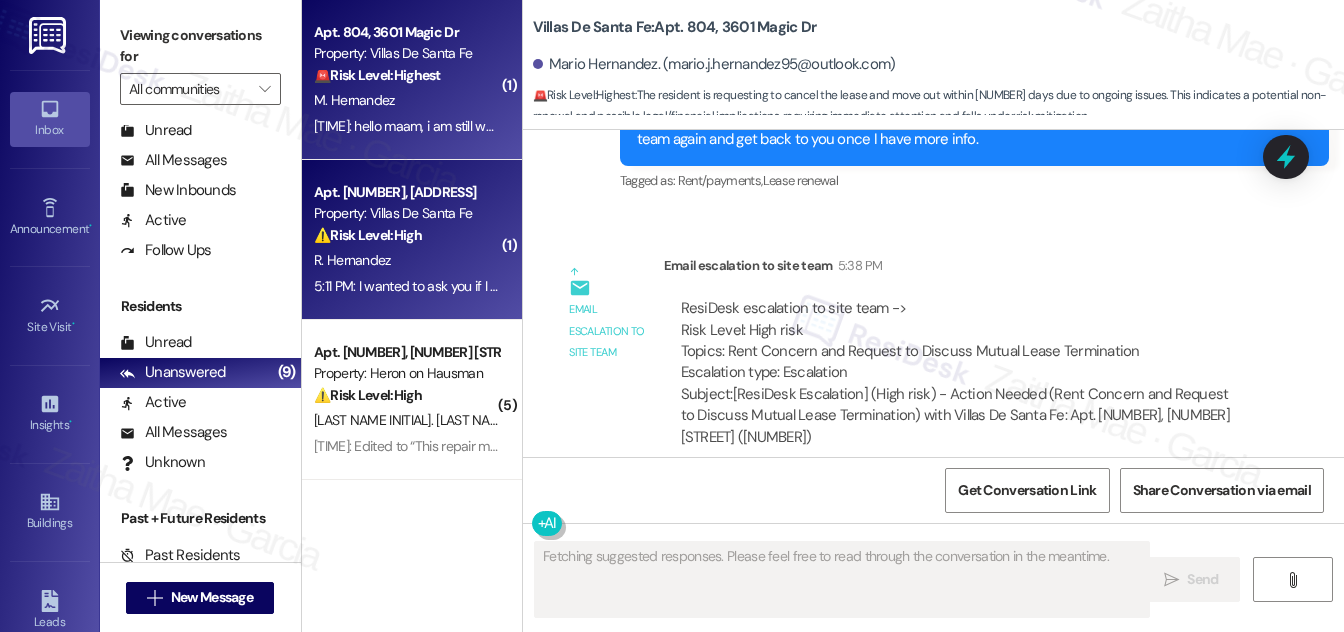 click on "R. Hernandez" at bounding box center (406, 260) 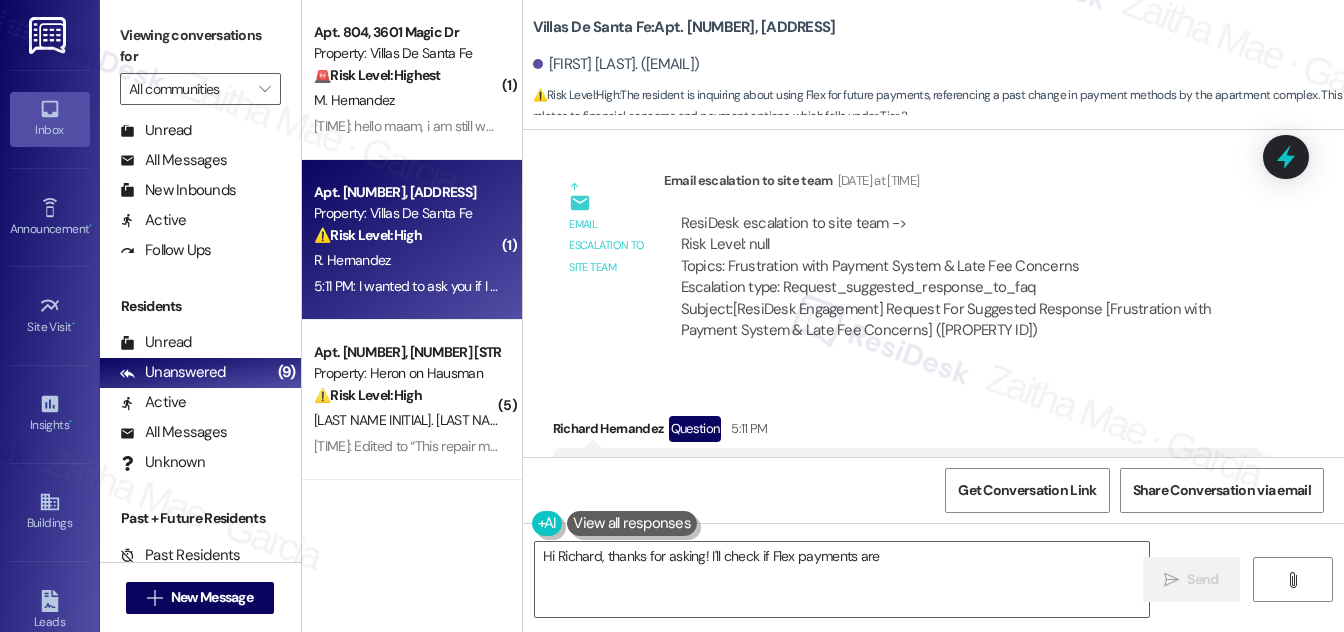 scroll, scrollTop: 1615, scrollLeft: 0, axis: vertical 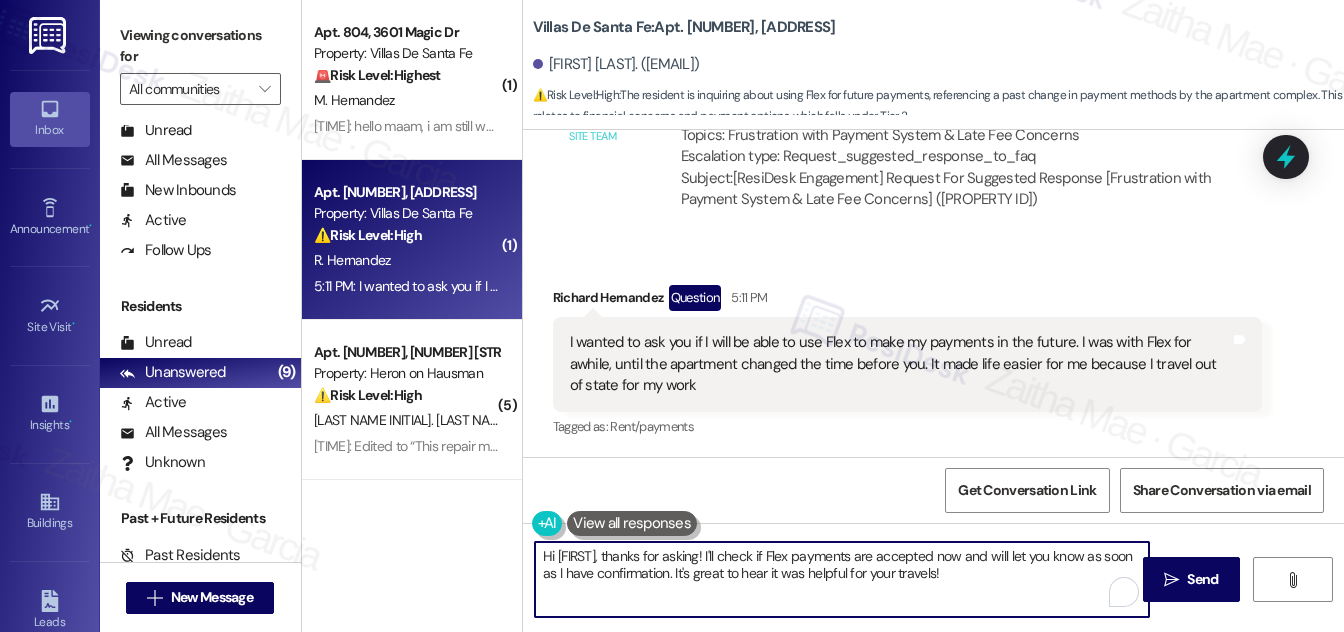 click on "Hi [FIRST], thanks for asking! I'll check if Flex payments are accepted now and will let you know as soon as I have confirmation. It's great to hear it was helpful for your travels!" at bounding box center (842, 579) 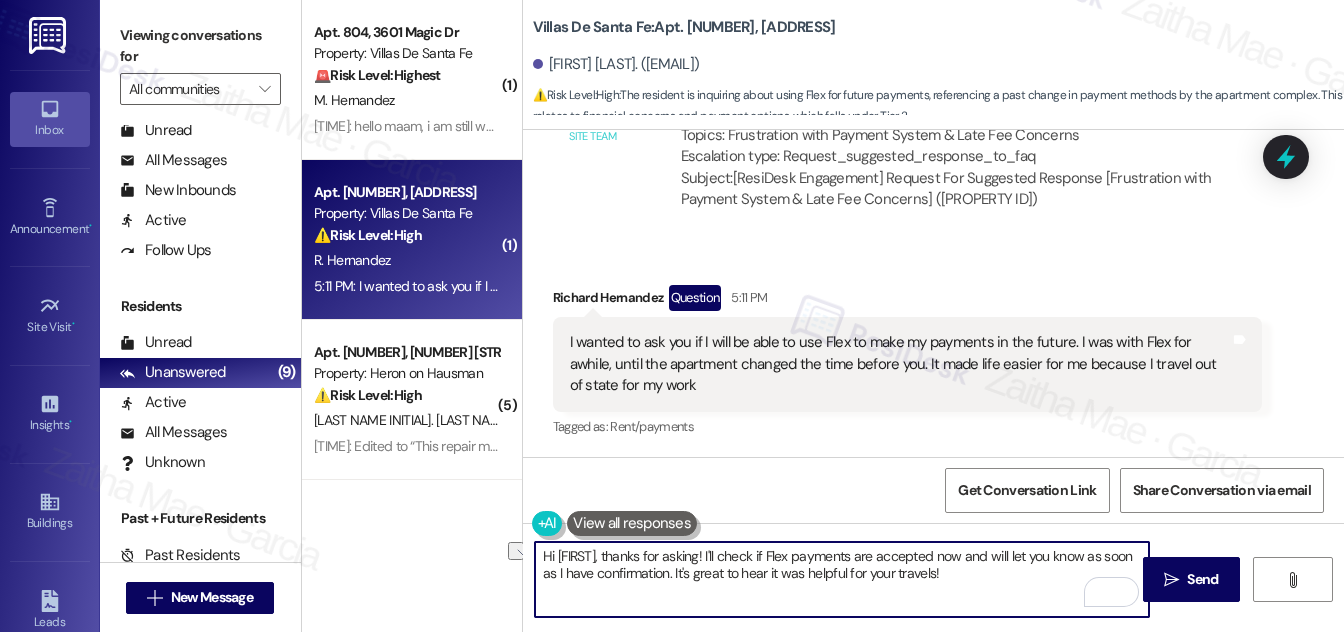 drag, startPoint x: 673, startPoint y: 570, endPoint x: 954, endPoint y: 572, distance: 281.0071 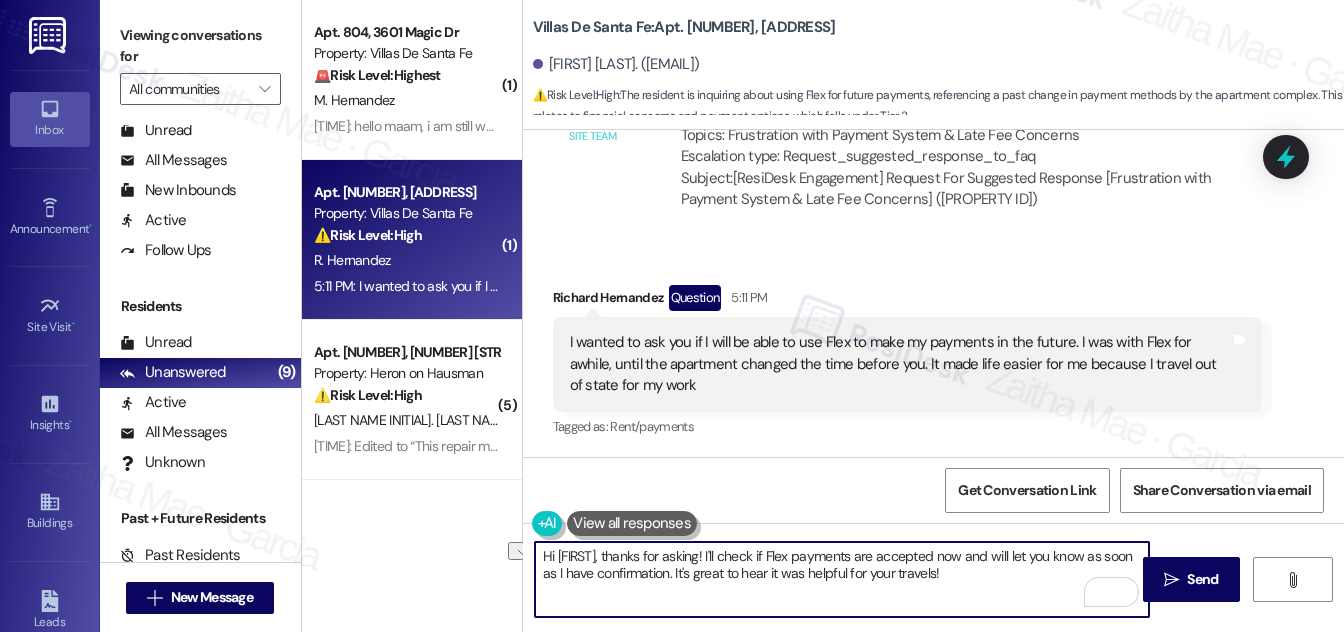 click on "Hi [FIRST], thanks for asking! I'll check if Flex payments are accepted now and will let you know as soon as I have confirmation. It's great to hear it was helpful for your travels!" at bounding box center (842, 579) 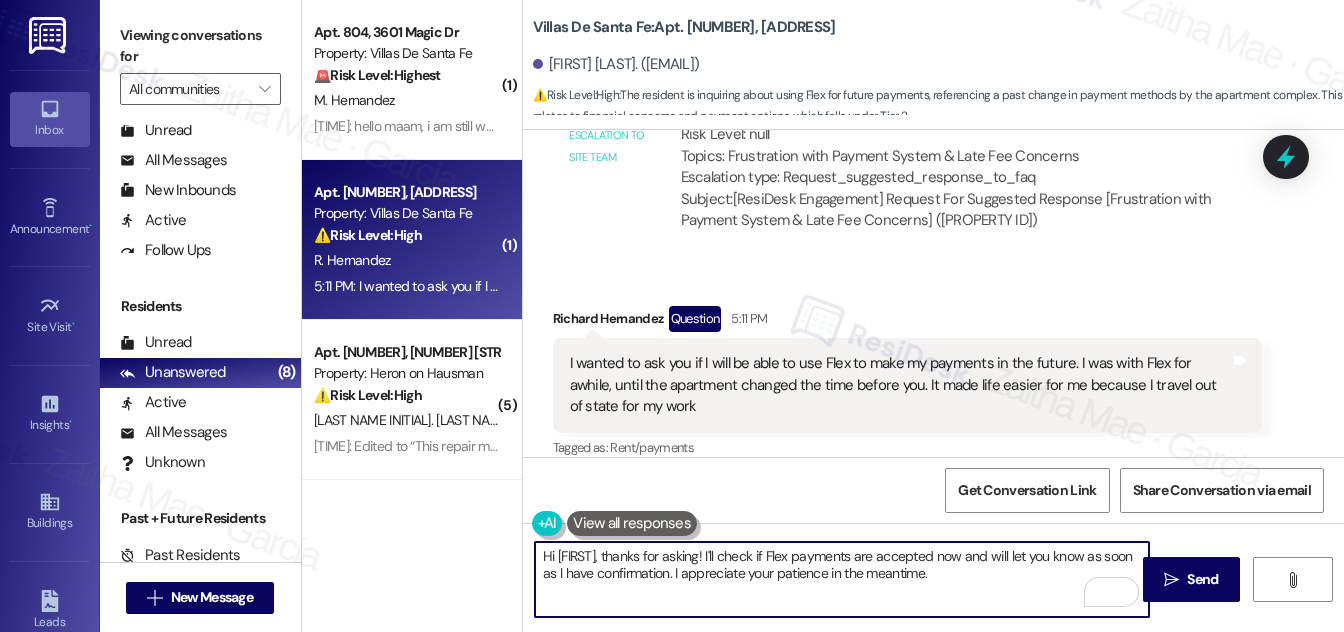 scroll, scrollTop: 1615, scrollLeft: 0, axis: vertical 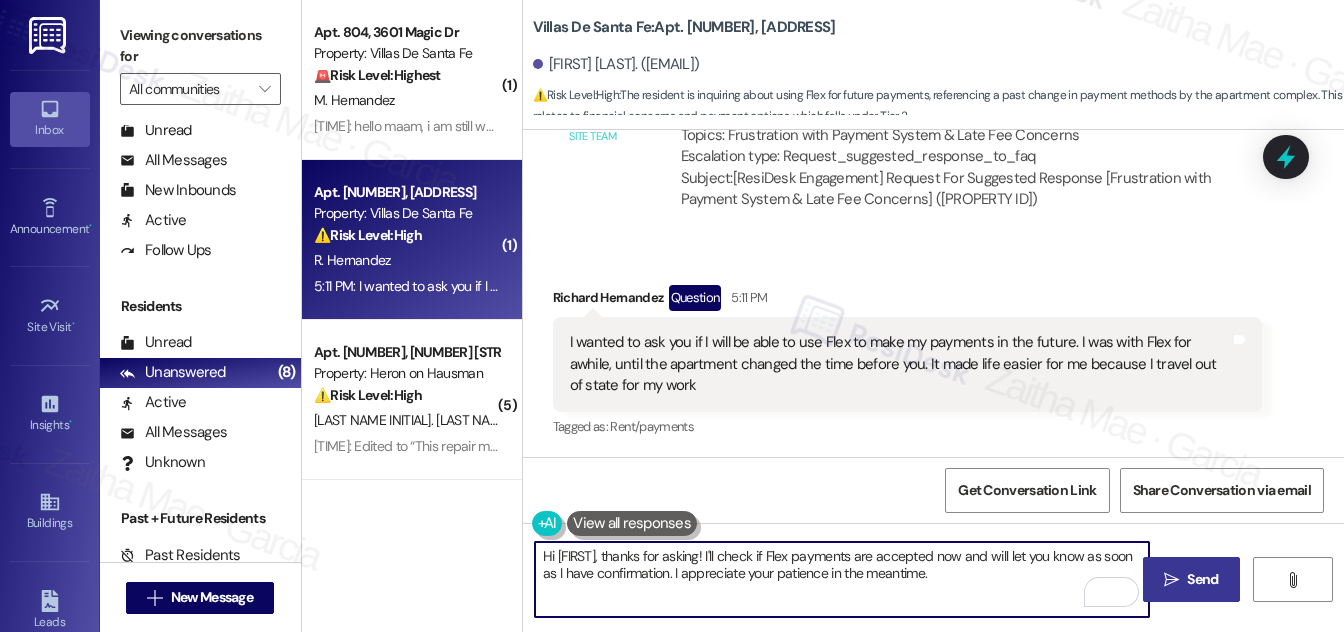 type on "Hi [FIRST], thanks for asking! I'll check if Flex payments are accepted now and will let you know as soon as I have confirmation. I appreciate your patience in the meantime." 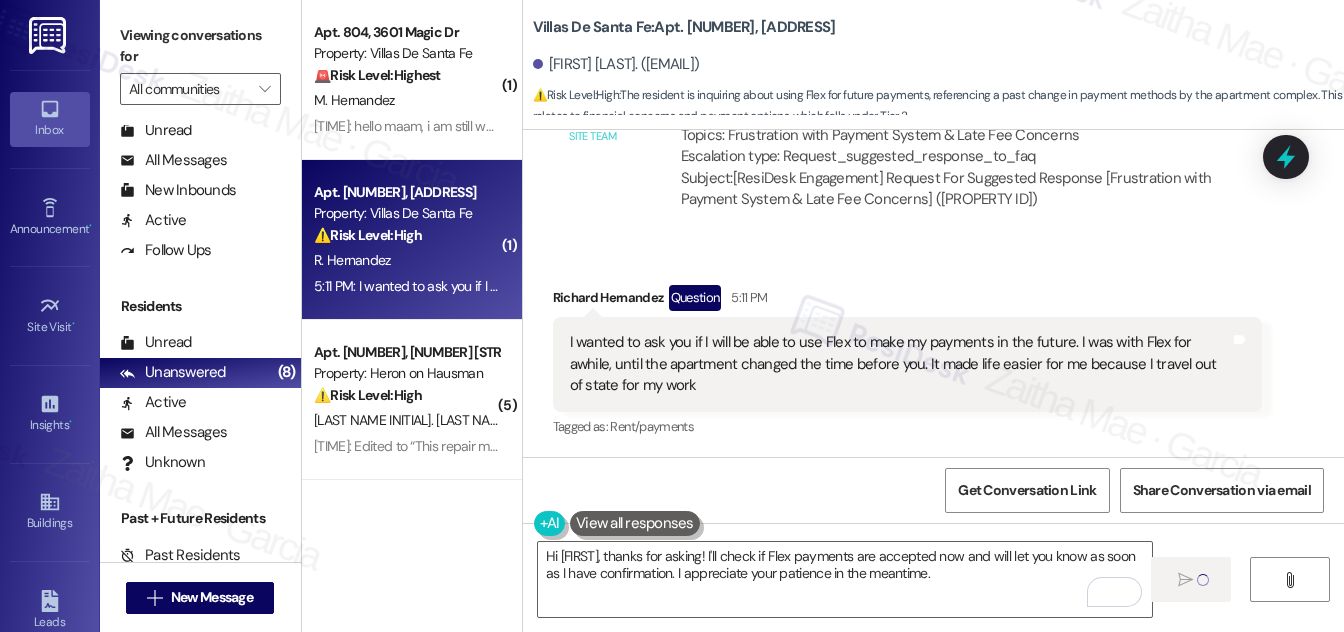 type 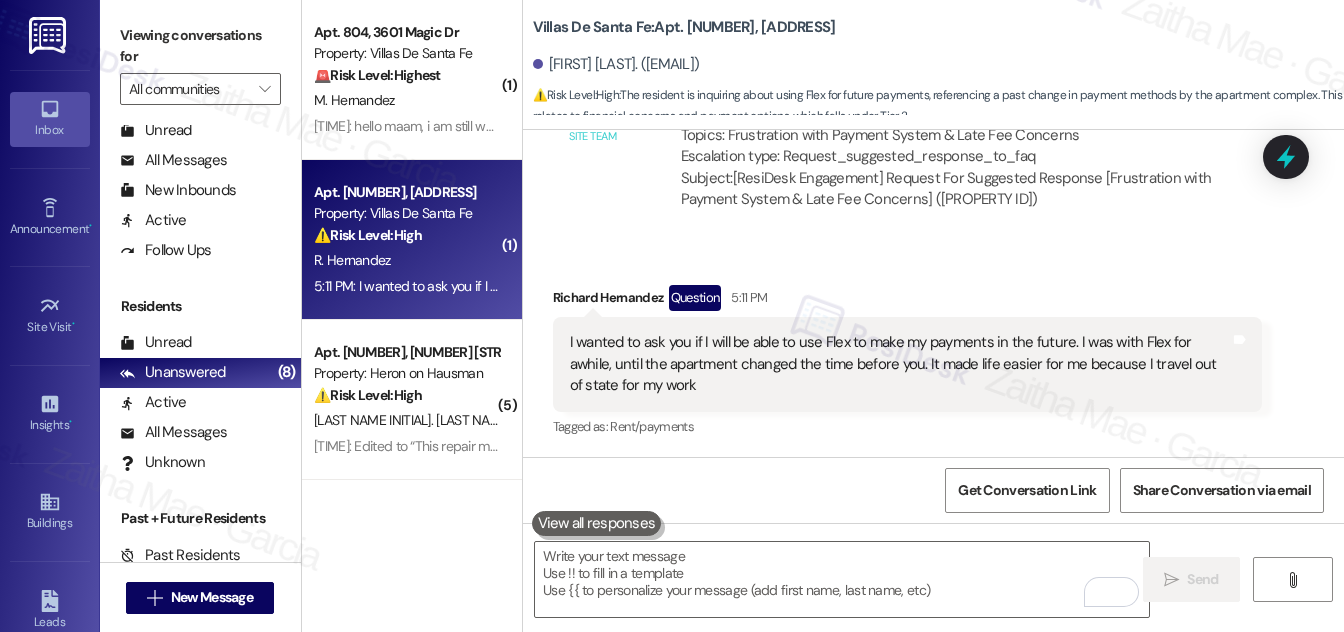 scroll, scrollTop: 1614, scrollLeft: 0, axis: vertical 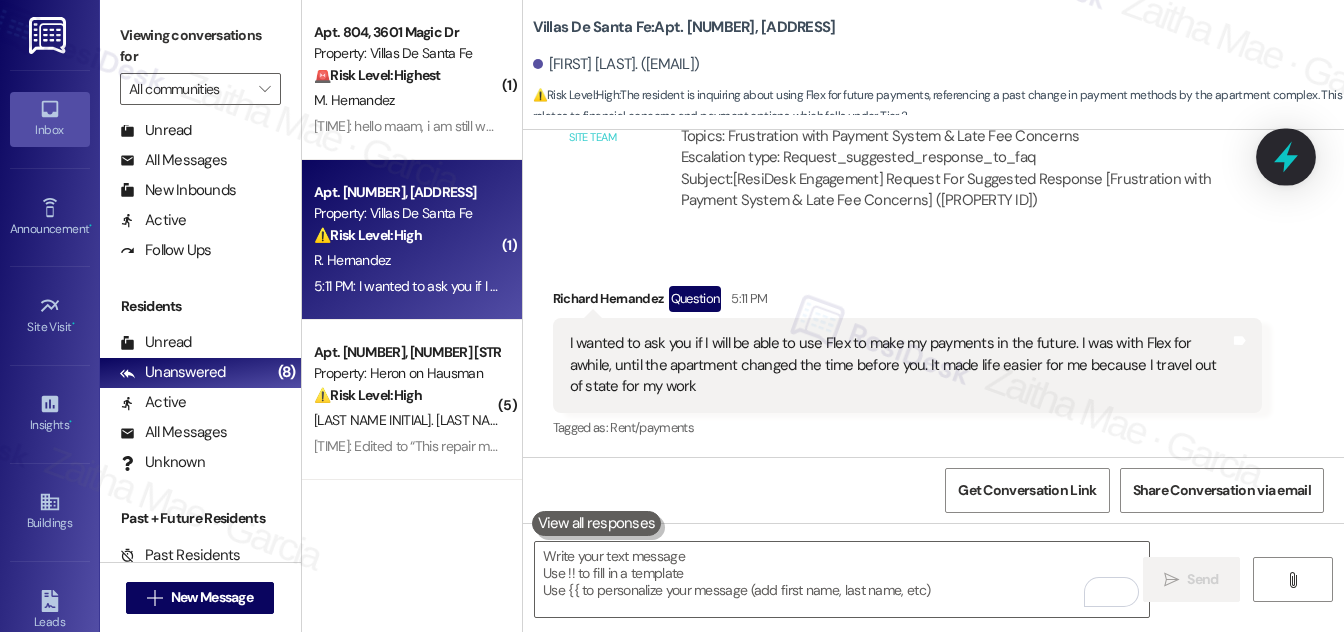 click 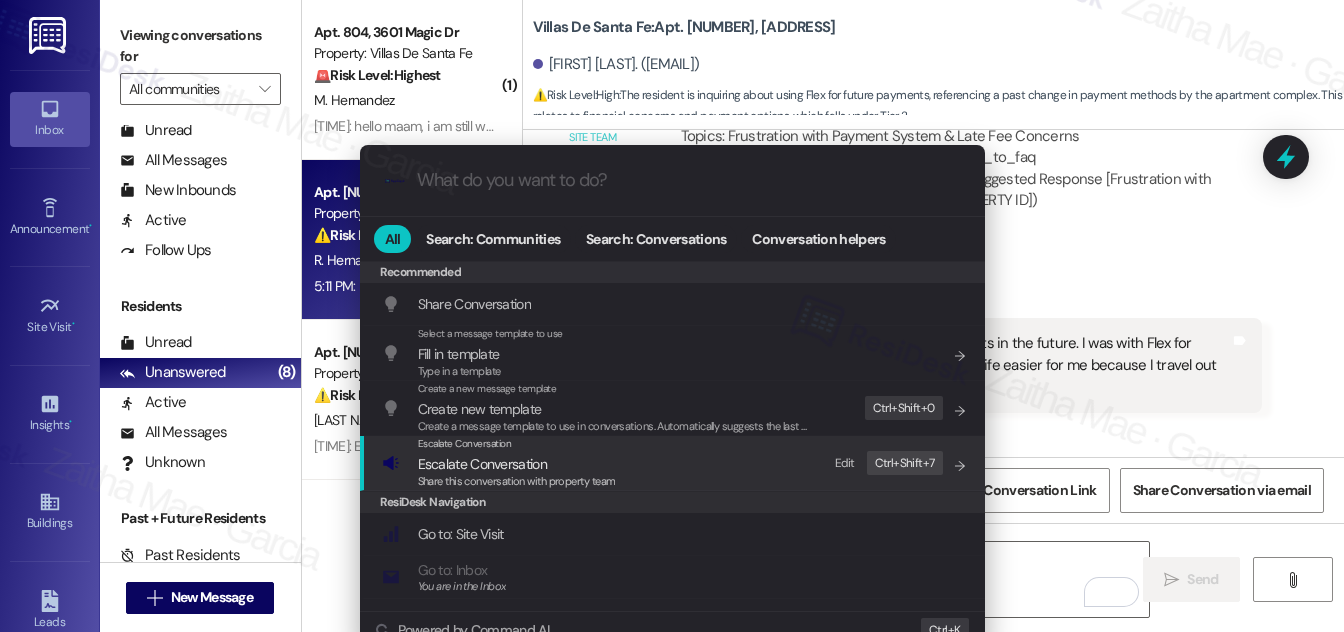 click on "Escalate Conversation" at bounding box center (482, 464) 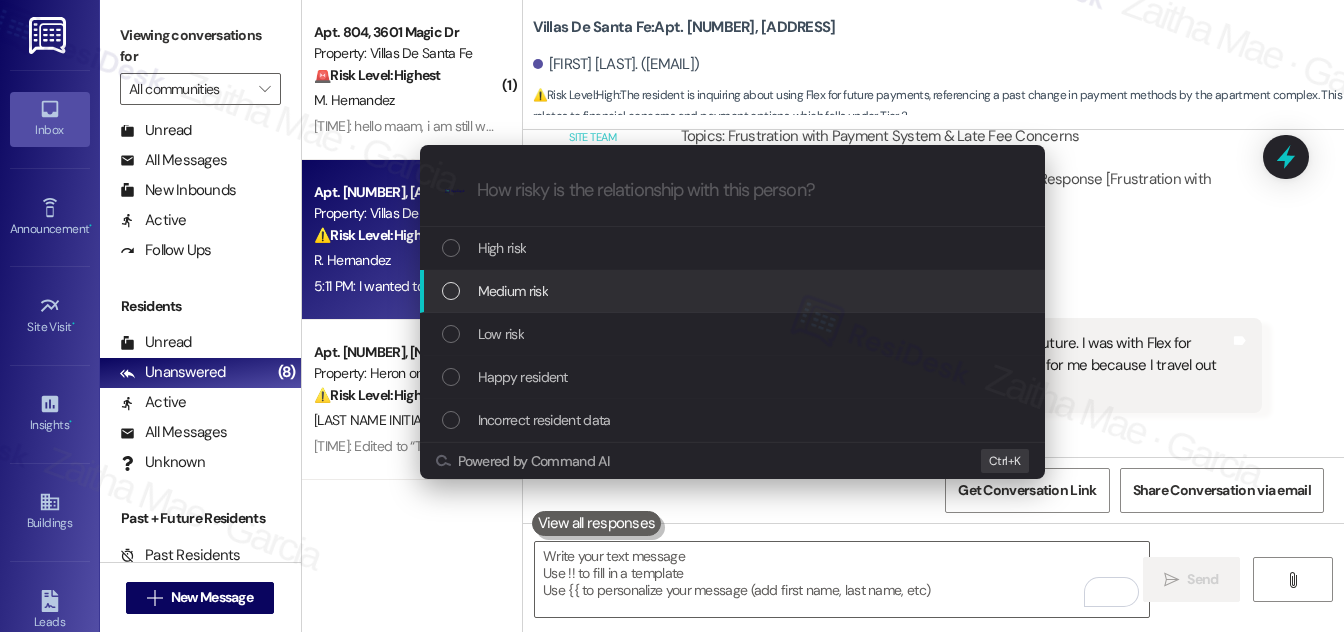 click on "Medium risk" at bounding box center (513, 291) 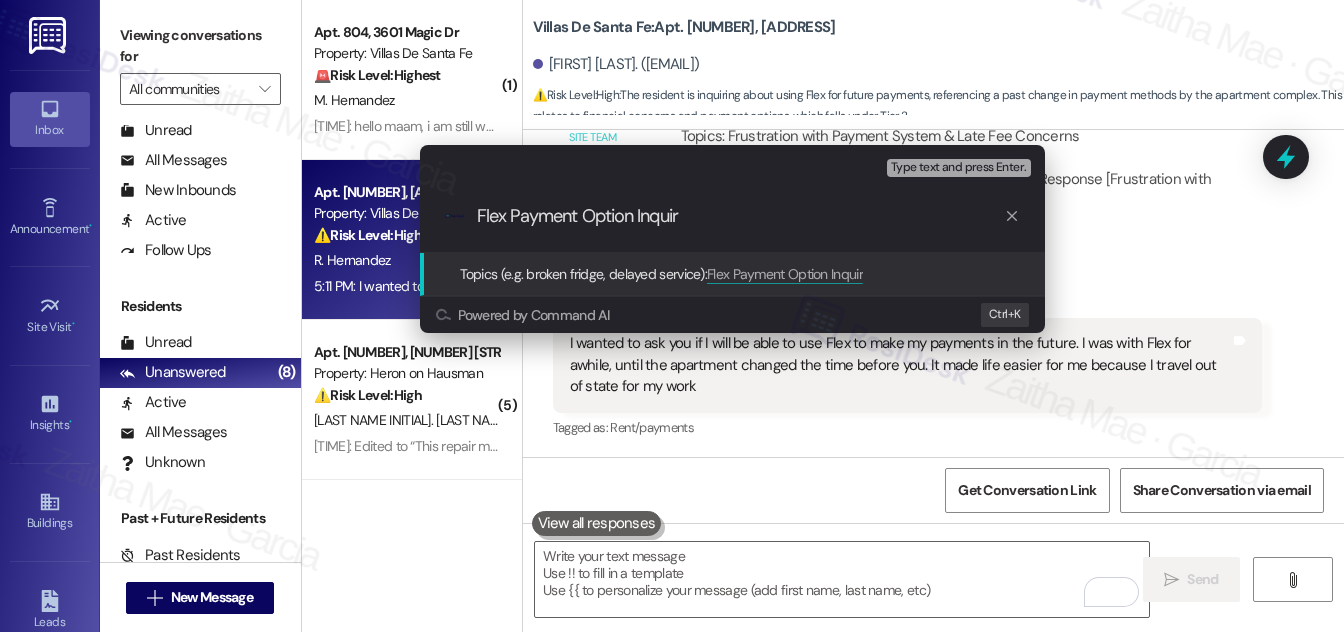 type on "Flex Payment Option Inquiry" 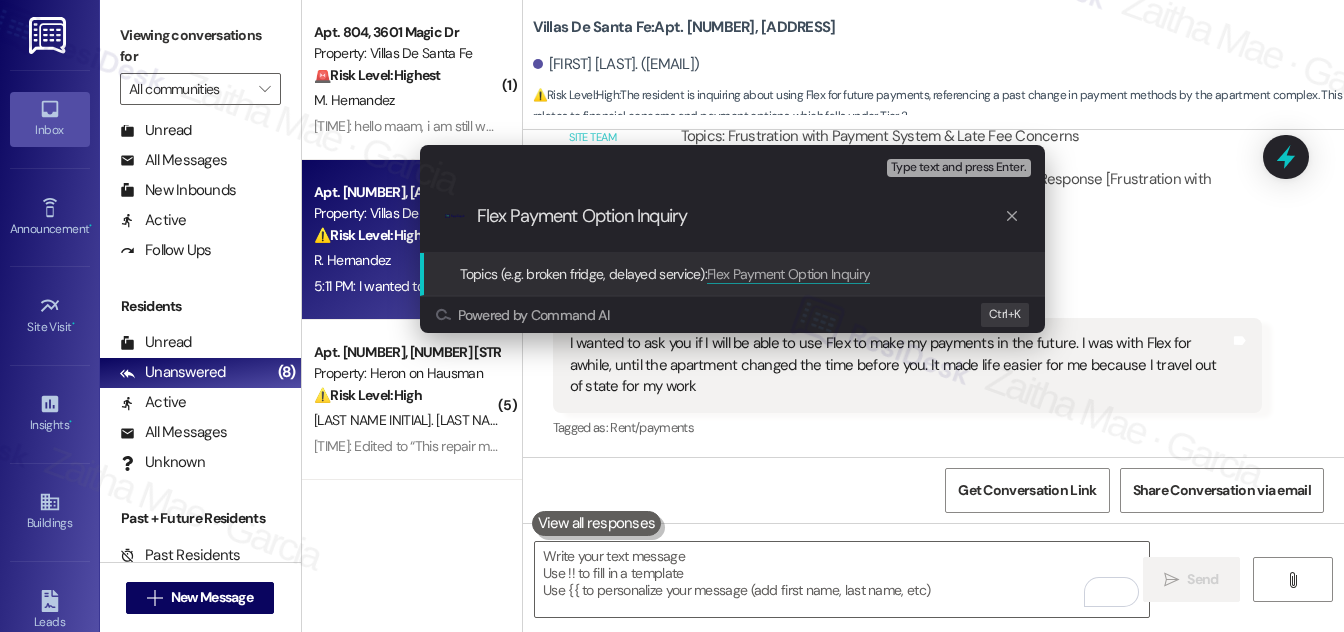 type 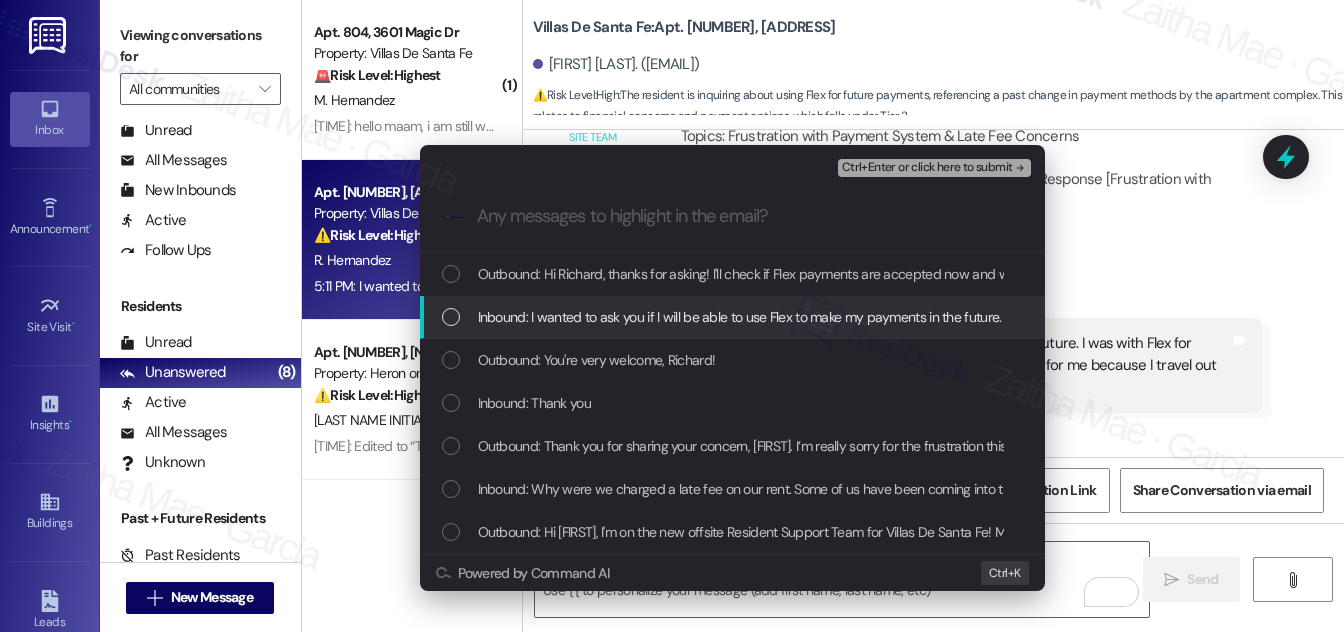 click at bounding box center [451, 317] 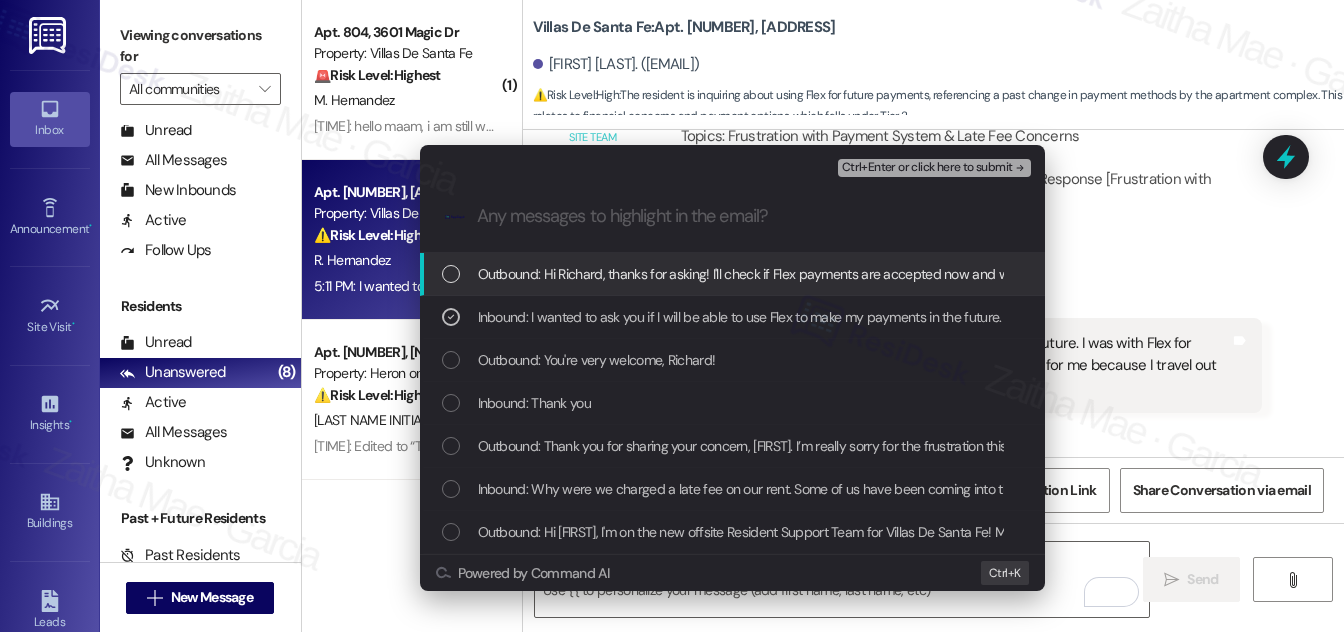 click on "Ctrl+Enter or click here to submit" at bounding box center [927, 168] 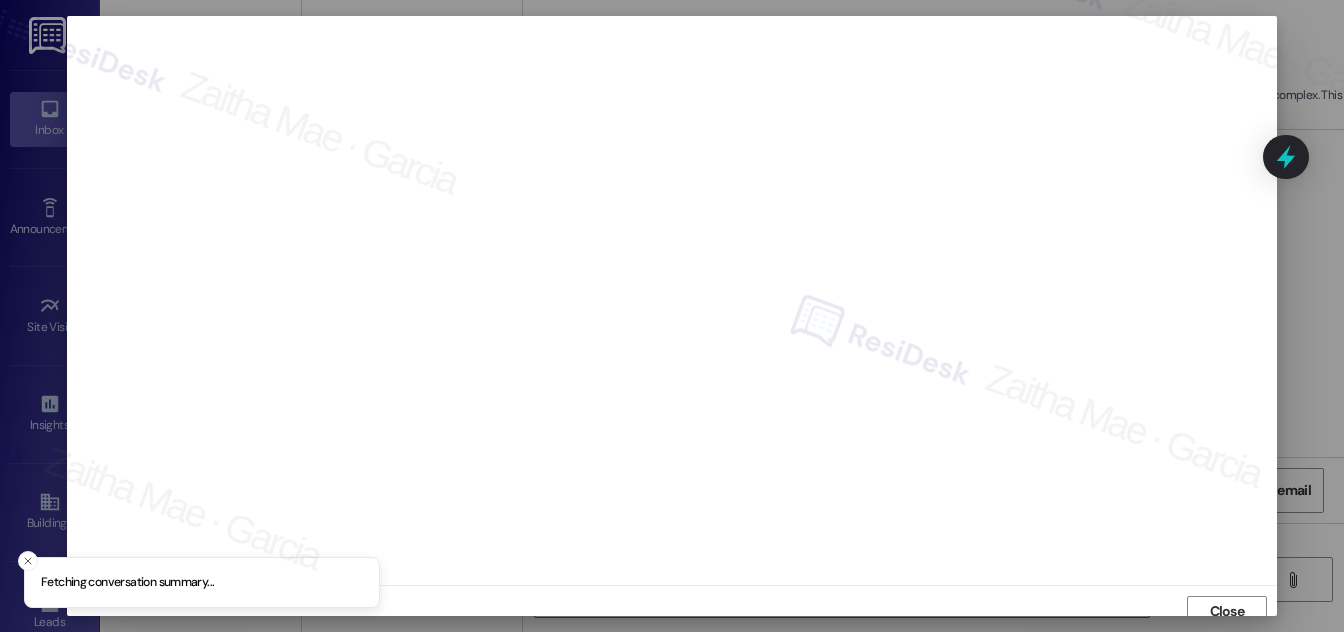 scroll, scrollTop: 11, scrollLeft: 0, axis: vertical 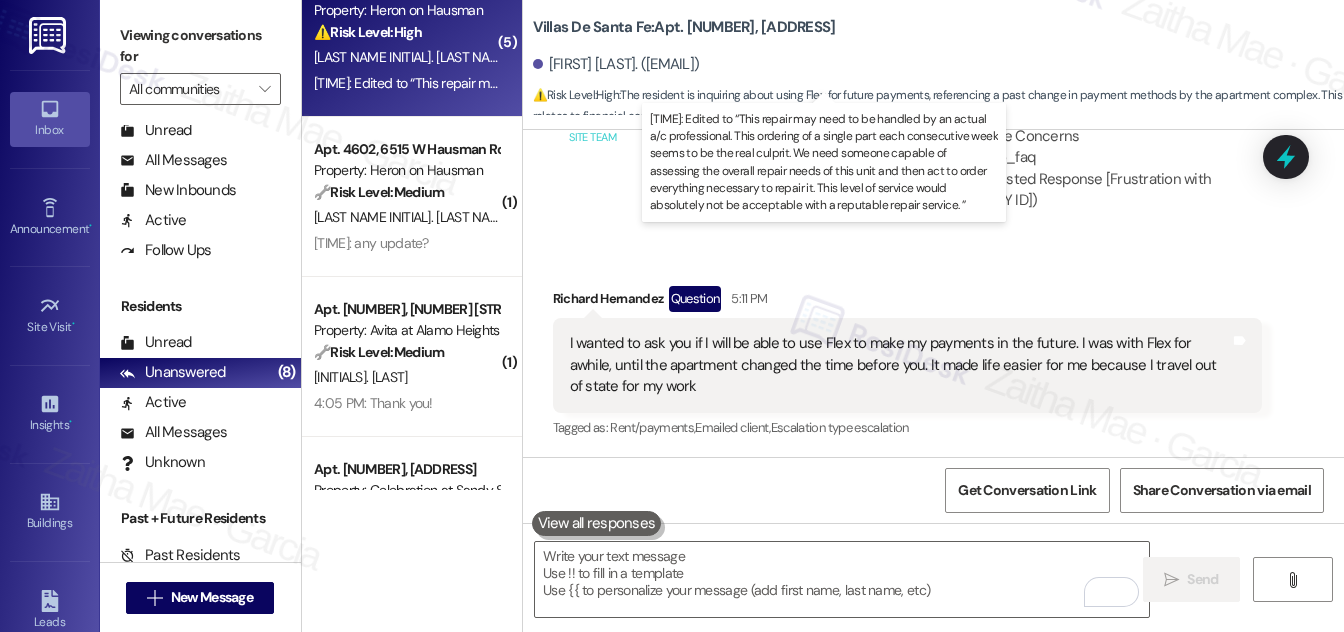 click on "3:38 PM: Edited to “This repair may need to be handled by an actual a/c professional. This ordering of a single part each consecutive week seems to be the real culprit. We need someone capable of assessing the overall repair needs of this unit and then act to order everything necessary to repair it. This level of service would absolutely not be acceptable with a reputable repair service. ” 3:38 PM: Edited to “This repair may need to be handled by an actual a/c professional. This ordering of a single part each consecutive week seems to be the real culprit. We need someone capable of assessing the overall repair needs of this unit and then act to order everything necessary to repair it. This level of service would absolutely not be acceptable with a reputable repair service. ”" at bounding box center [1430, 83] 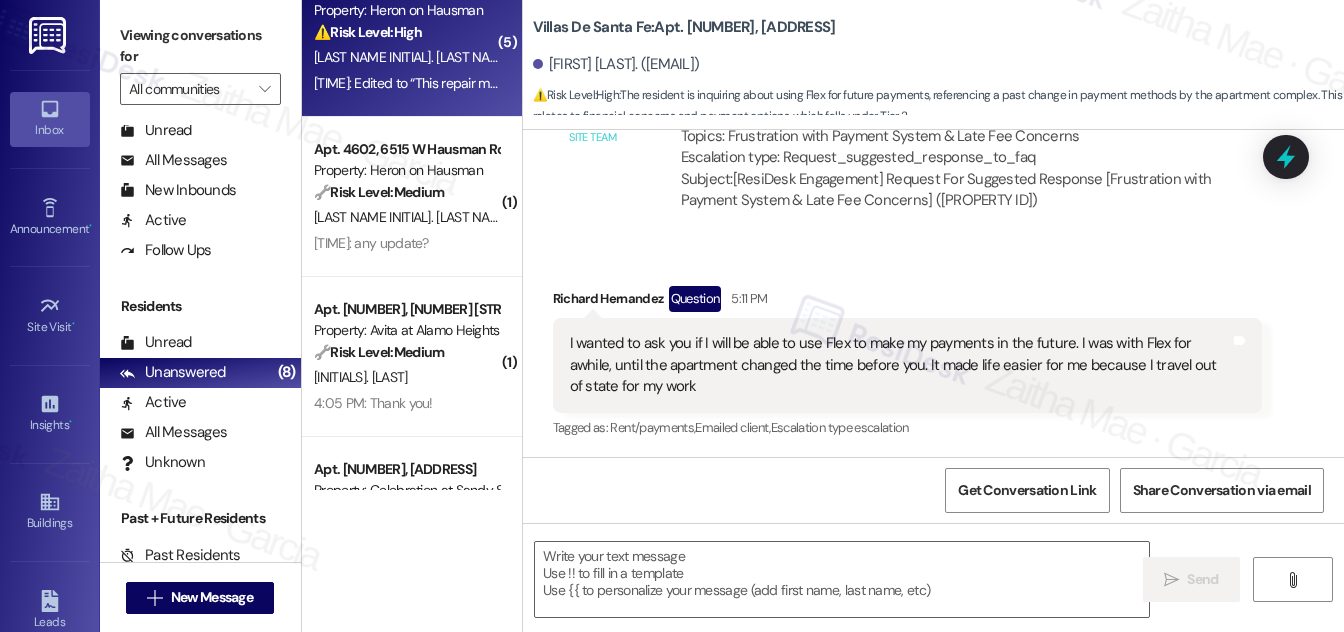 type on "Fetching suggested responses. Please feel free to read through the conversation in the meantime." 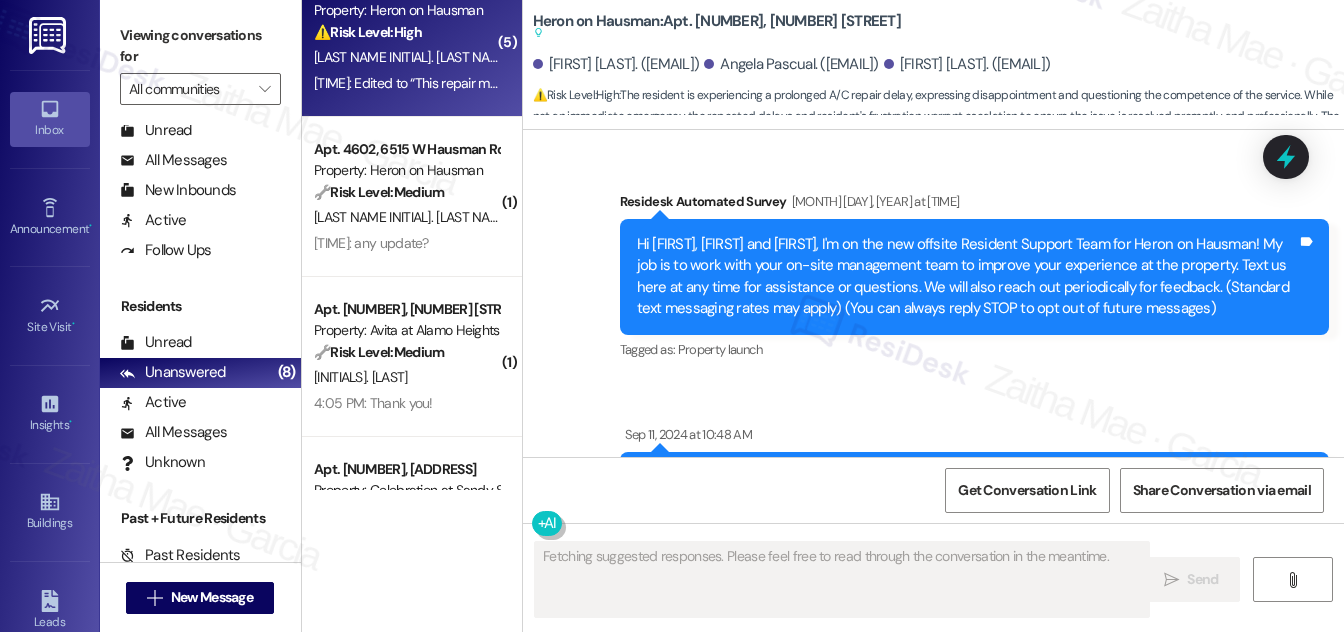 scroll, scrollTop: 12719, scrollLeft: 0, axis: vertical 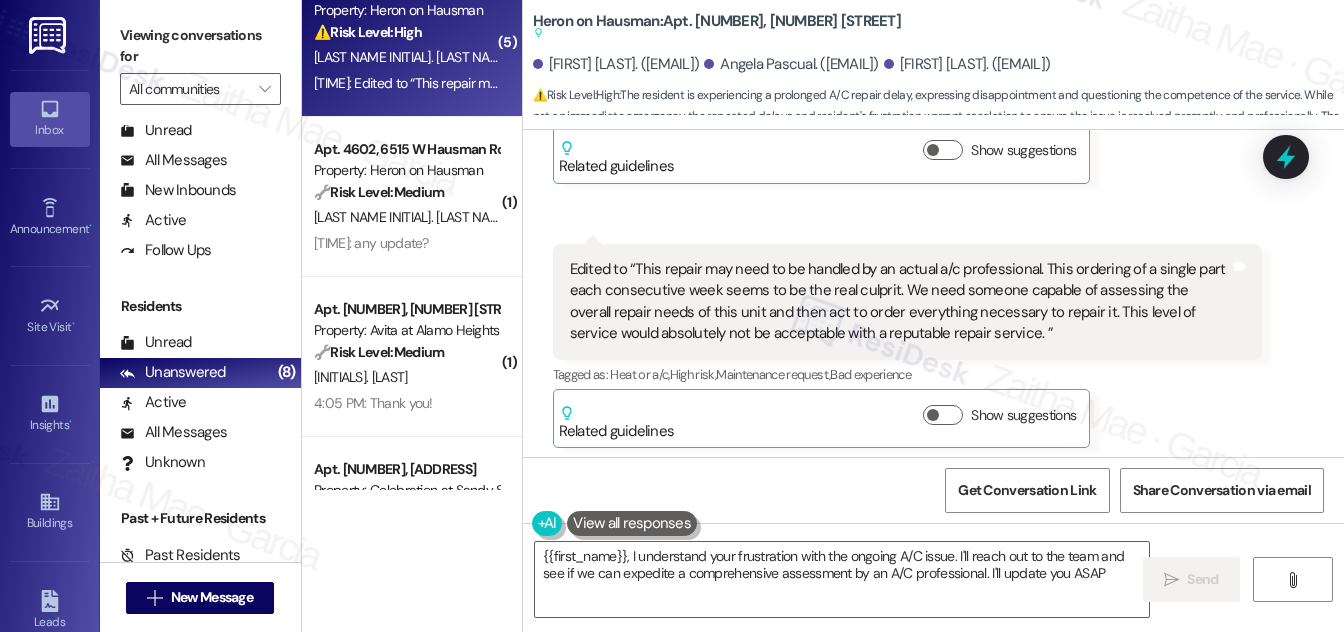 type on "{{first_name}}, I understand your frustration with the ongoing A/C issue. I'll reach out to the team and see if we can expedite a comprehensive assessment by an A/C professional. I'll update you ASAP!" 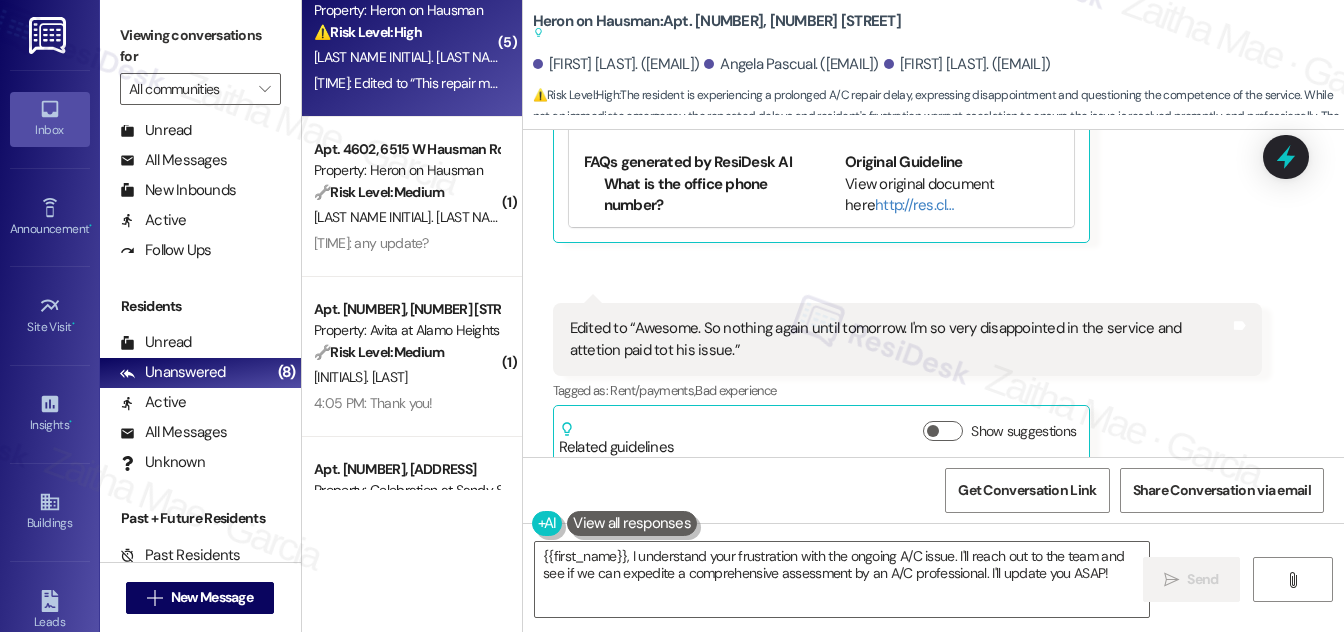 scroll, scrollTop: 11901, scrollLeft: 0, axis: vertical 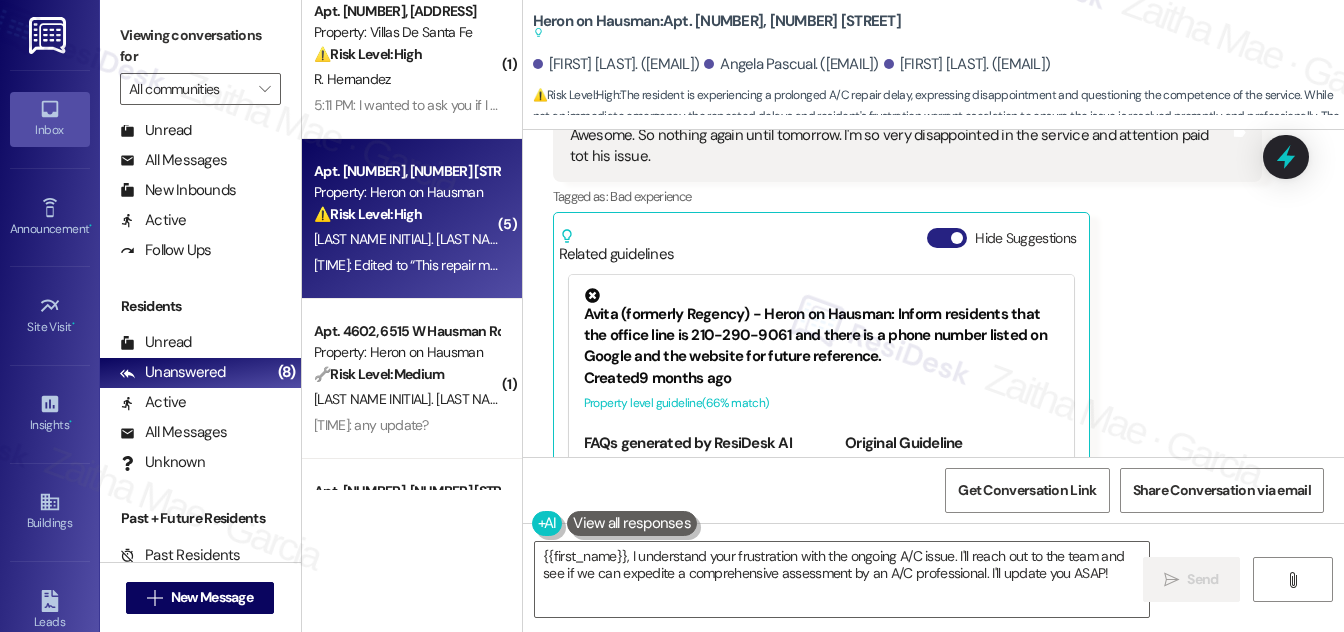 click on "Hide Suggestions" at bounding box center [947, 238] 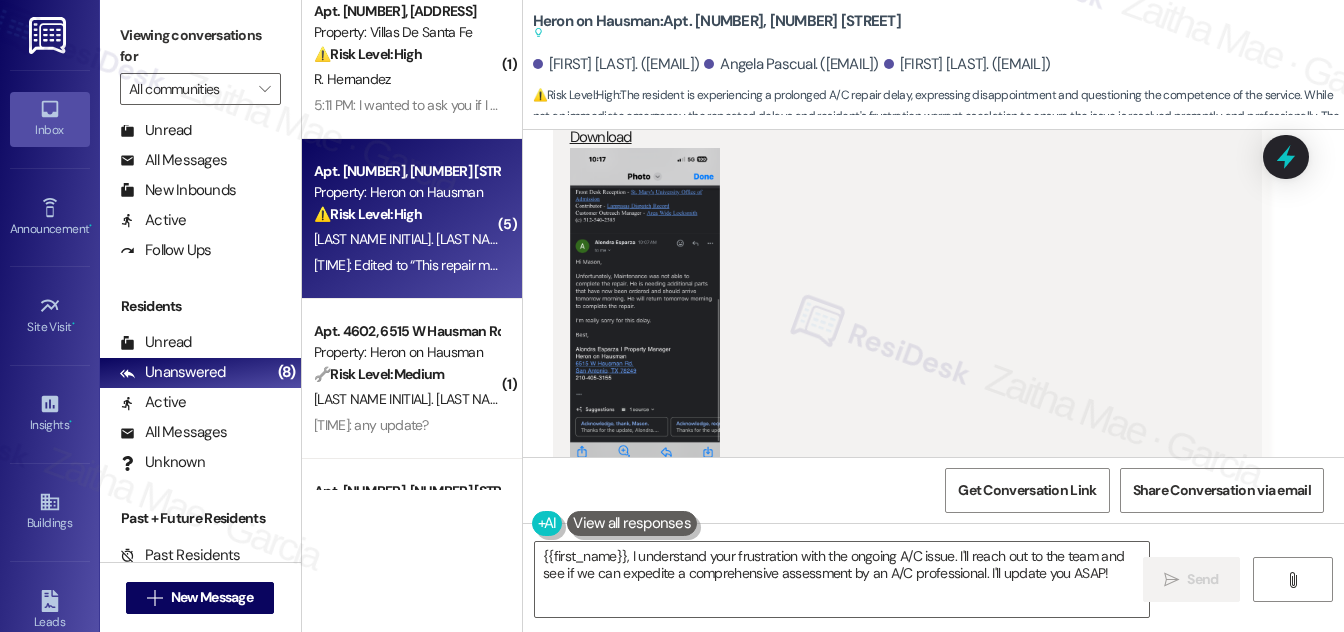 scroll, scrollTop: 10537, scrollLeft: 0, axis: vertical 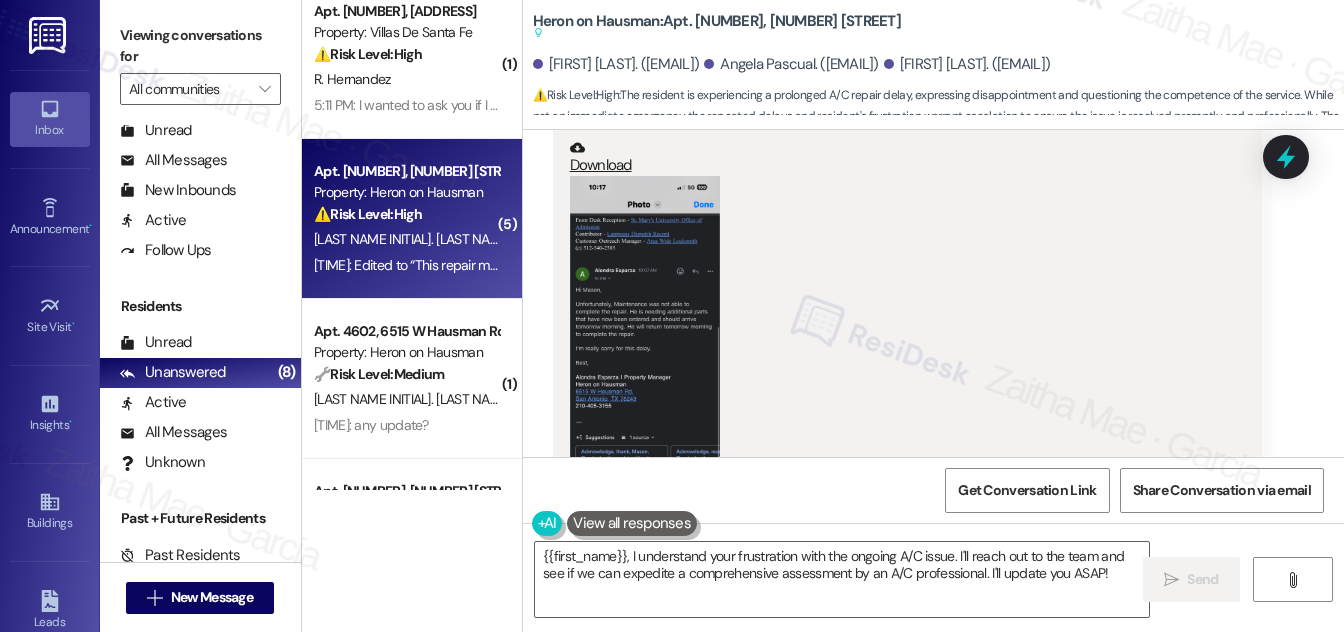 click at bounding box center (645, 338) 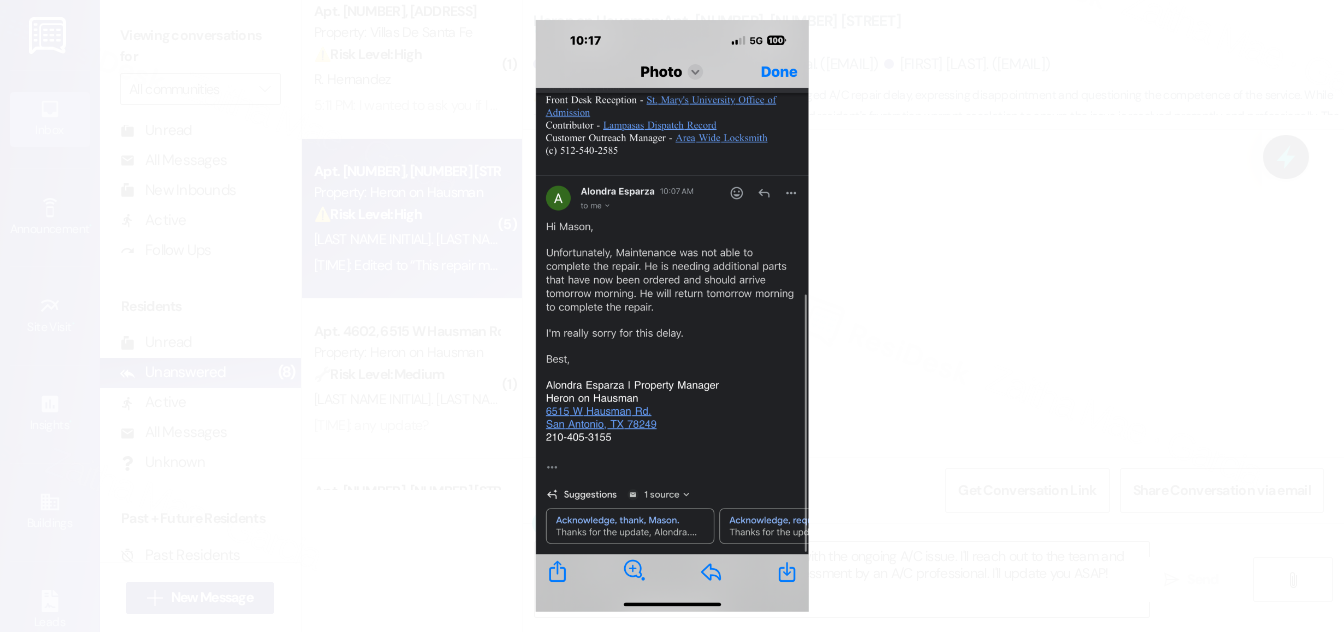 drag, startPoint x: 1001, startPoint y: 354, endPoint x: 1002, endPoint y: 327, distance: 27.018513 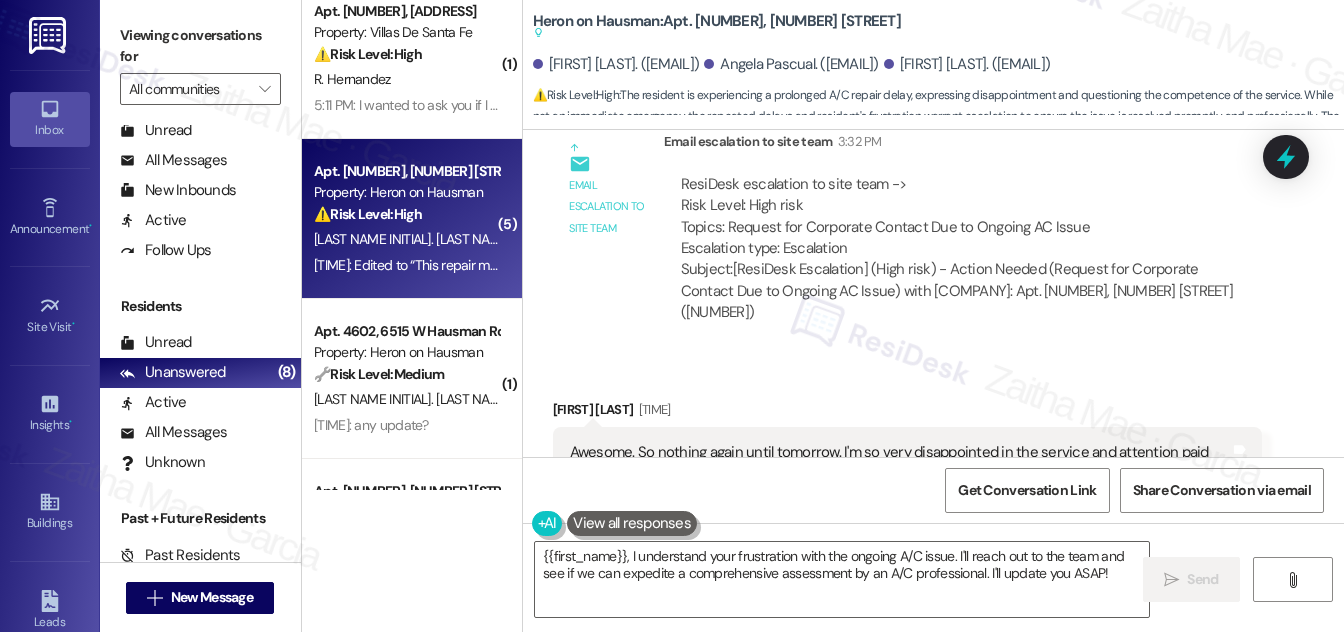 scroll, scrollTop: 11285, scrollLeft: 0, axis: vertical 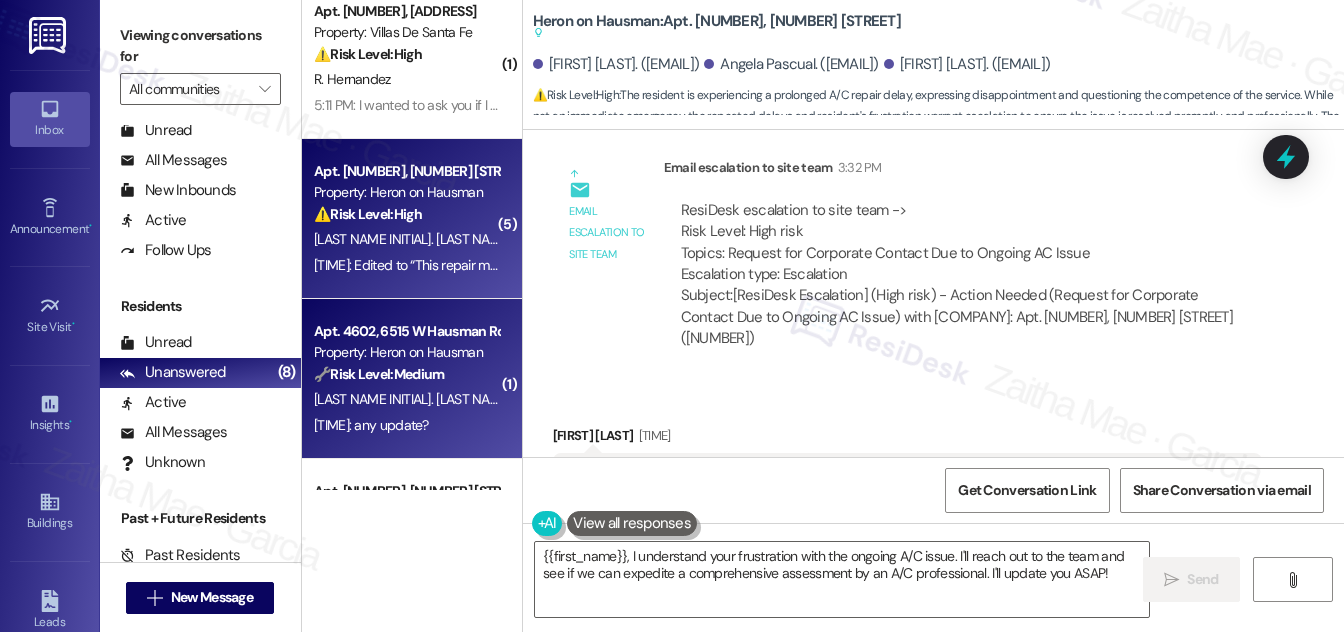 click on "4:06 PM: any update? 4:06 PM: any update?" at bounding box center (406, 425) 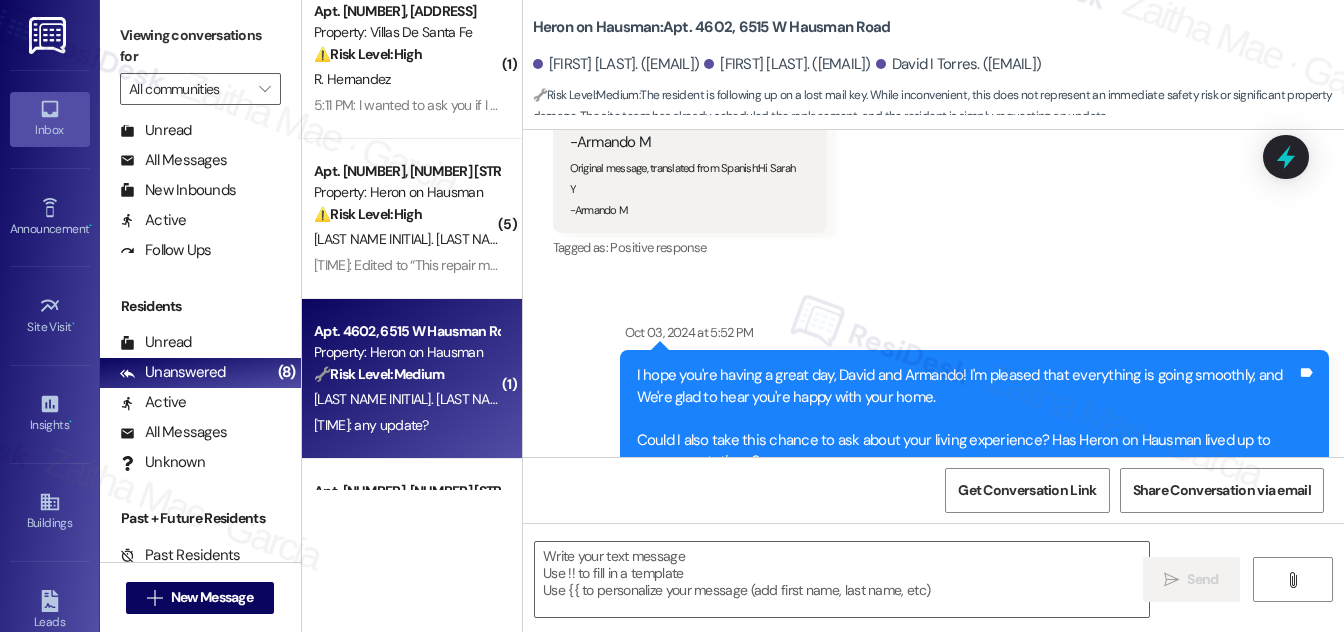 type on "Fetching suggested responses. Please feel free to read through the conversation in the meantime." 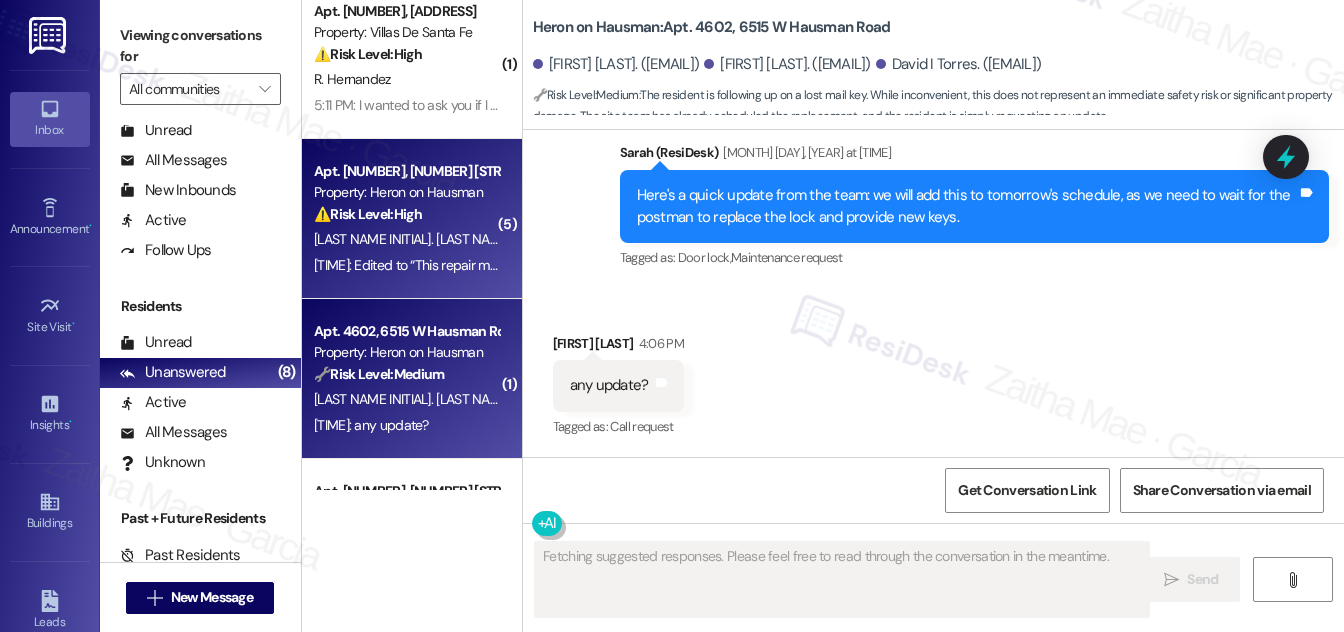 scroll, scrollTop: 10034, scrollLeft: 0, axis: vertical 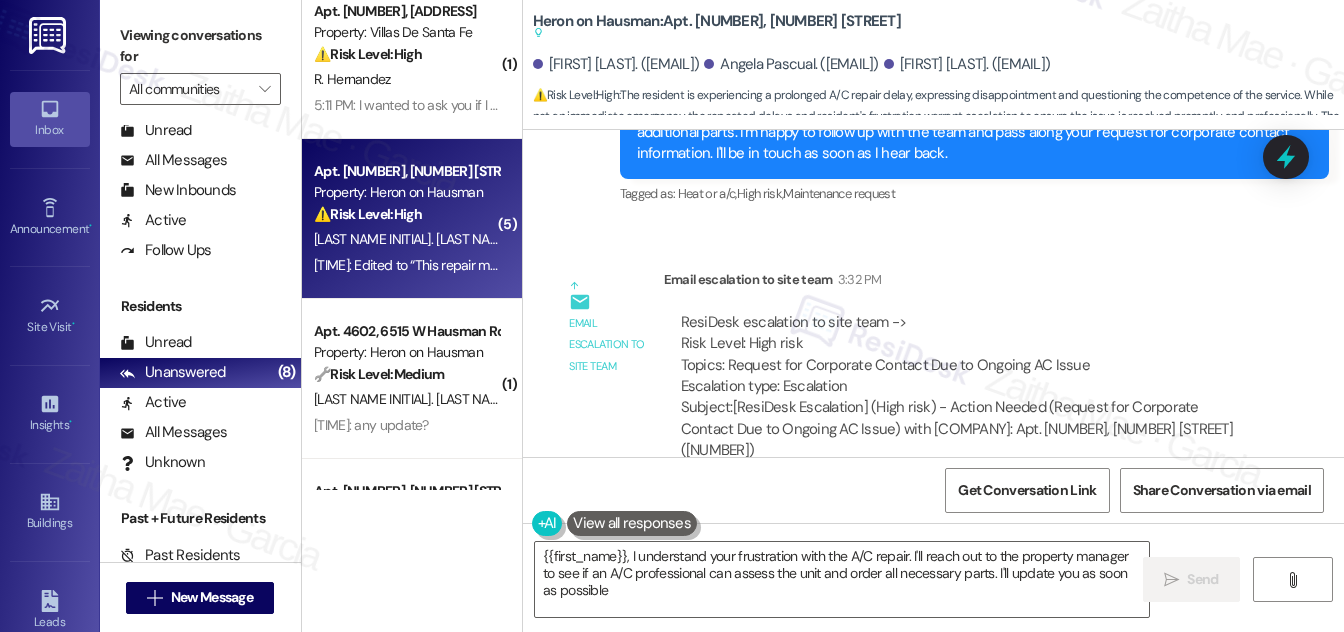 type on "[FIRST], I understand your frustration with the A/C repair. I'll reach out to the property manager to see if an A/C professional can assess the unit and order all necessary parts. I'll update you as soon as possible." 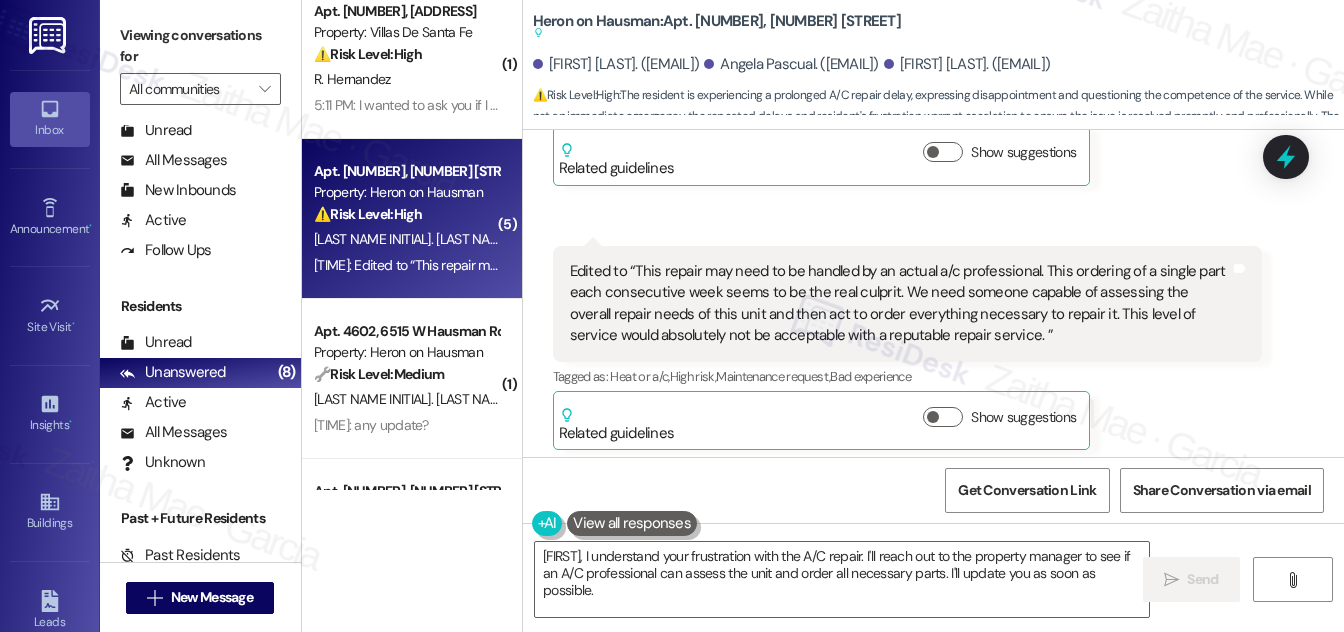 scroll, scrollTop: 12719, scrollLeft: 0, axis: vertical 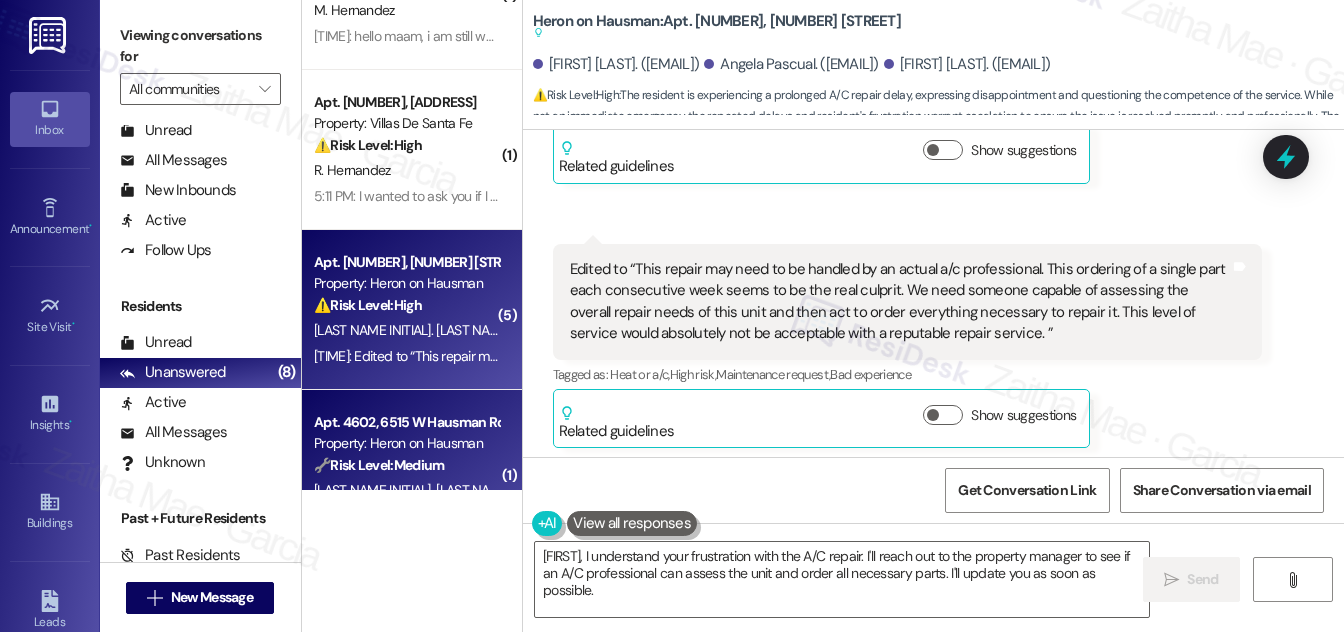 click on "Apt. 4602, 6515 W Hausman Road Property: Heron on Hausman 🔧  Risk Level:  Medium The resident is following up on a lost mail key. While inconvenient, this does not represent an immediate safety risk or significant property damage. The site team has already scheduled the replacement, and the resident is simply requesting an update. D. Torres A. Flores R. Castillo 4:06 PM: any update? 4:06 PM: any update?" at bounding box center (412, 470) 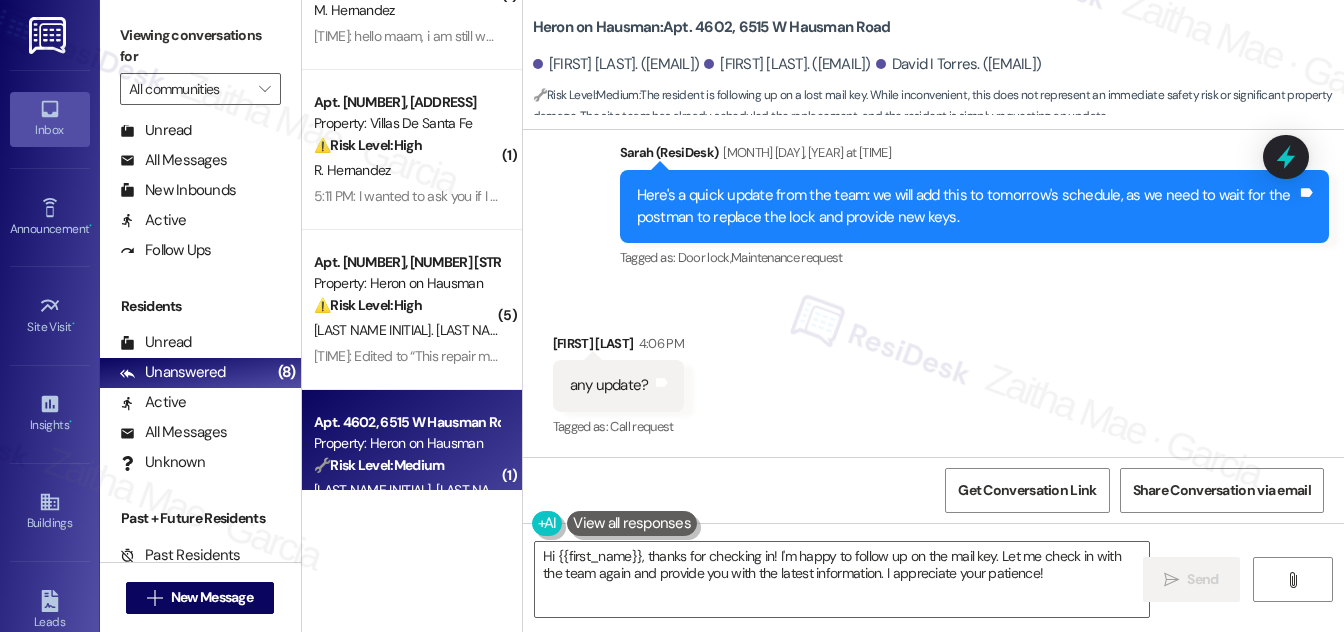 scroll, scrollTop: 10034, scrollLeft: 0, axis: vertical 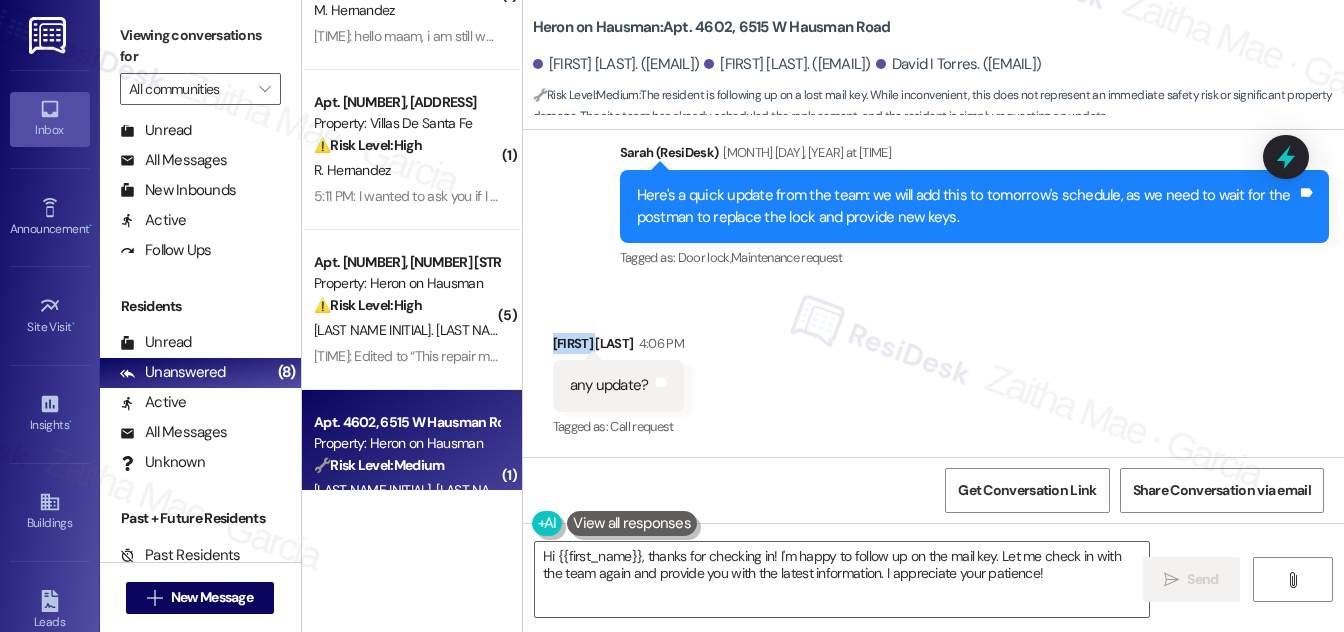 click on "Armando M Flores [TIME]" at bounding box center (618, 347) 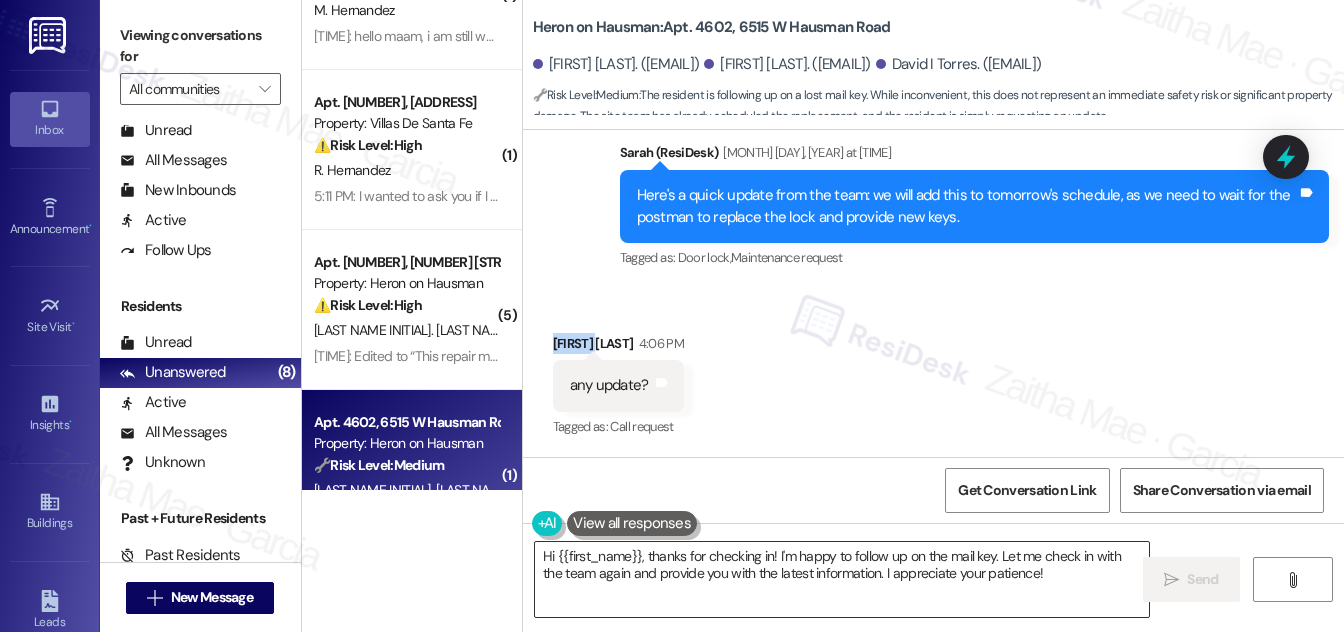 click on "Hi {{first_name}}, thanks for checking in! I'm happy to follow up on the mail key. Let me check in with the team again and provide you with the latest information. I appreciate your patience!" at bounding box center [842, 579] 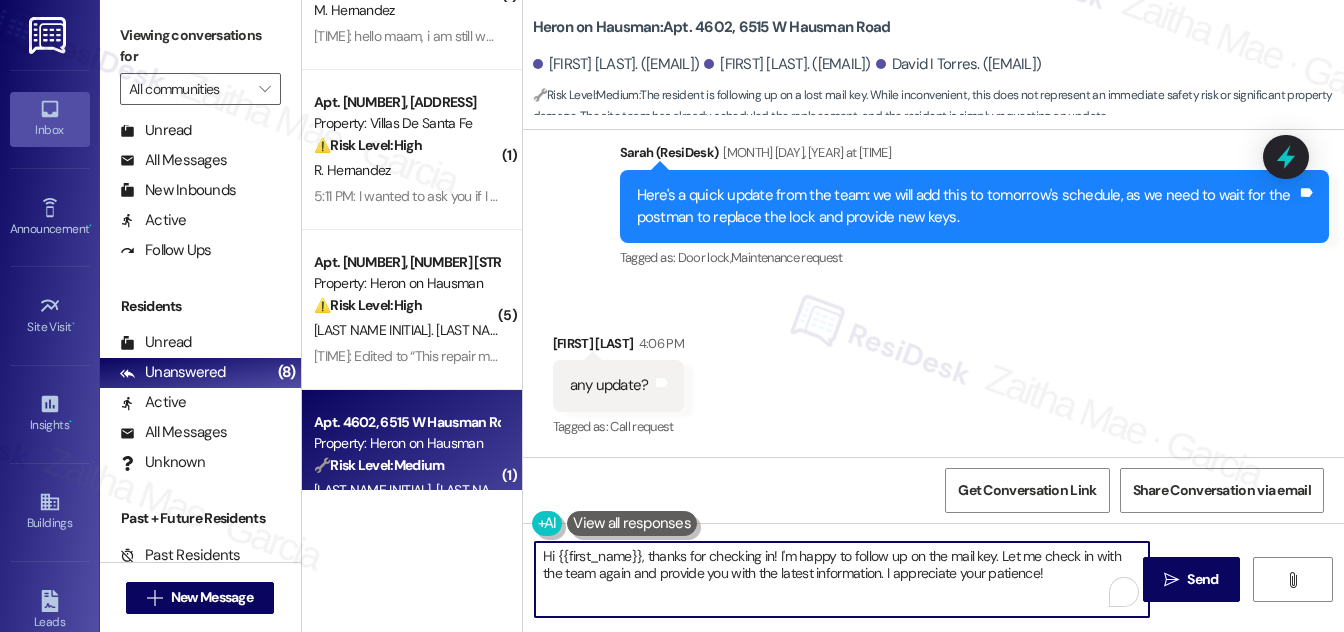 click on "Hi {{first_name}}, thanks for checking in! I'm happy to follow up on the mail key. Let me check in with the team again and provide you with the latest information. I appreciate your patience!" at bounding box center (842, 579) 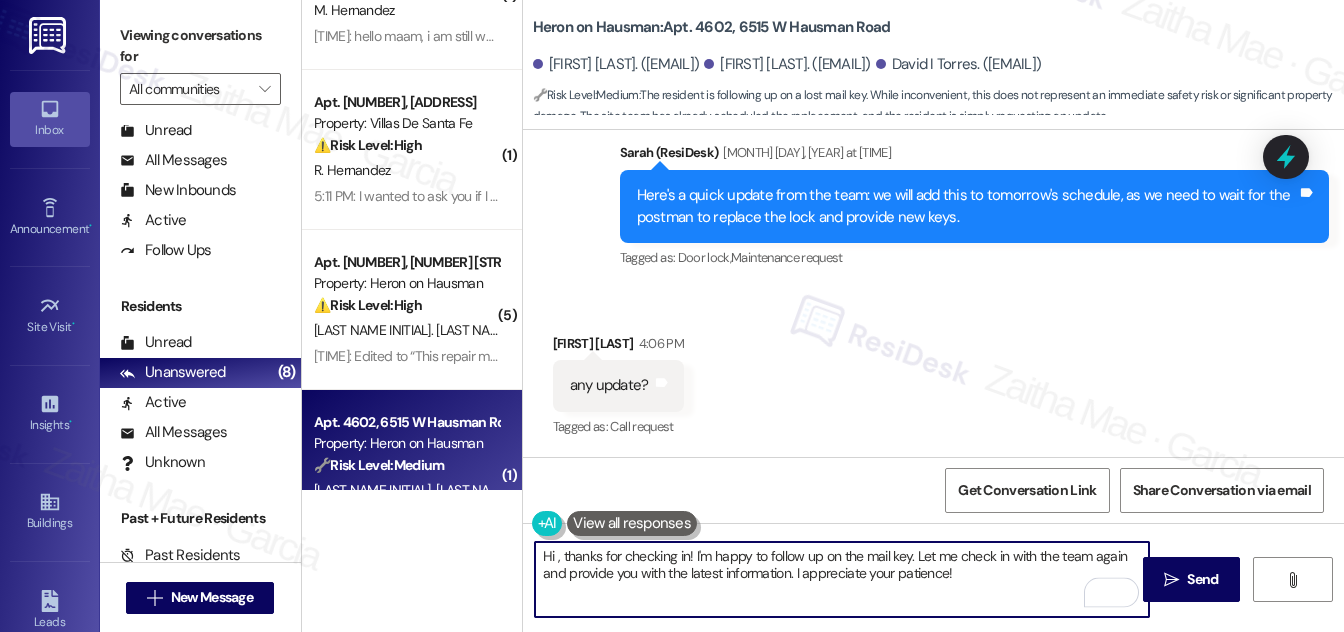 paste on "[FIRST]" 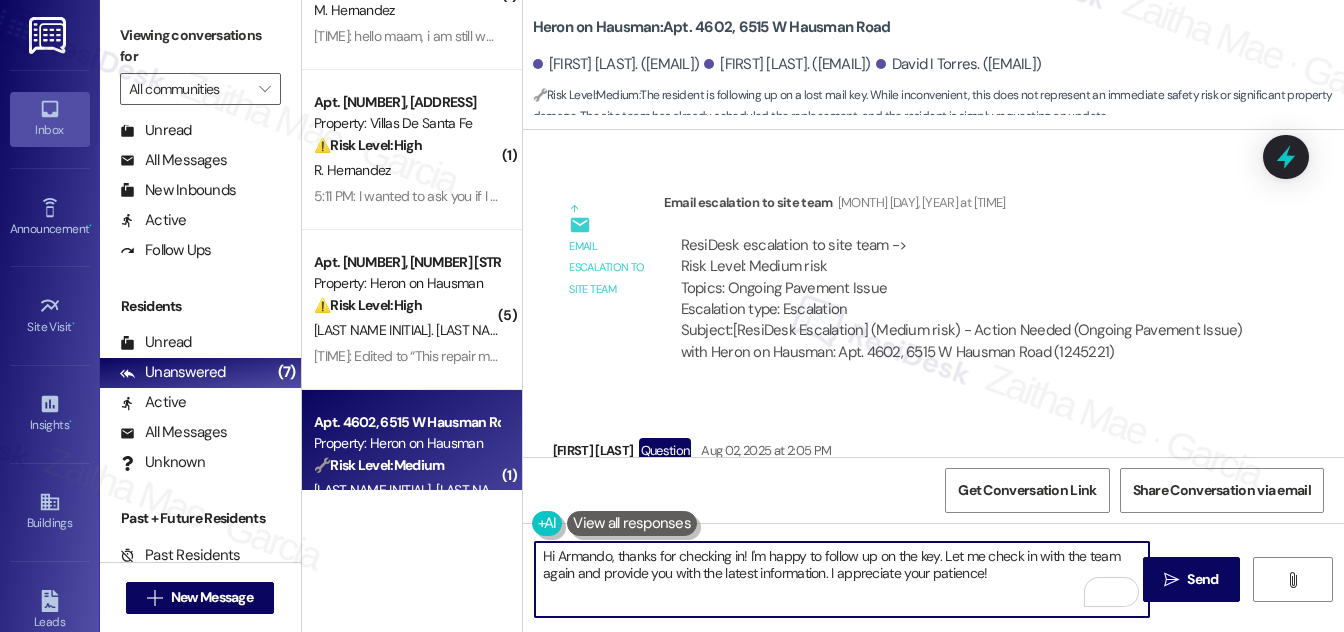 scroll, scrollTop: 8398, scrollLeft: 0, axis: vertical 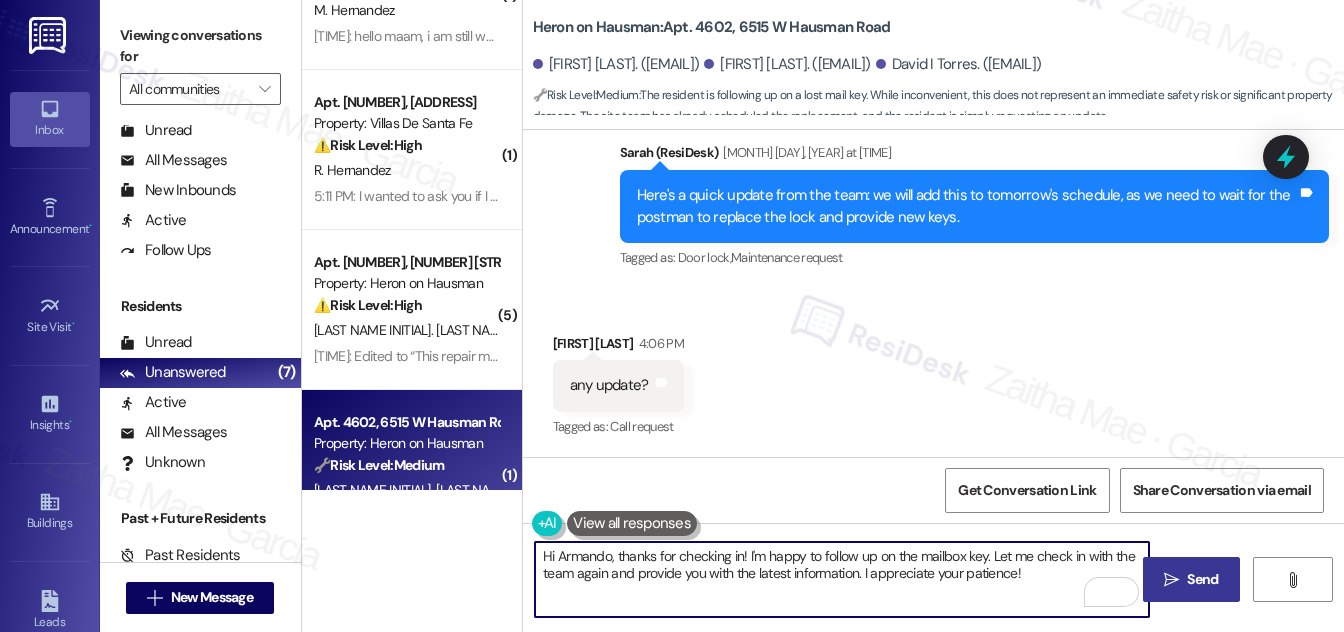 type on "Hi Armando, thanks for checking in! I'm happy to follow up on the mailbox key. Let me check in with the team again and provide you with the latest information. I appreciate your patience!" 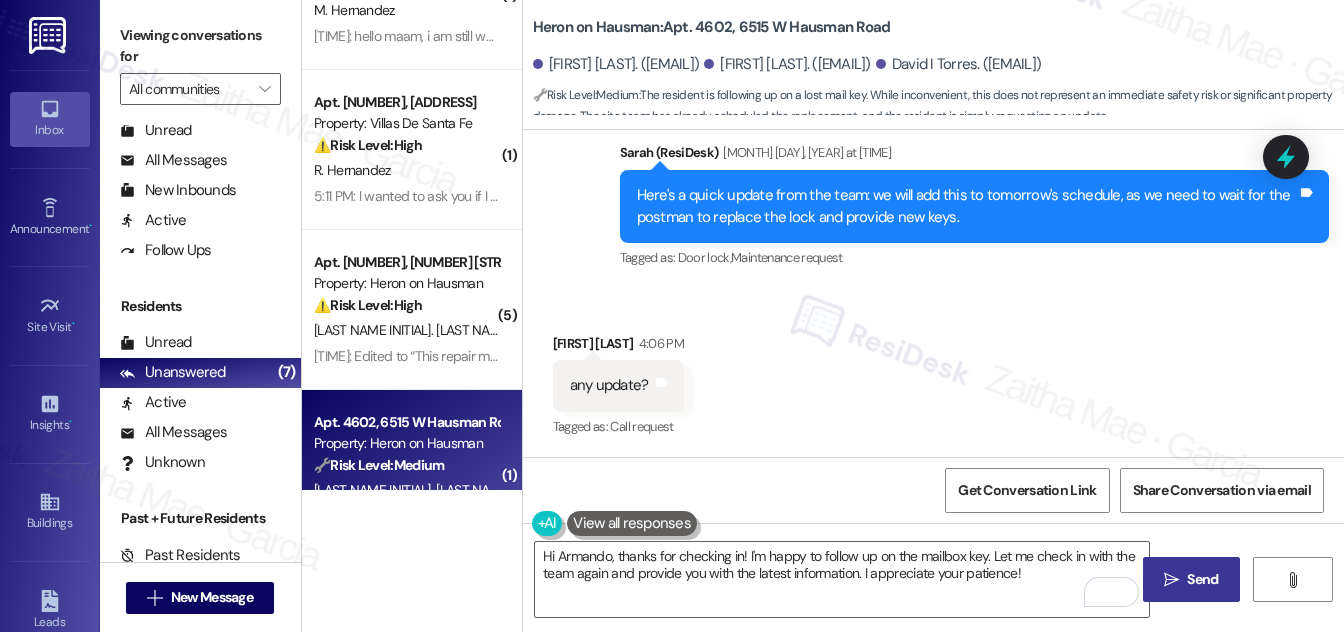click on "Send" at bounding box center [1202, 579] 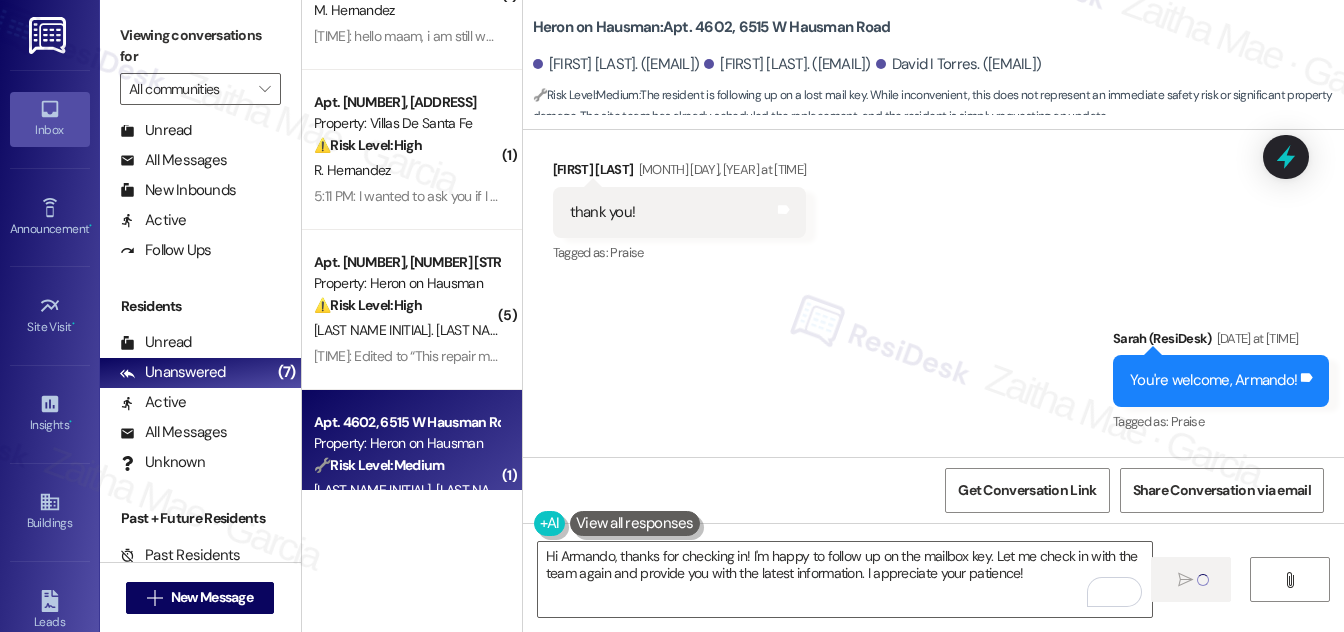 type 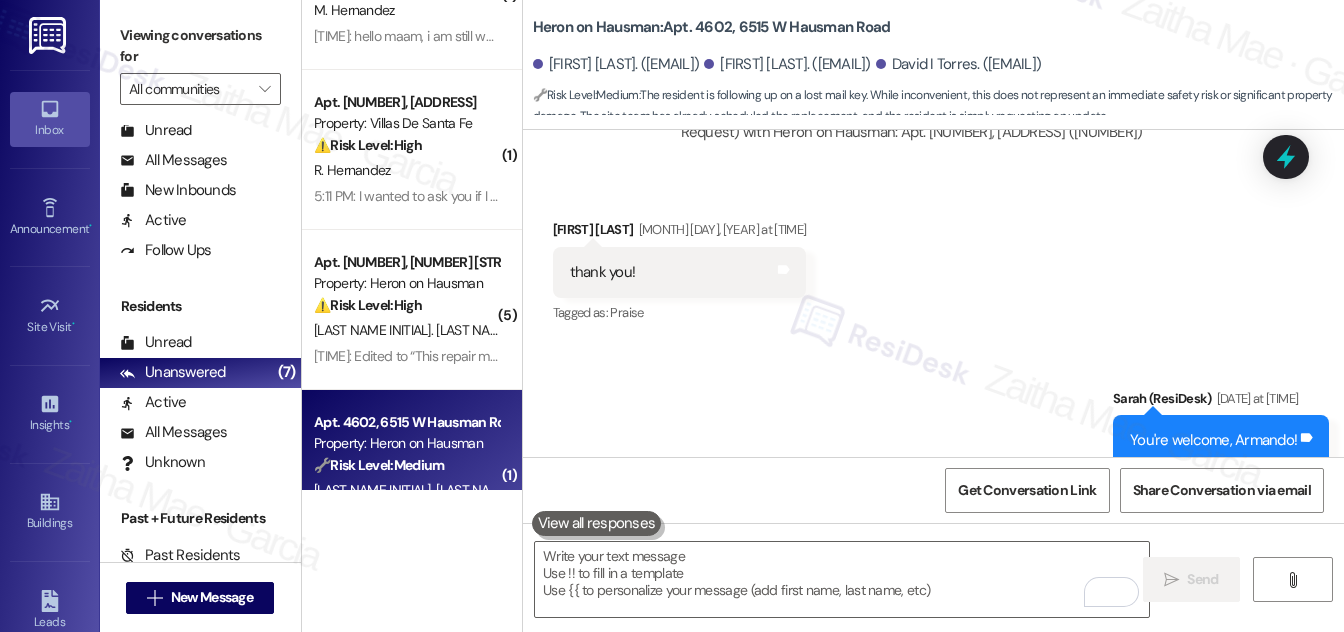 scroll, scrollTop: 9397, scrollLeft: 0, axis: vertical 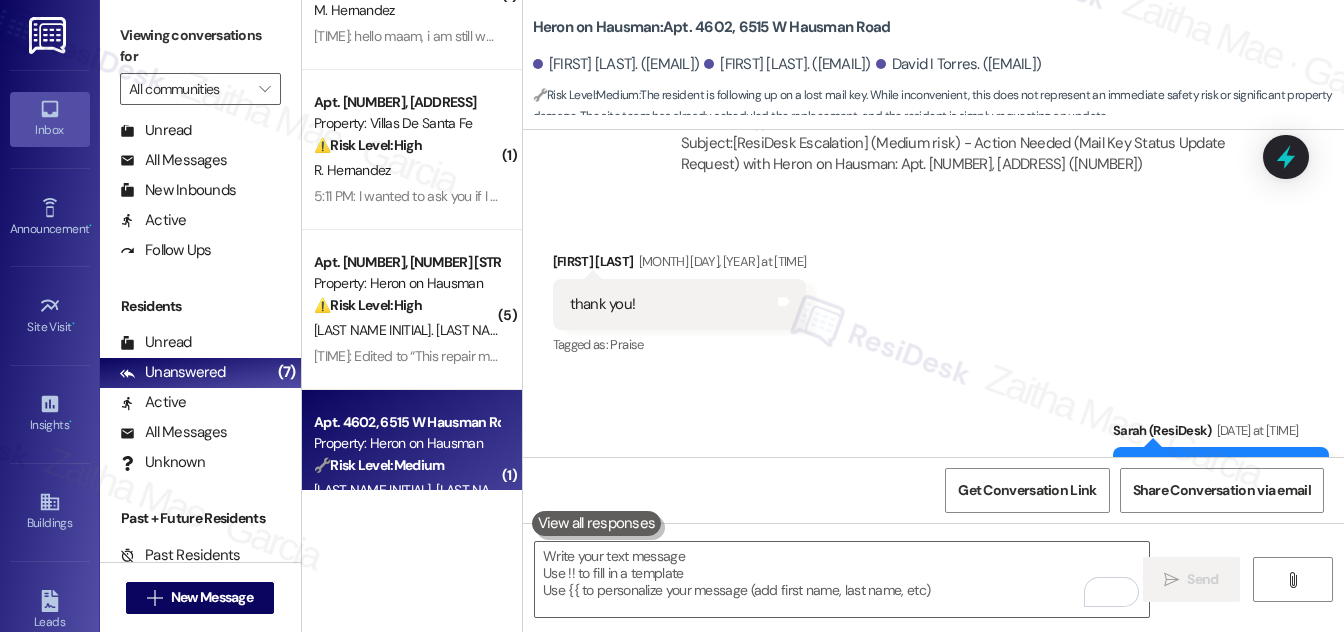 drag, startPoint x: 724, startPoint y: 292, endPoint x: 984, endPoint y: 299, distance: 260.0942 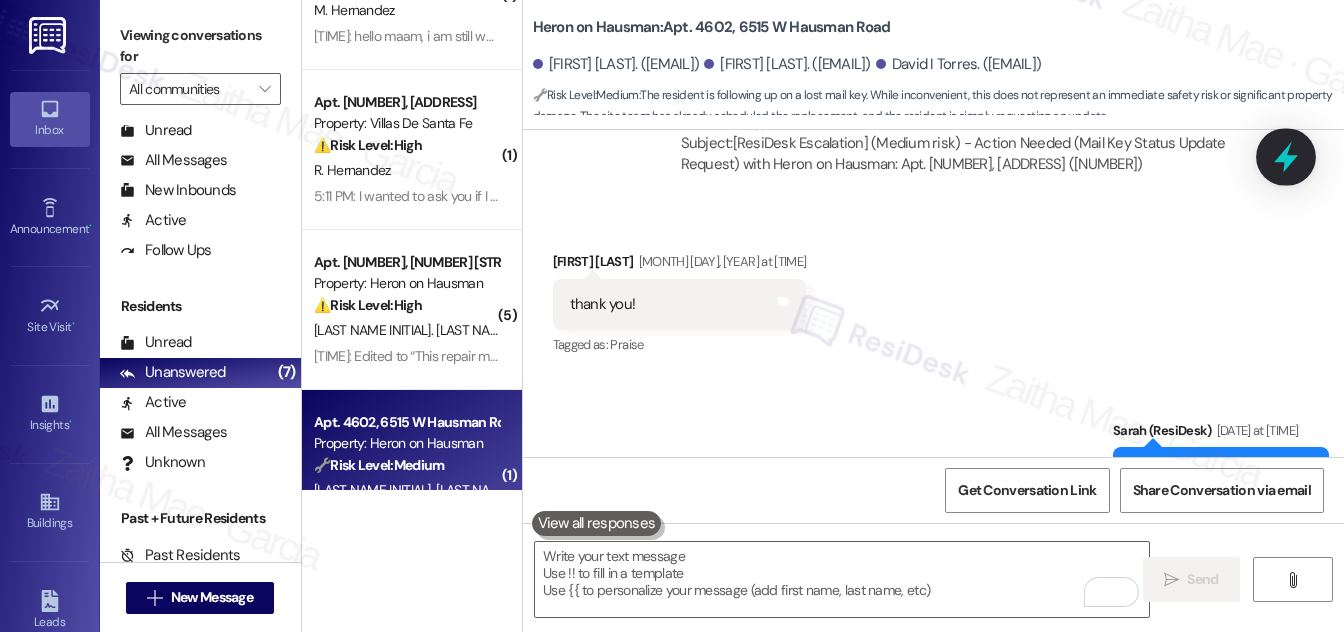 click 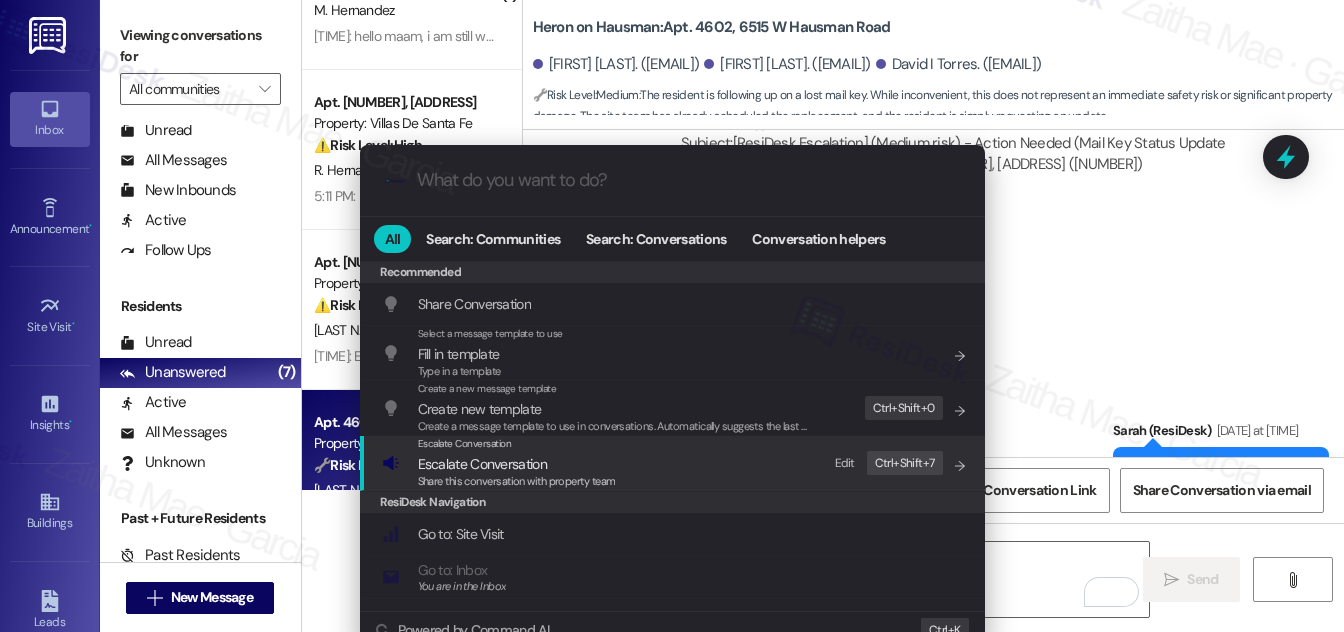 click on "Escalate Conversation" at bounding box center (482, 464) 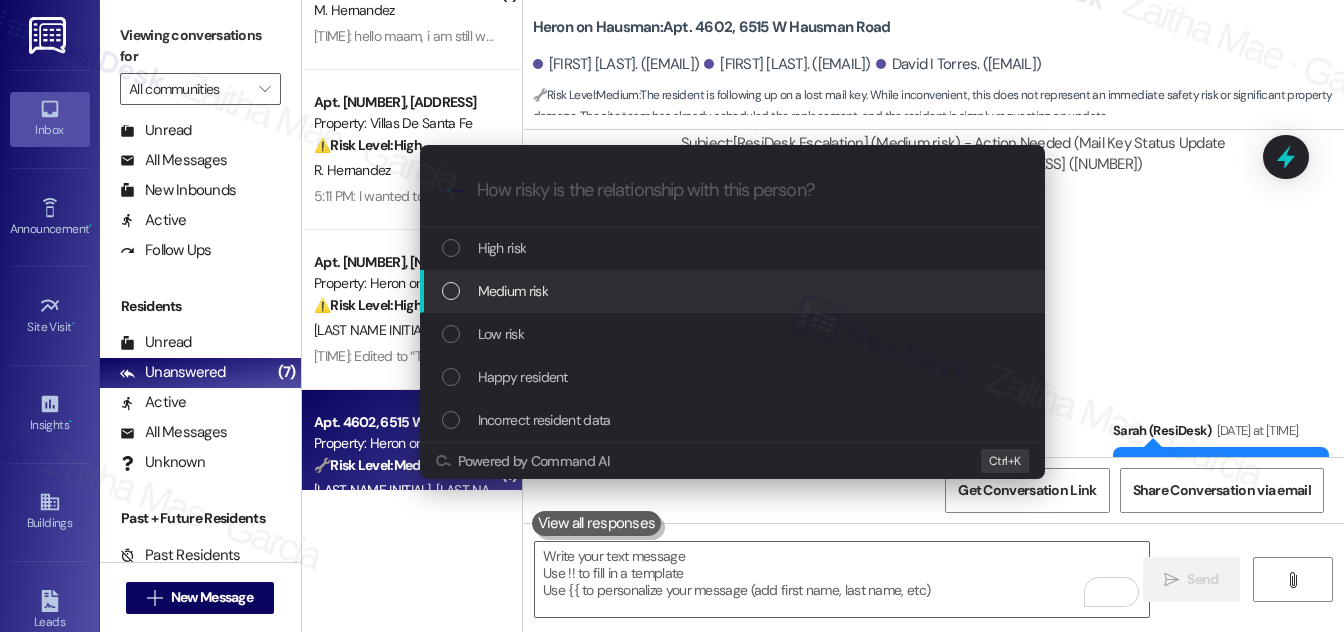 click on "Medium risk" at bounding box center [734, 291] 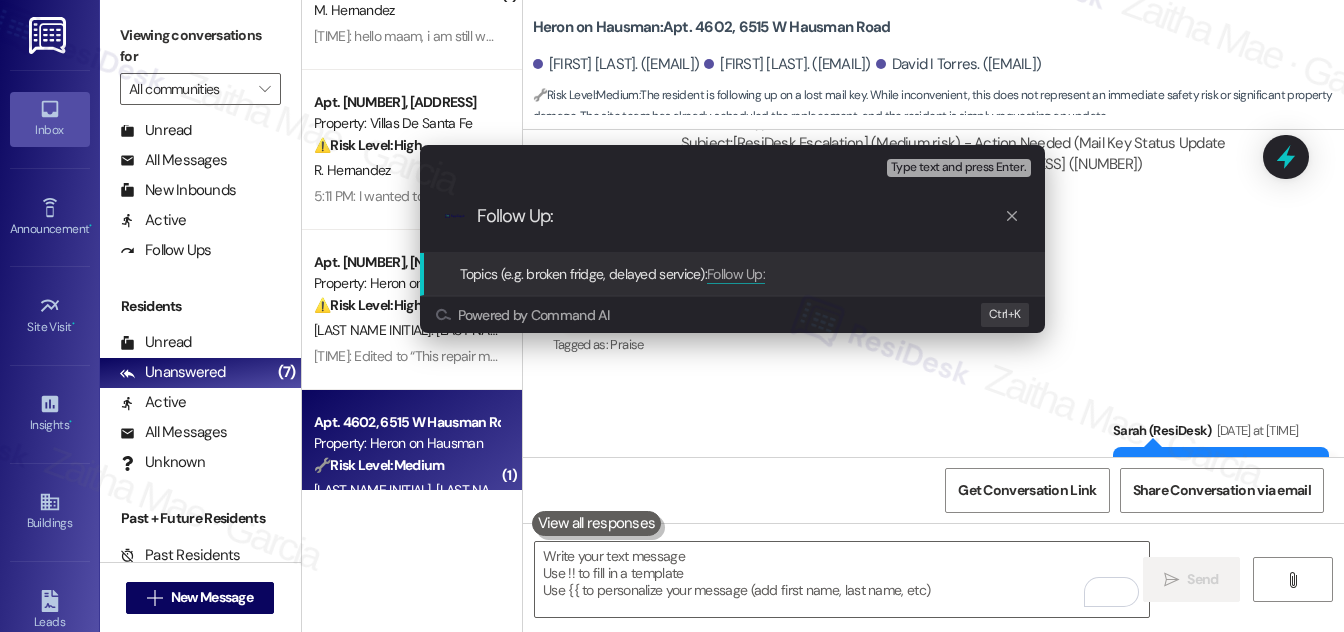paste on "Mail Key Status Update Request" 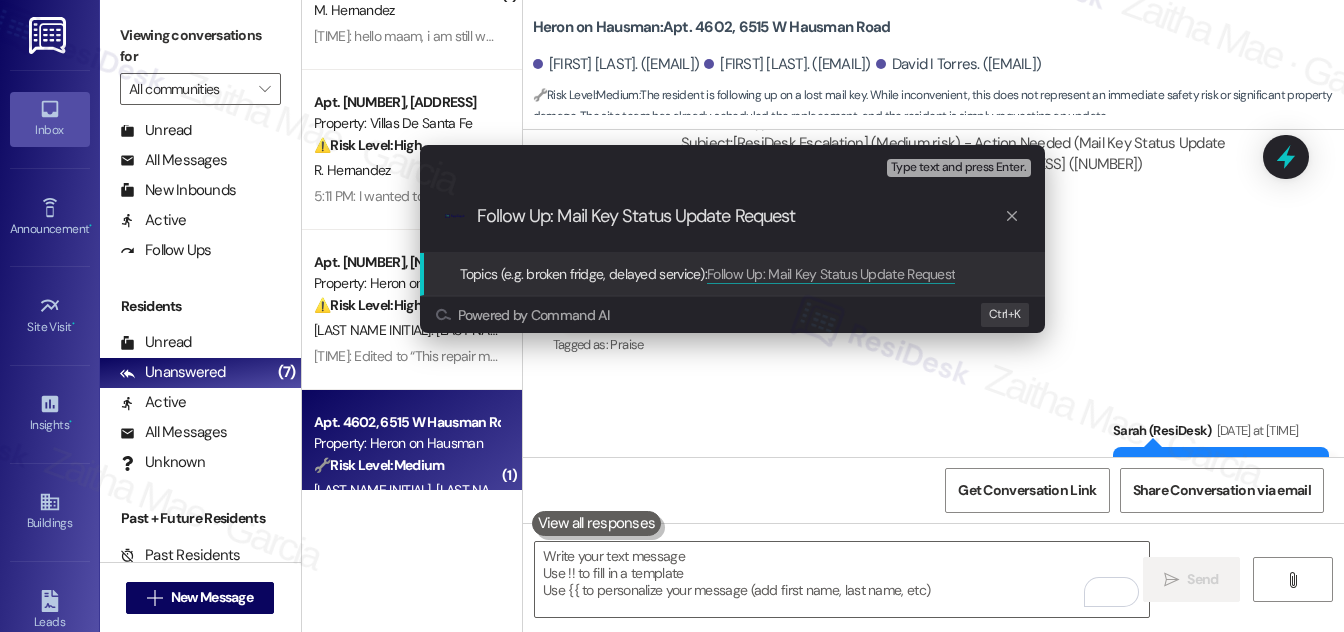 type 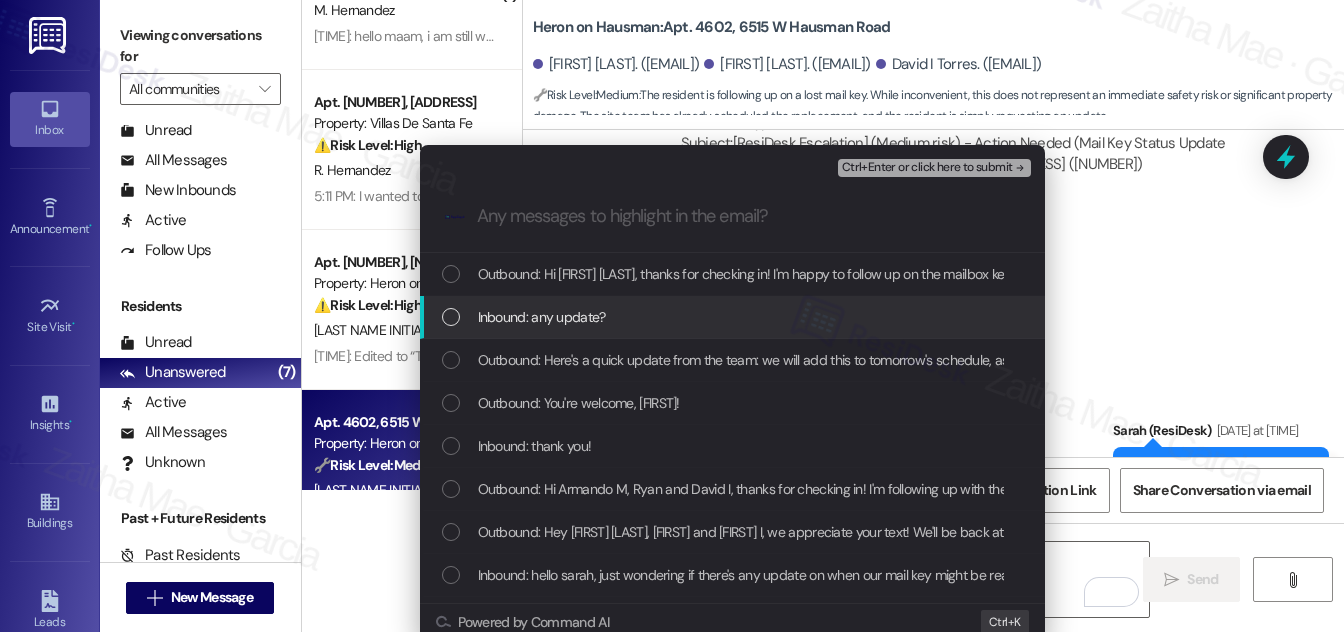 click on "Inbound: any update?" at bounding box center (732, 317) 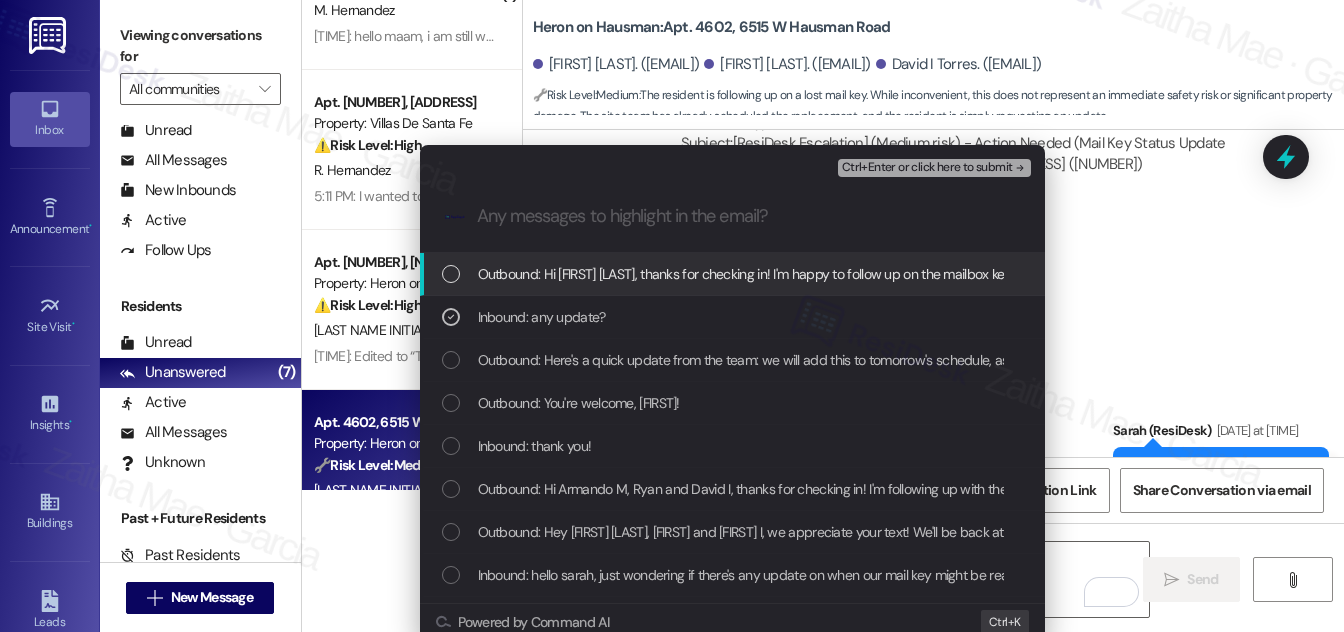 click on "Ctrl+Enter or click here to submit" at bounding box center [927, 168] 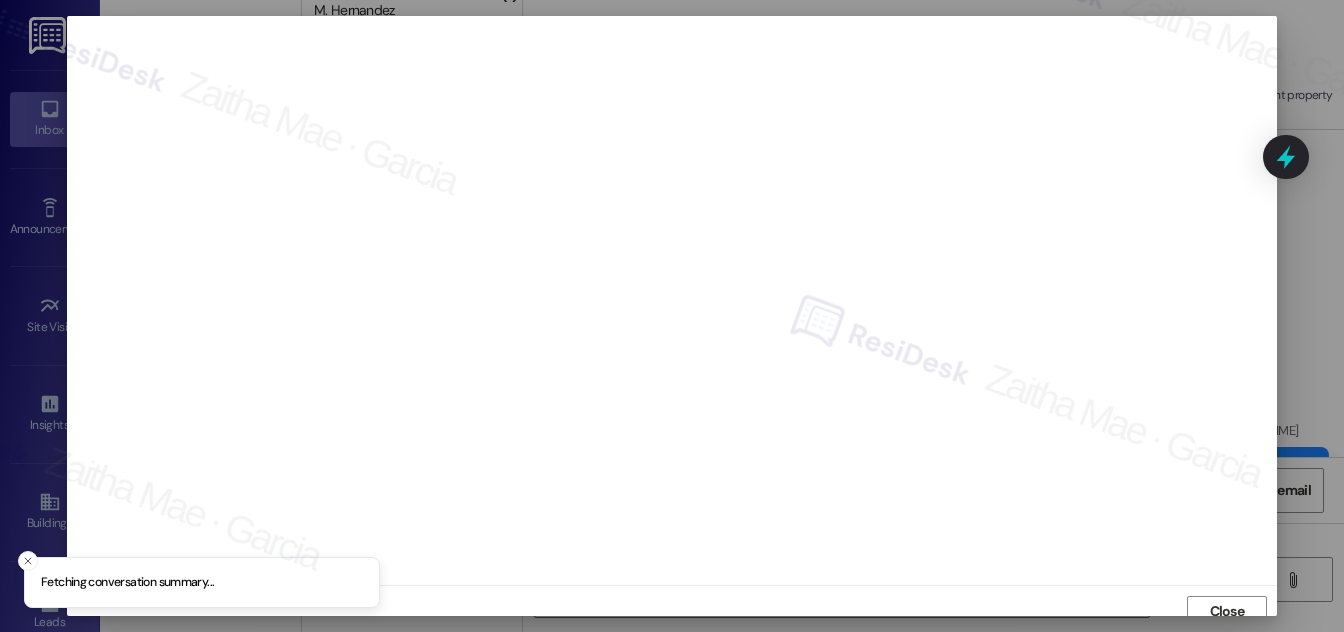 scroll, scrollTop: 11, scrollLeft: 0, axis: vertical 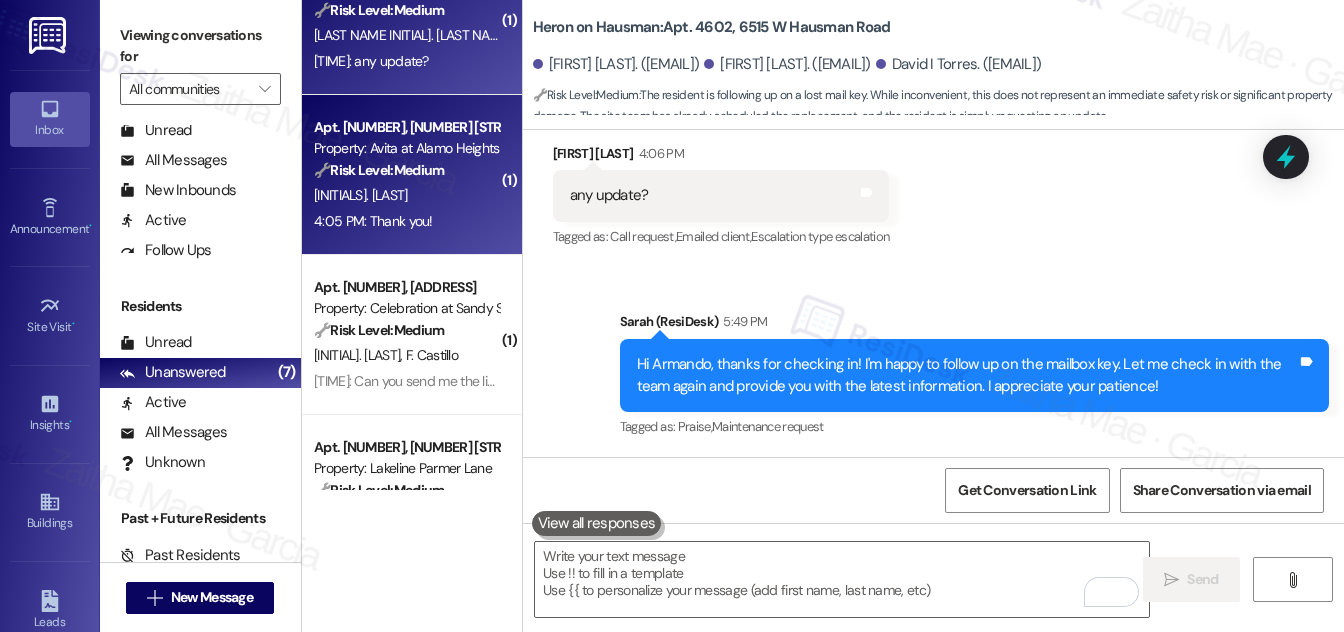 click on "[INITIALS]. [LAST]" at bounding box center (406, 195) 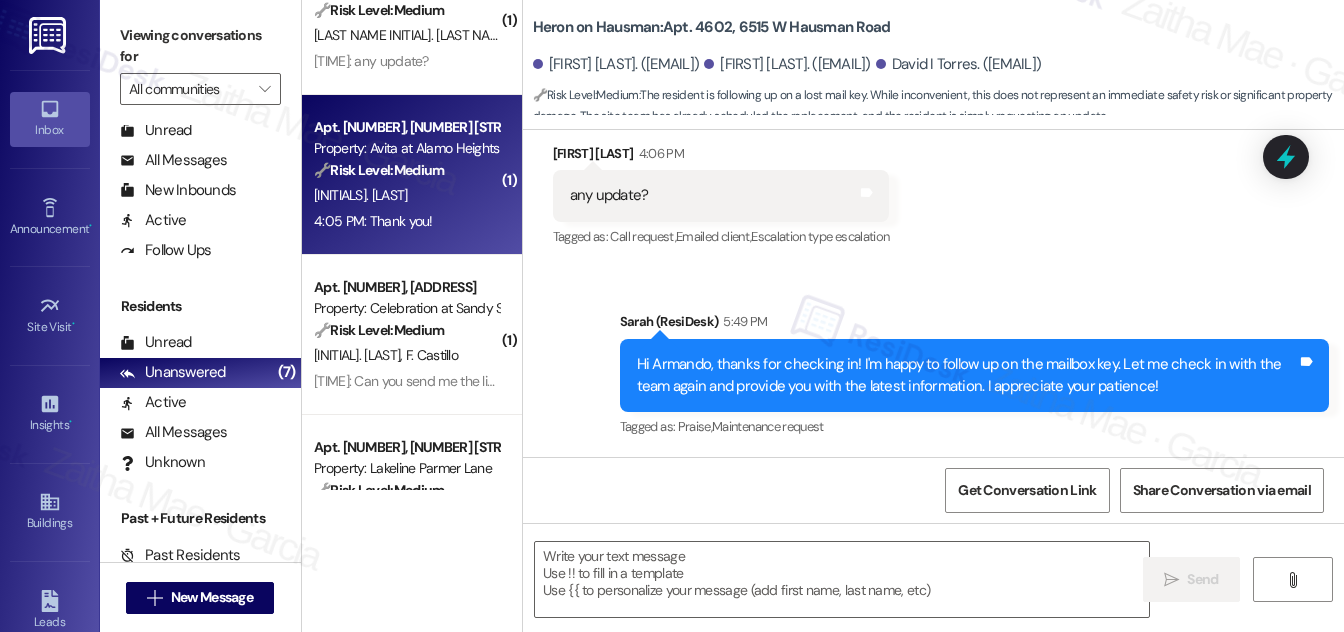 type on "Fetching suggested responses. Please feel free to read through the conversation in the meantime." 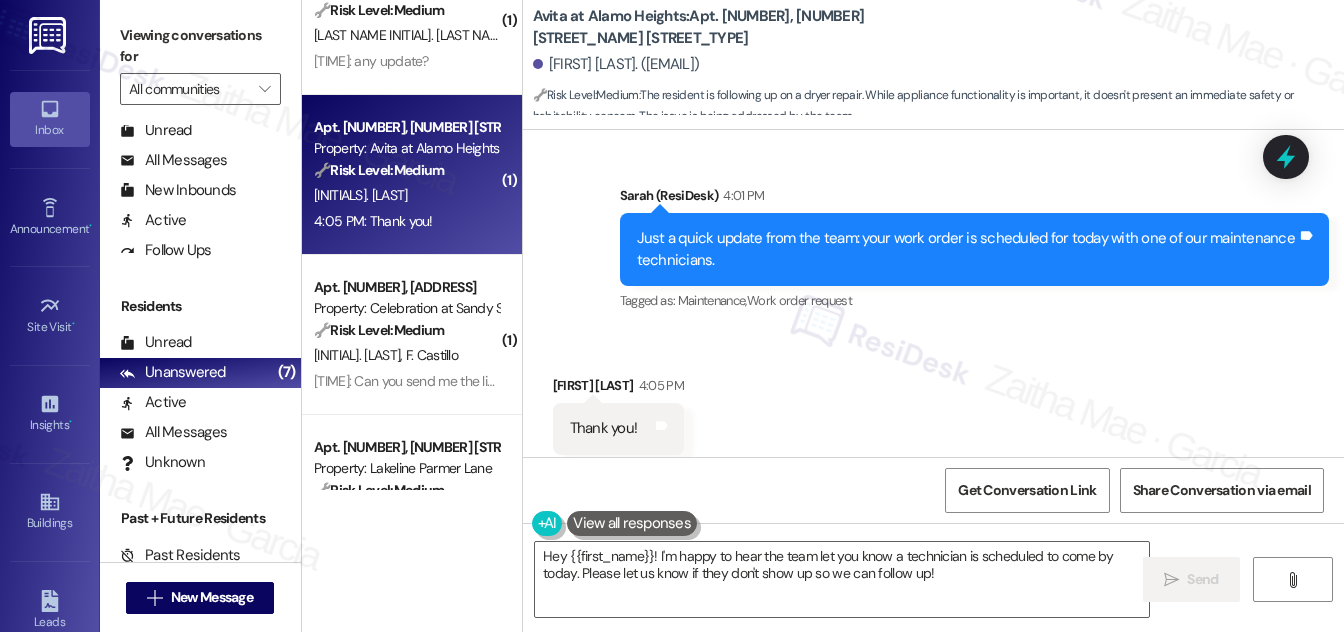 scroll, scrollTop: 4192, scrollLeft: 0, axis: vertical 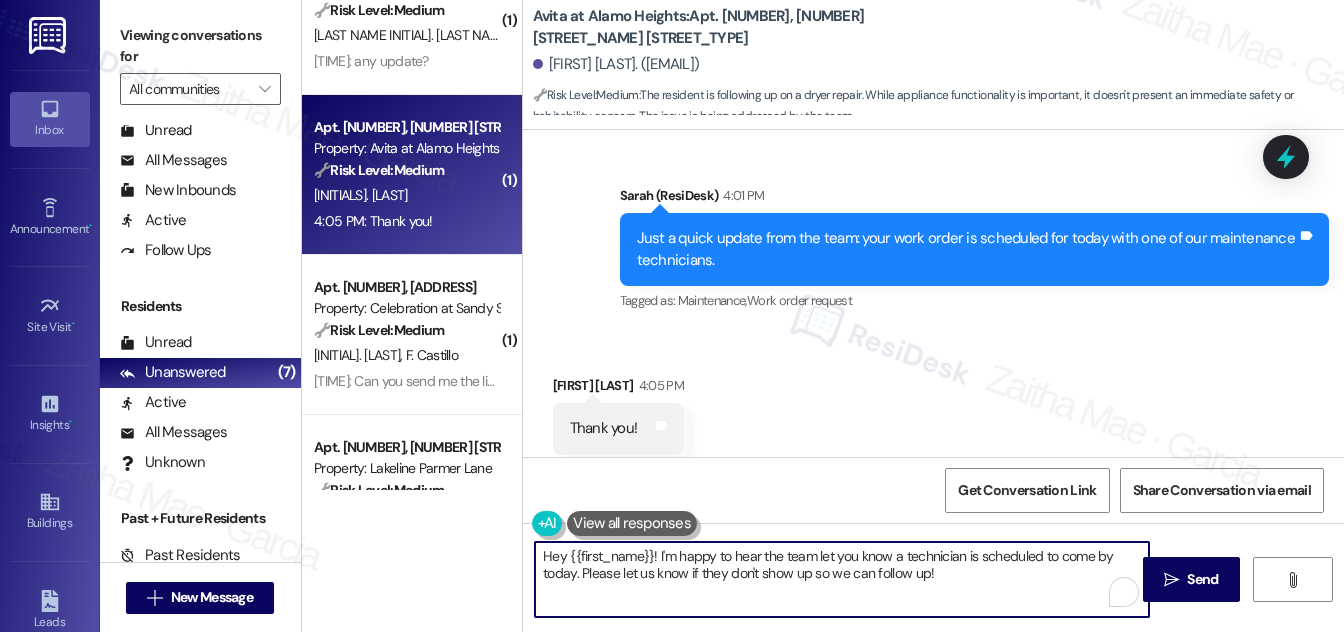 drag, startPoint x: 656, startPoint y: 551, endPoint x: 926, endPoint y: 582, distance: 271.7738 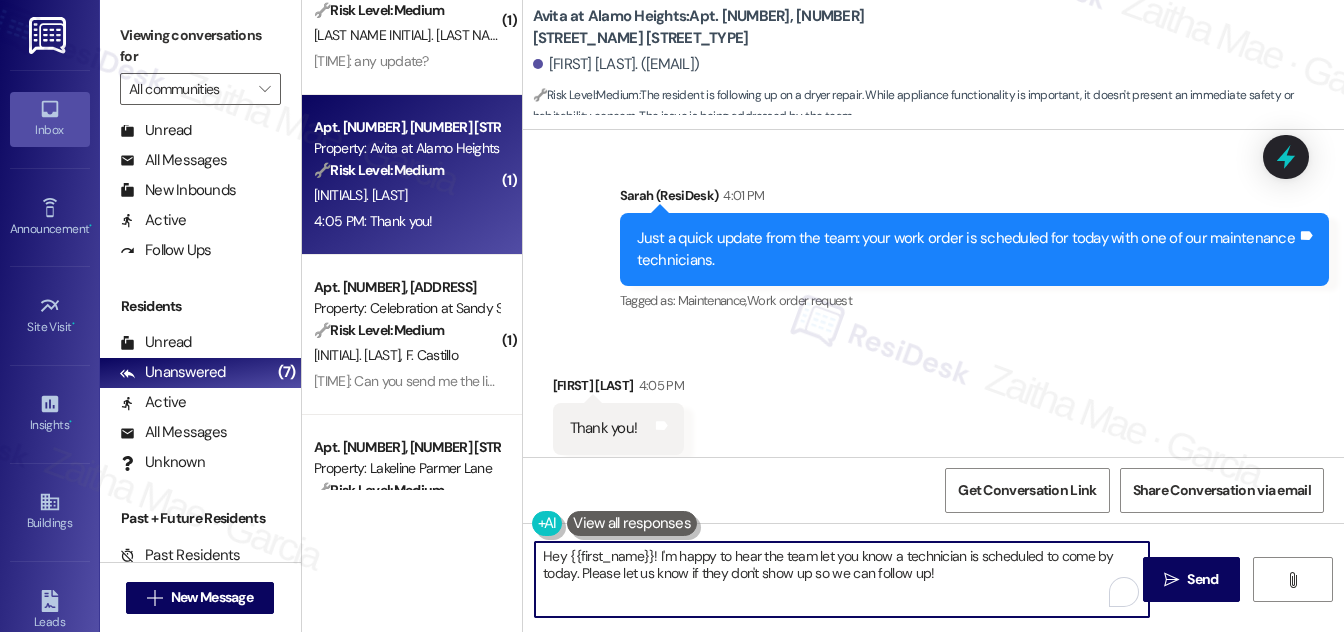 click on "Hey {{first_name}}! I'm happy to hear the team let you know a technician is scheduled to come by today. Please let us know if they don't show up so we can follow up!" at bounding box center [842, 579] 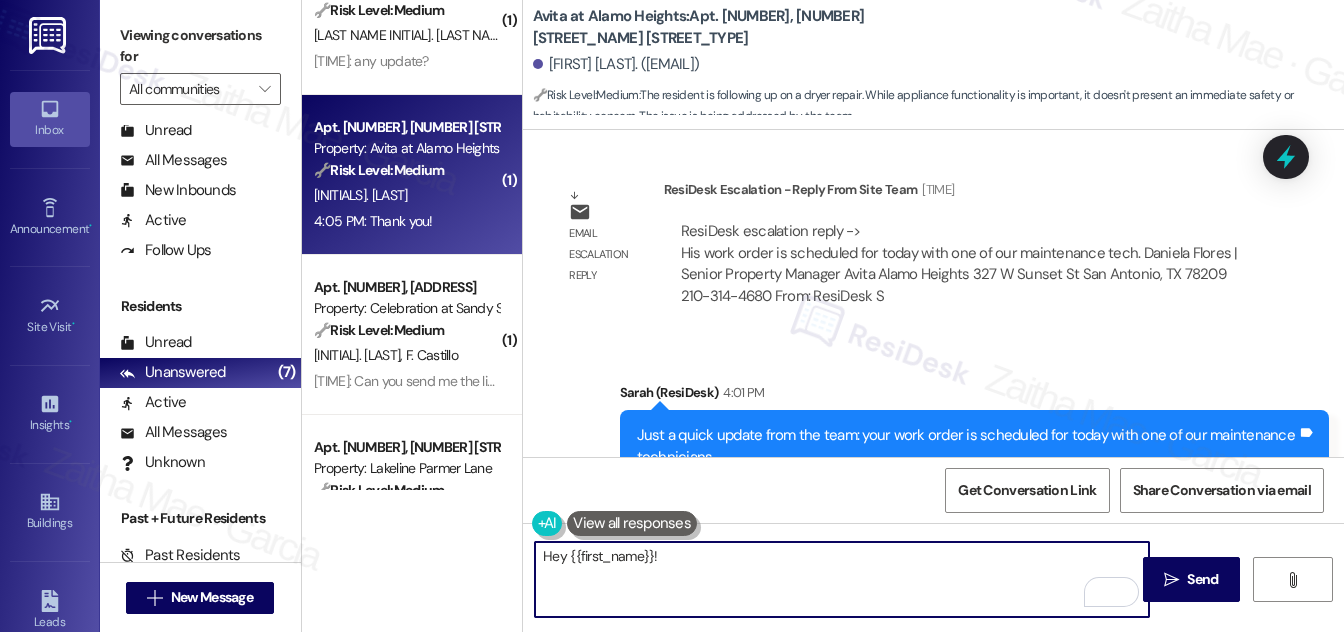 scroll, scrollTop: 4192, scrollLeft: 0, axis: vertical 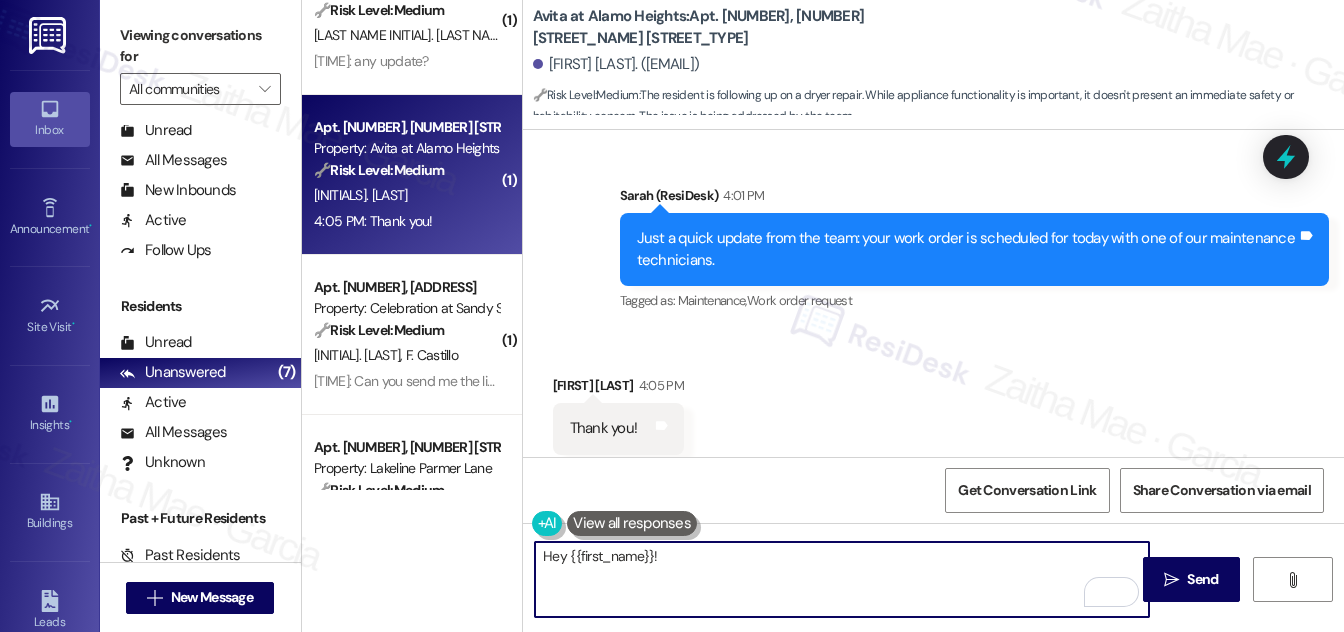 click on "Hey {{first_name}}!" at bounding box center [842, 579] 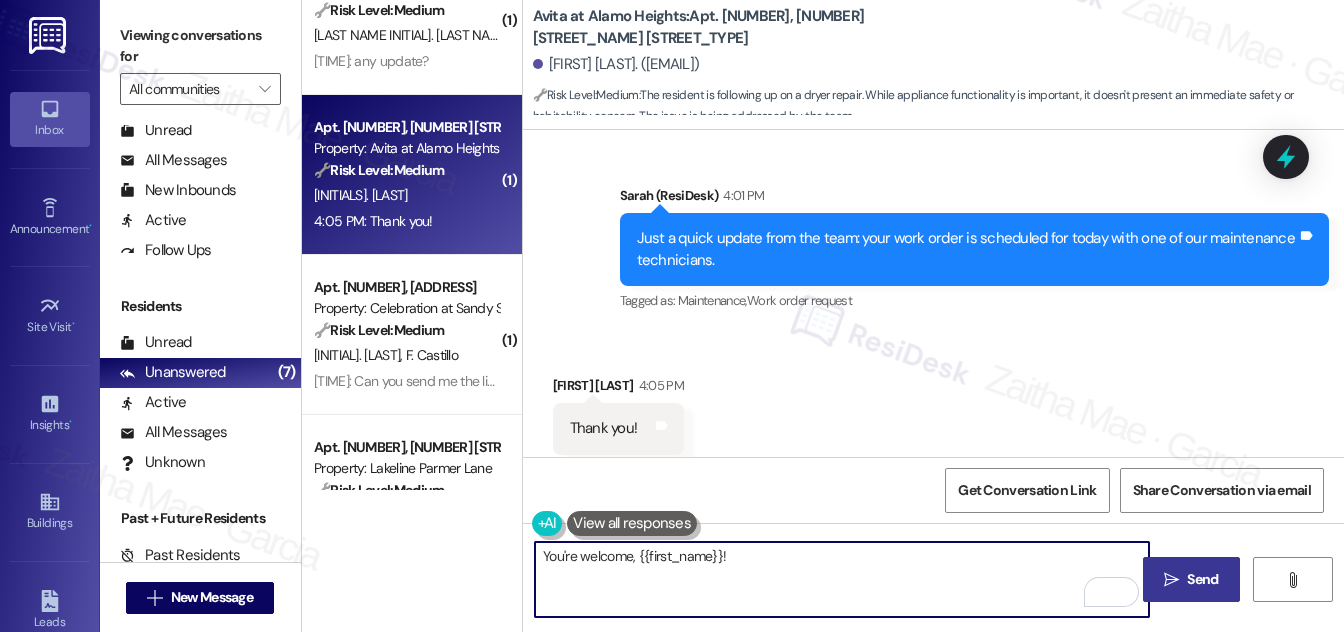 type on "You're welcome, {{first_name}}!" 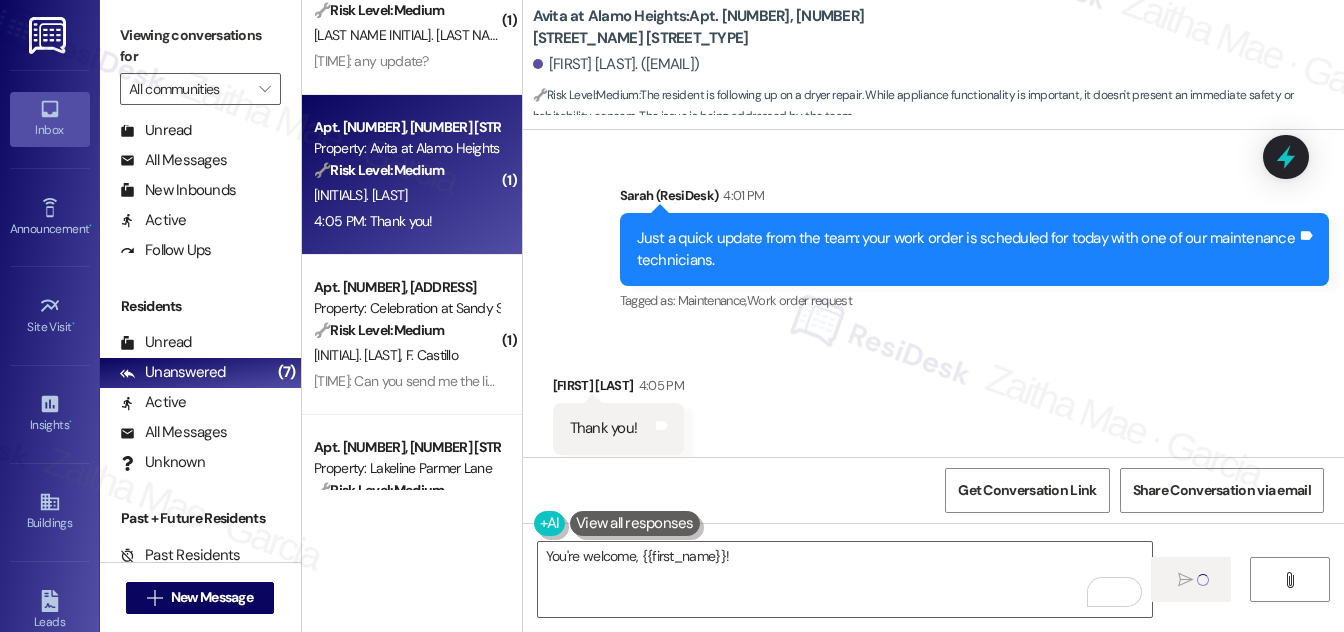 type 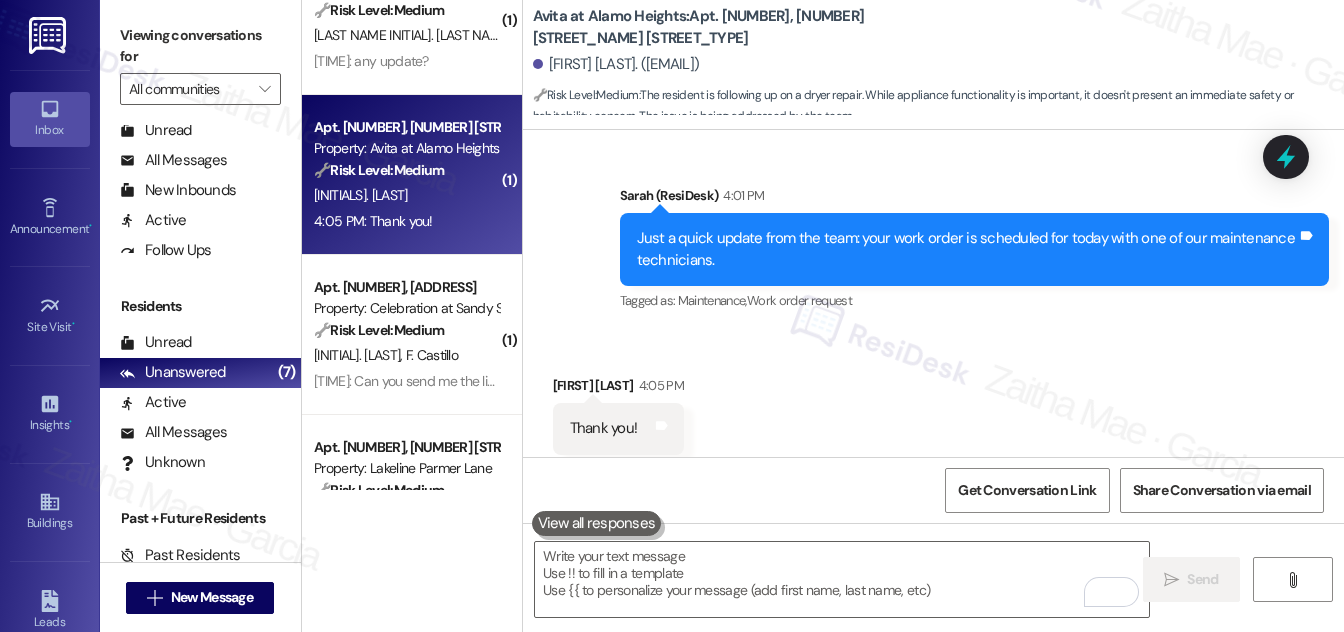 scroll, scrollTop: 4192, scrollLeft: 0, axis: vertical 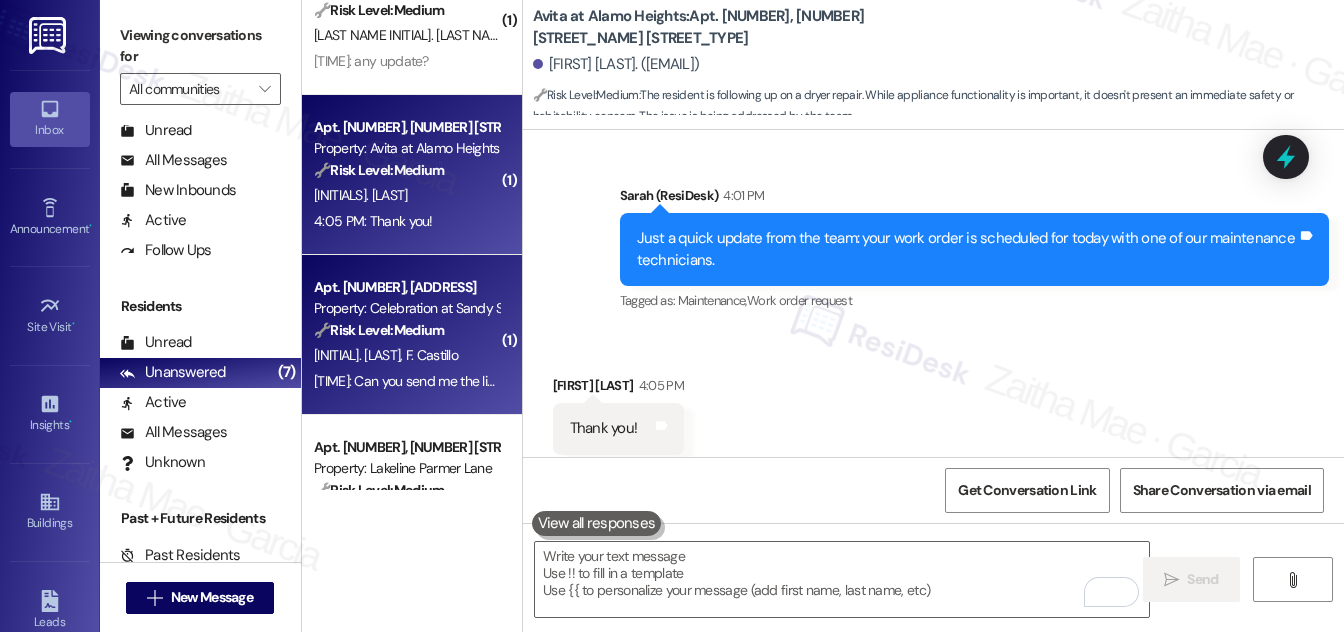 click on "[FIRST] [LAST] [FIRST] [LAST]" at bounding box center (406, 355) 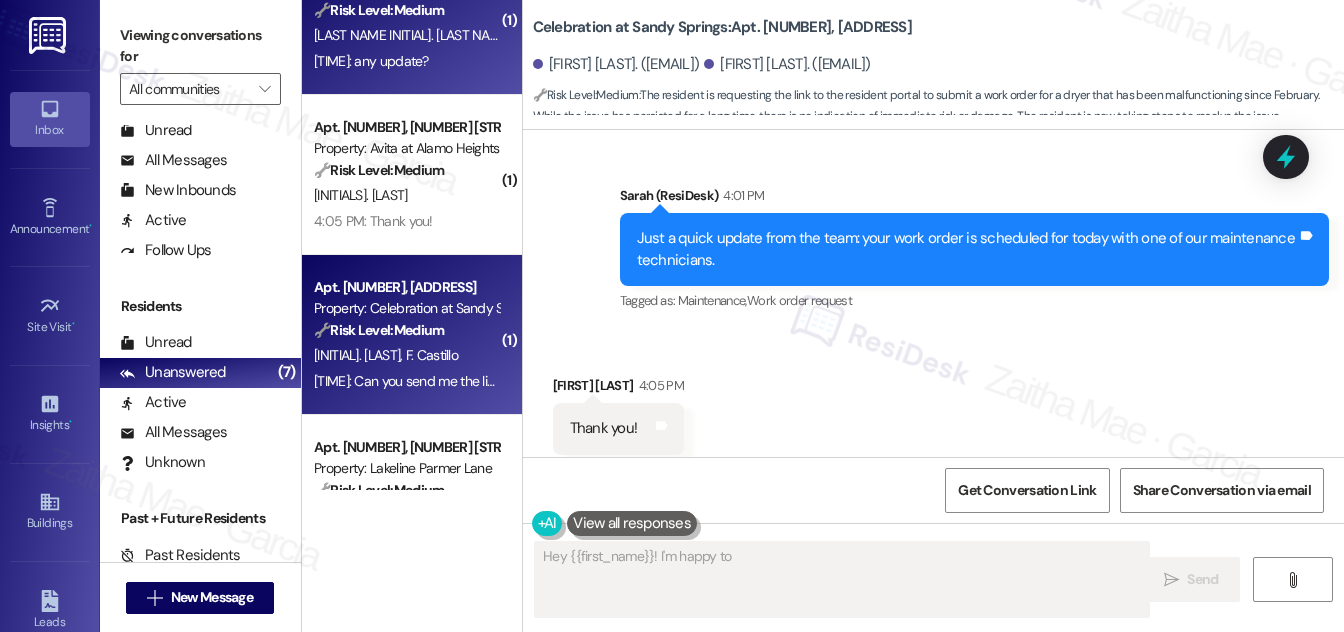 scroll, scrollTop: 1336, scrollLeft: 0, axis: vertical 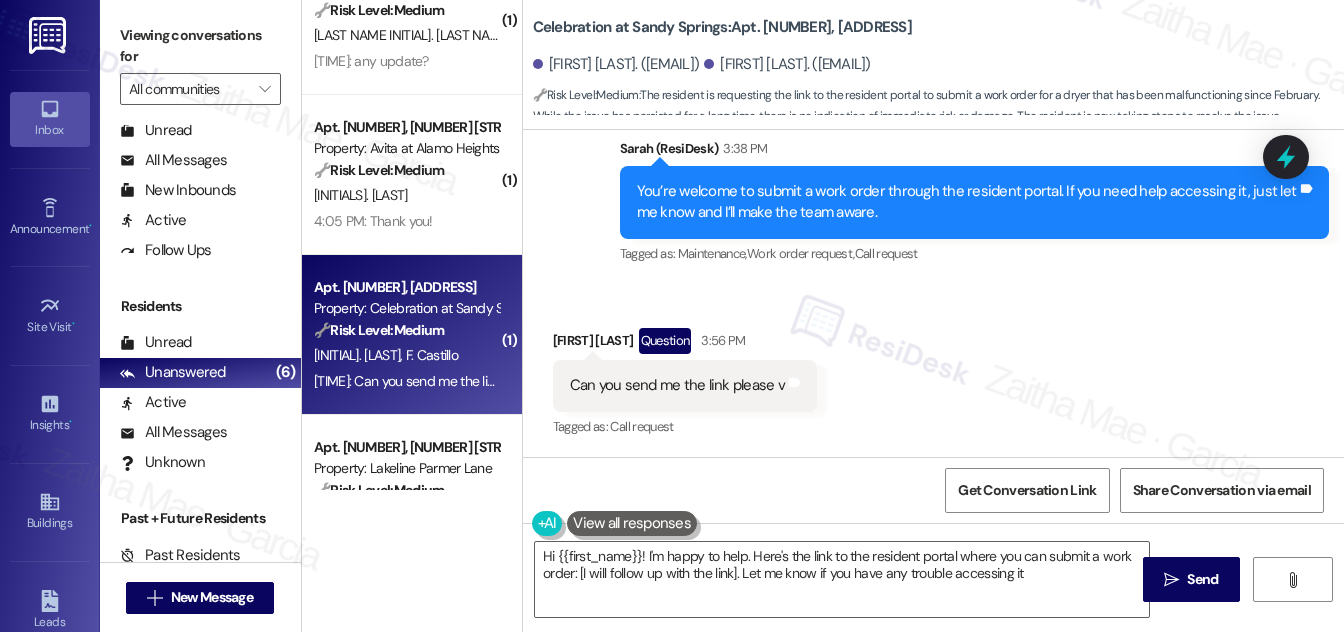 type on "Hi {{first_name}}! I'm happy to help. Here's the link to the resident portal where you can submit a work order: [I will follow up with the link]. Let me know if you have any trouble accessing it!" 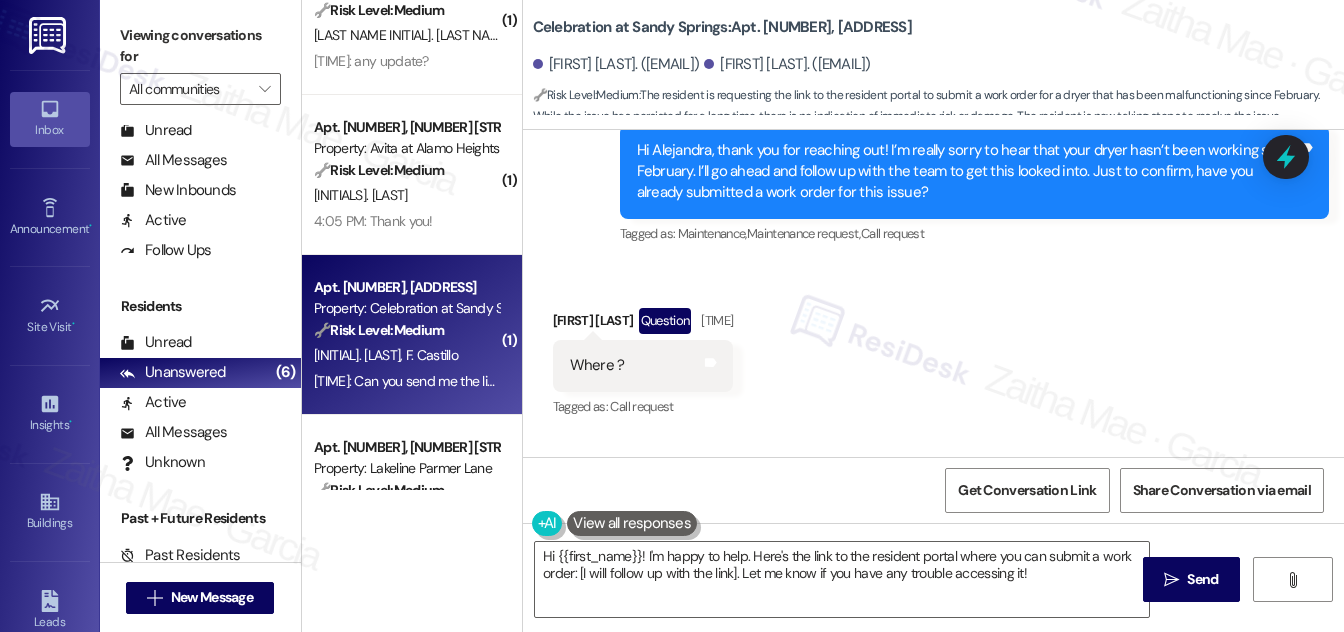 scroll, scrollTop: 1337, scrollLeft: 0, axis: vertical 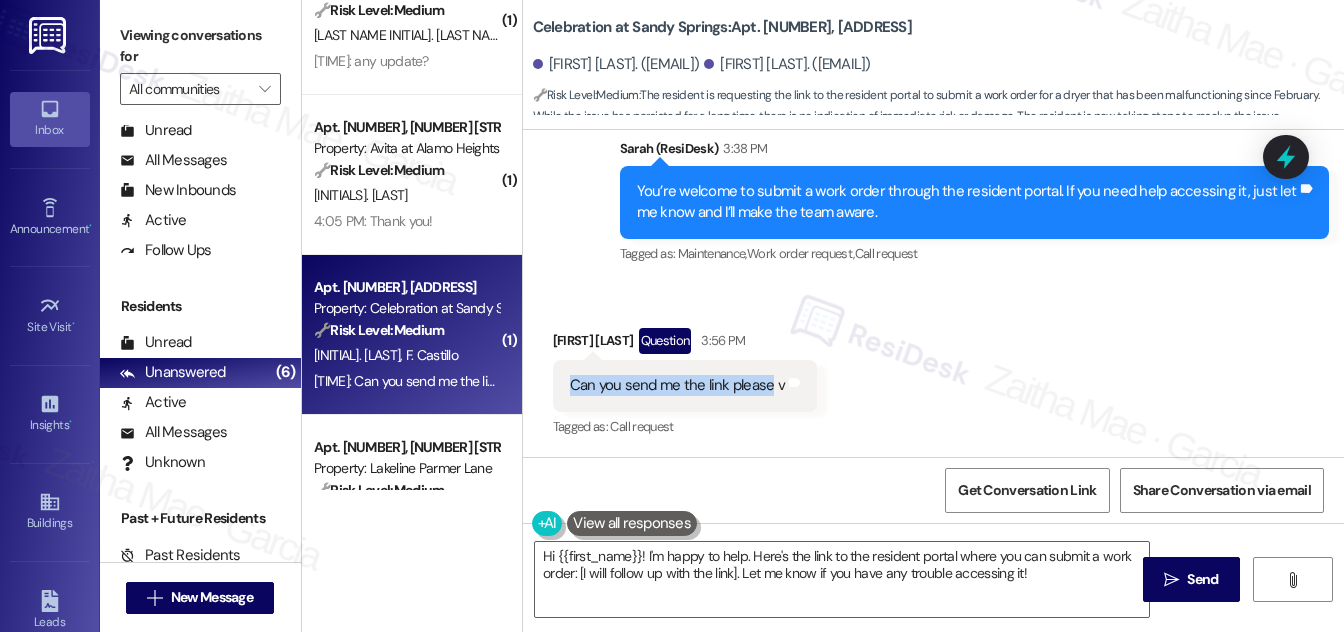 drag, startPoint x: 564, startPoint y: 385, endPoint x: 769, endPoint y: 394, distance: 205.19746 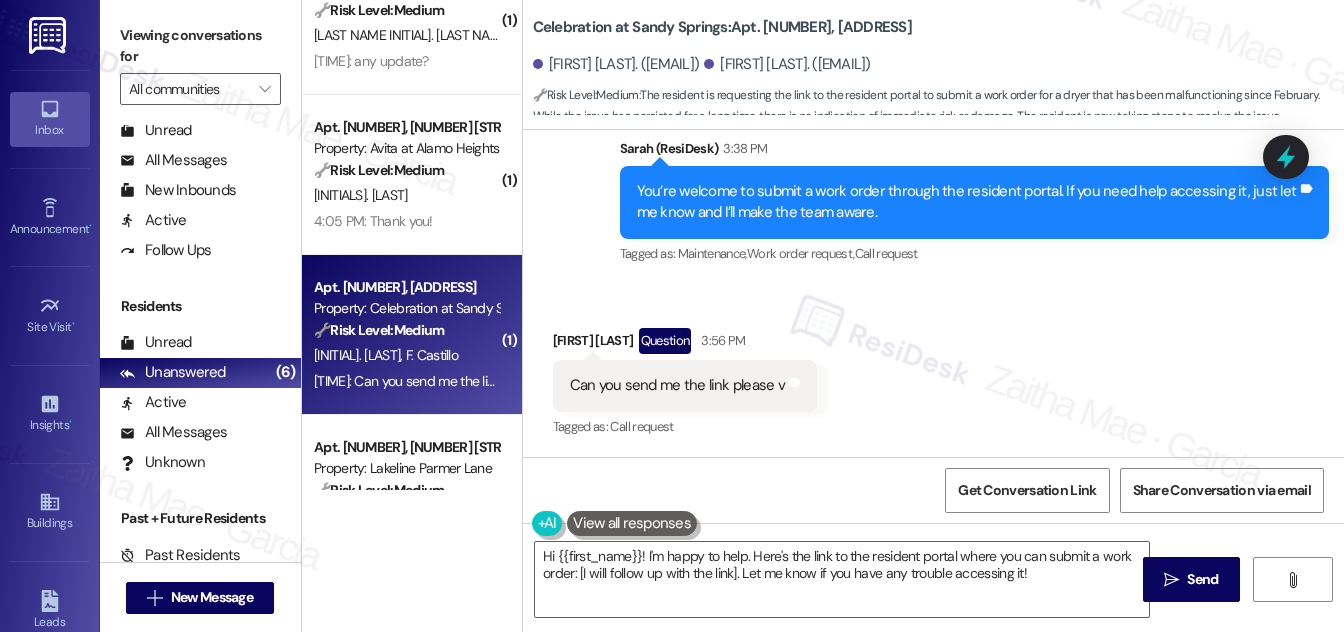 click on "Received via SMS [FIRST] [LAST] Question [TIME] Can you send me the link please v  Tags and notes Tagged as:   Call request Click to highlight conversations about Call request" at bounding box center [933, 369] 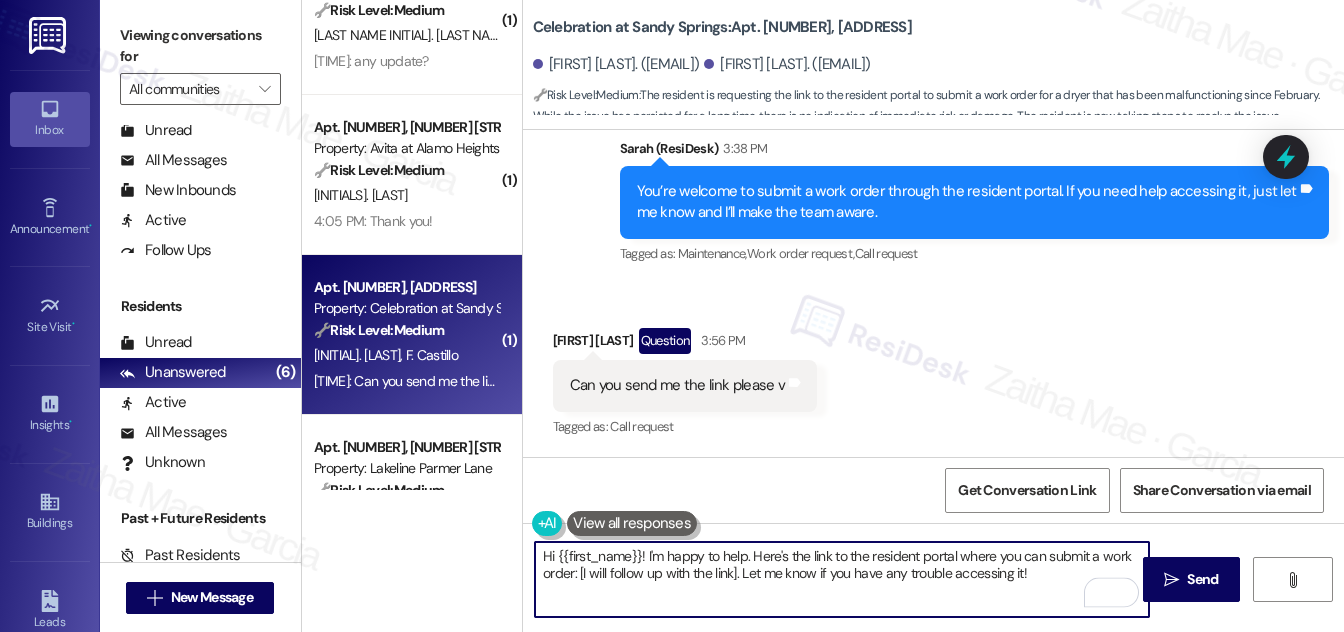 drag, startPoint x: 542, startPoint y: 552, endPoint x: 1040, endPoint y: 578, distance: 498.67825 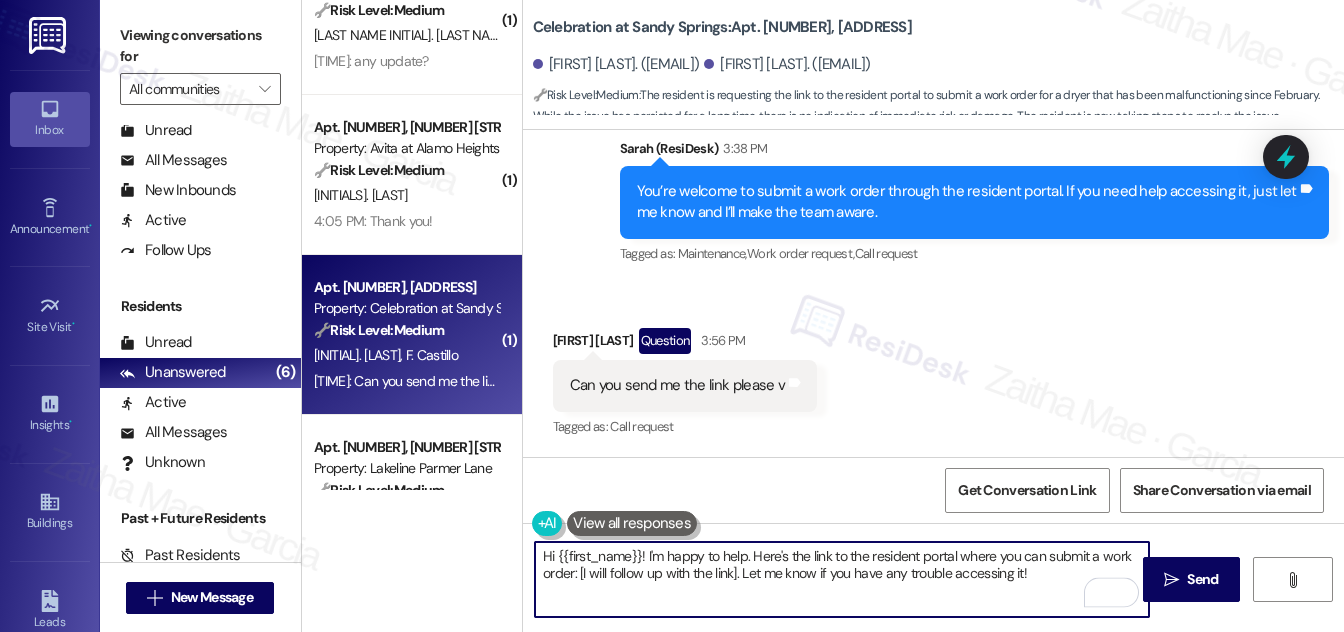 click on "Hi {{first_name}}! I'm happy to help. Here's the link to the resident portal where you can submit a work order: [I will follow up with the link]. Let me know if you have any trouble accessing it!" at bounding box center (842, 579) 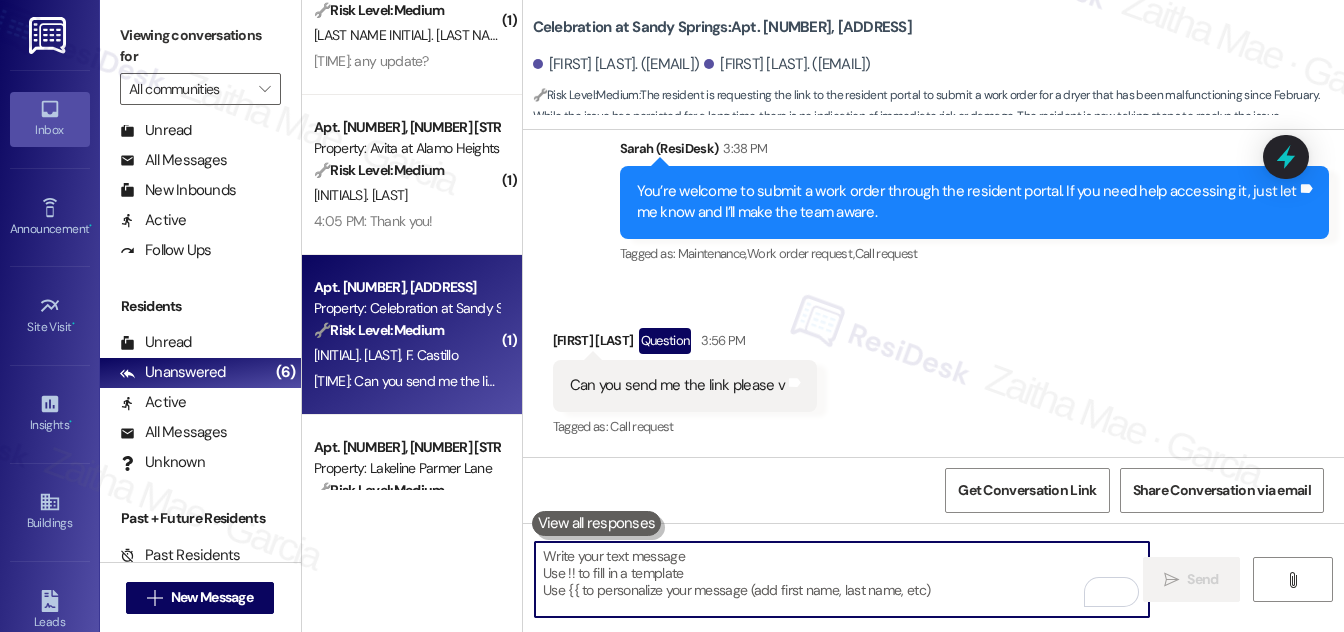 type 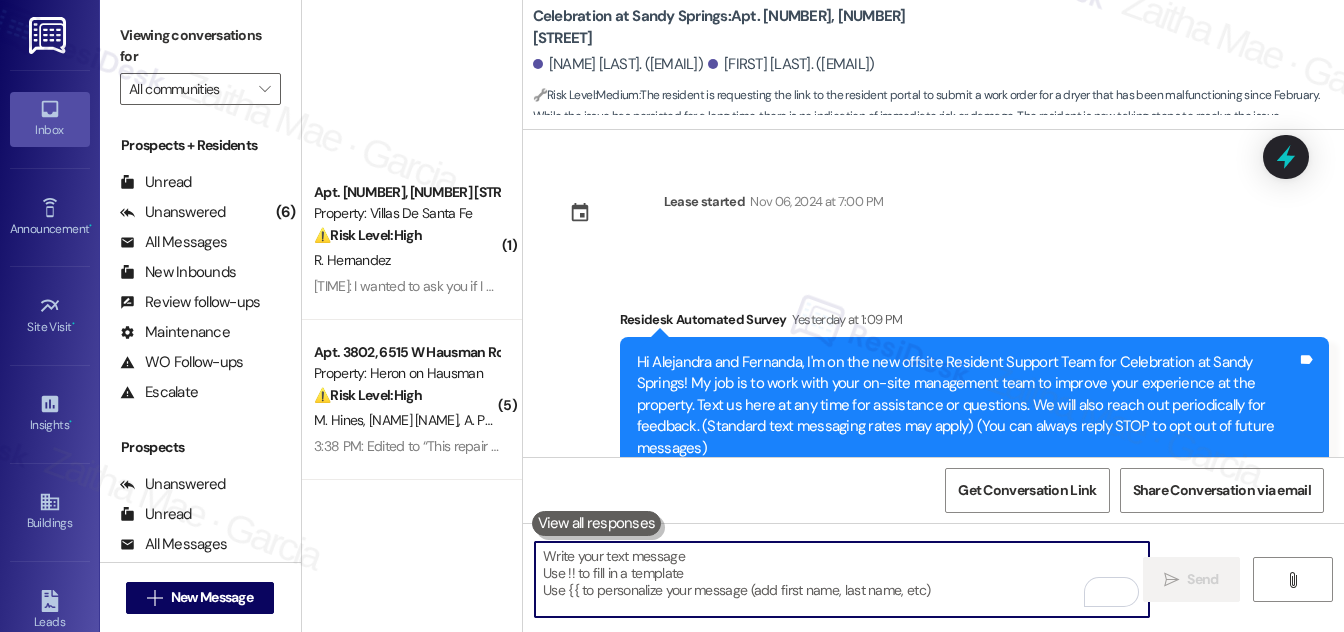 scroll, scrollTop: 0, scrollLeft: 0, axis: both 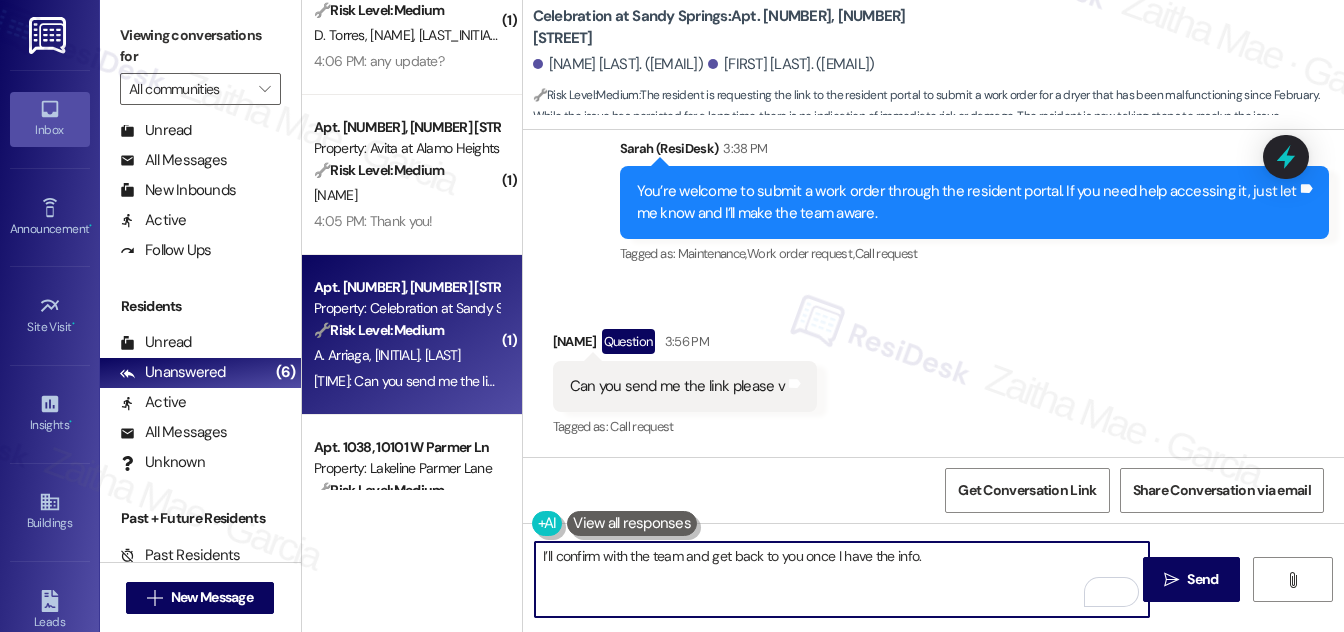 click on "I’ll confirm with the team and get back to you once I have the info." at bounding box center (842, 579) 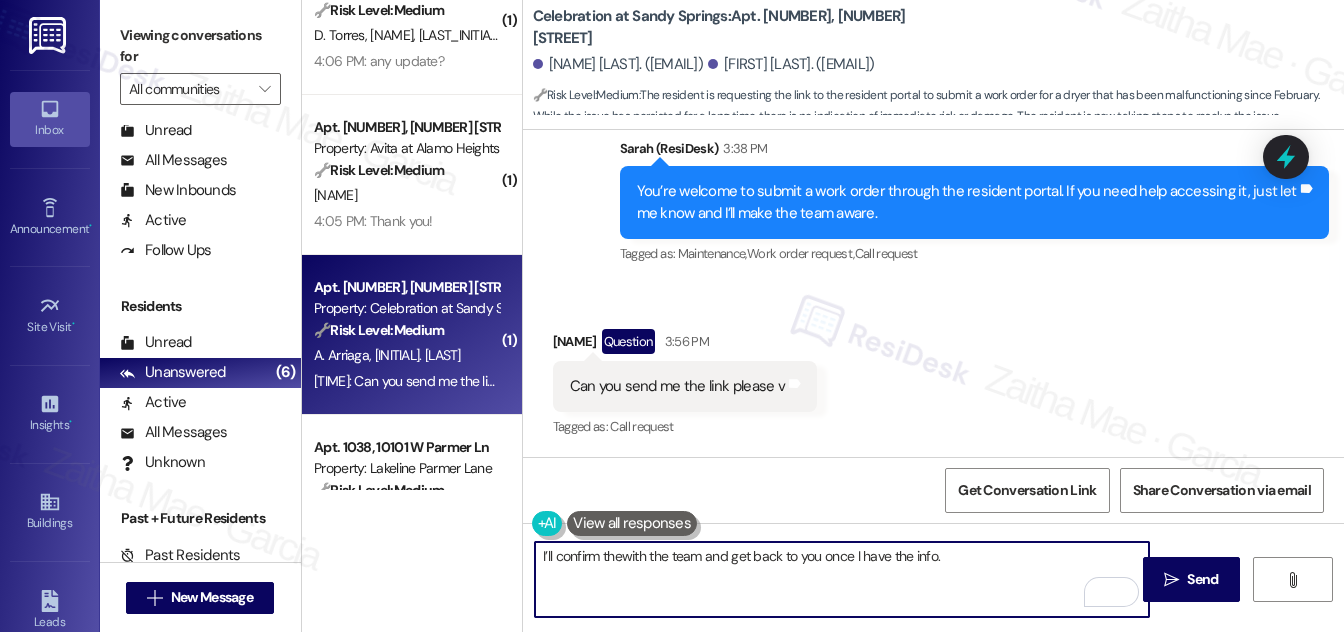 type on "I’ll confirm thewith the team and get back to you once I have the info." 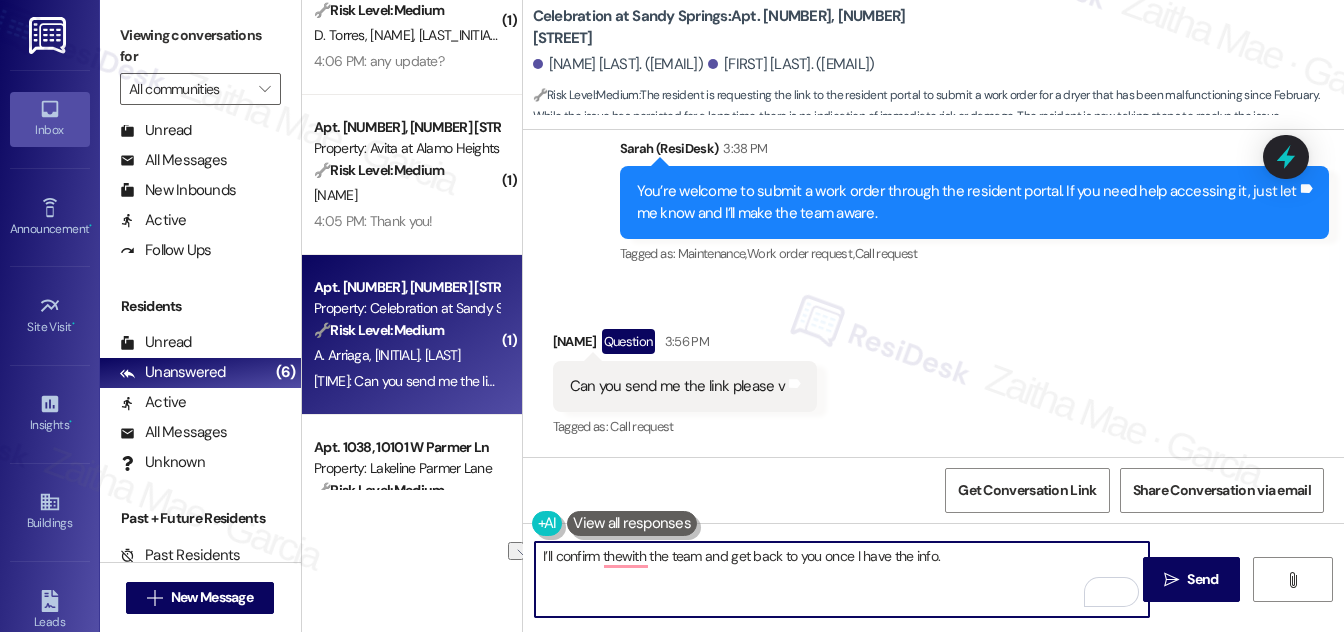 drag, startPoint x: 534, startPoint y: 554, endPoint x: 990, endPoint y: 562, distance: 456.07016 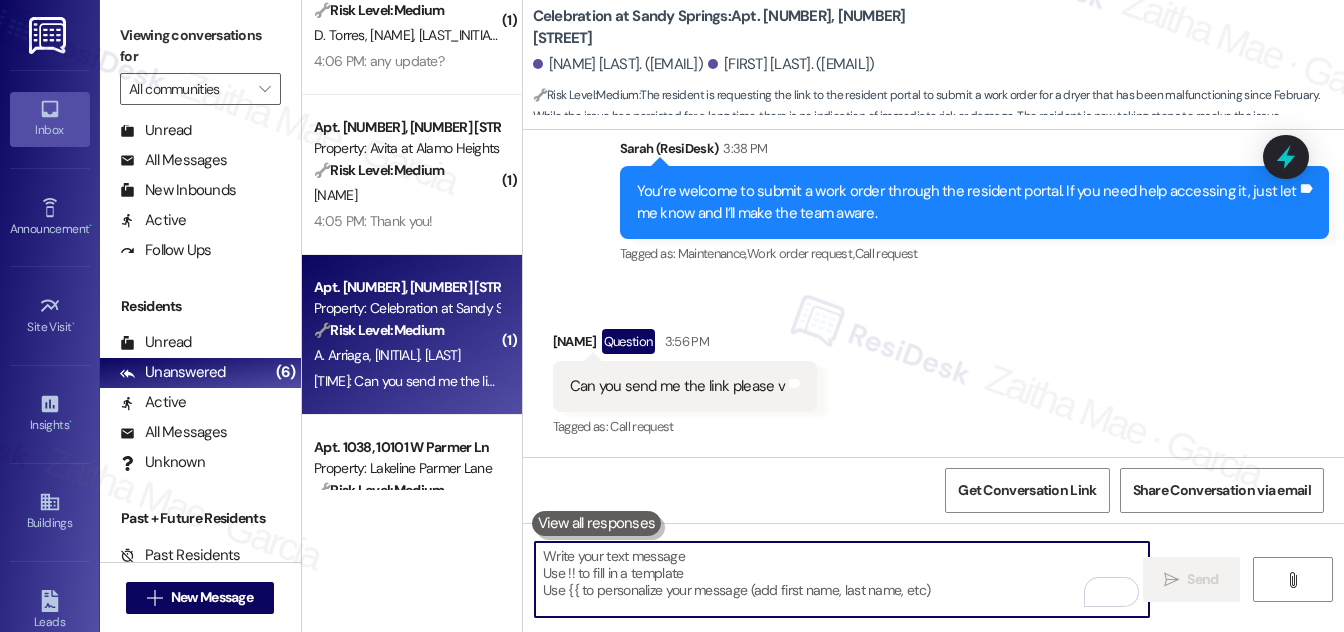 paste on "Just to make sure I’m sending you the right link, I’ll confirm with the team and get back to you once I have it." 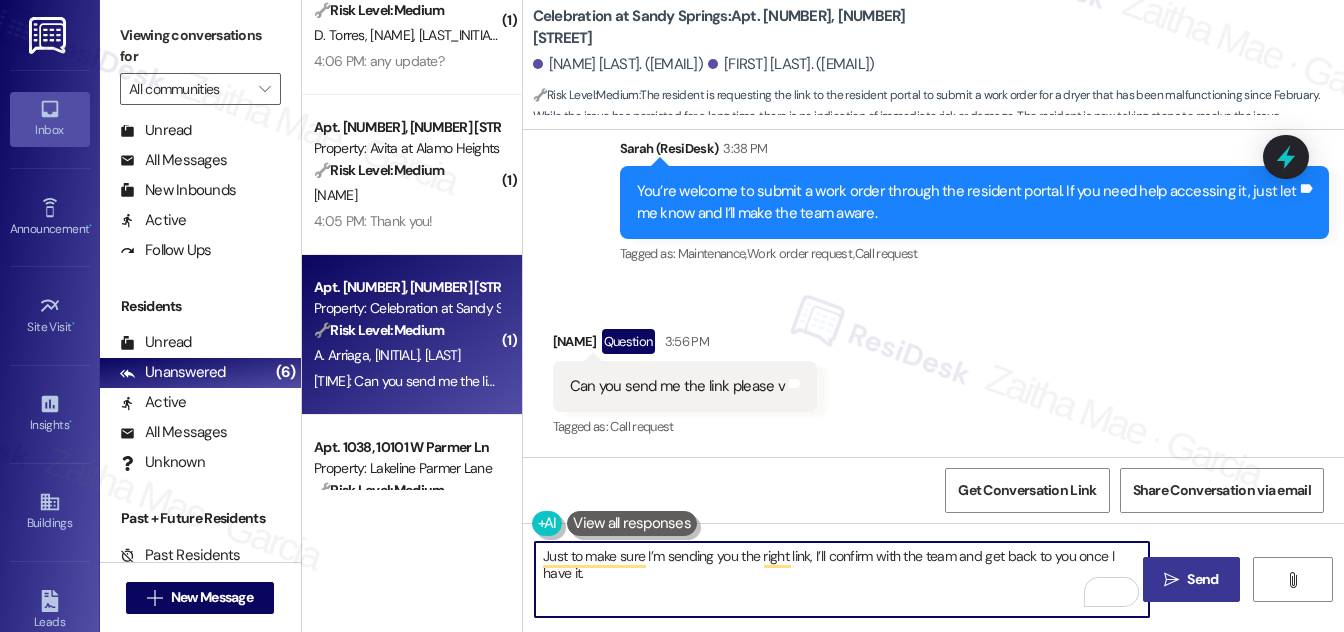 type on "Just to make sure I’m sending you the right link, I’ll confirm with the team and get back to you once I have it." 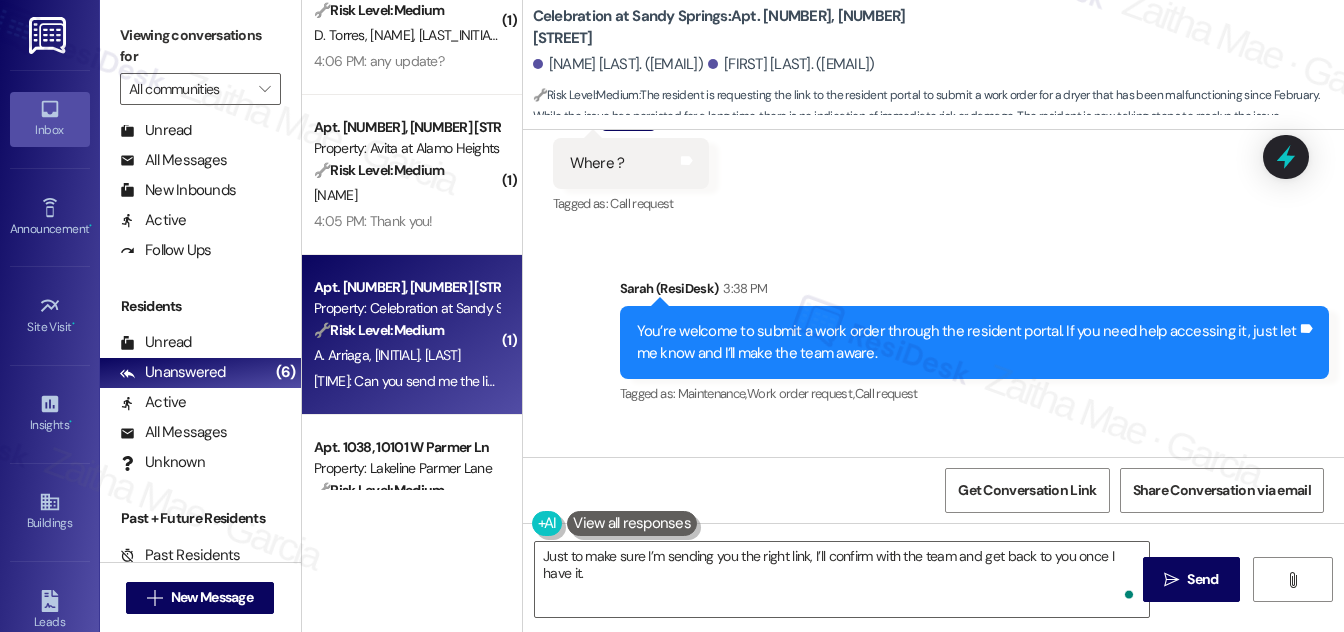 scroll, scrollTop: 1336, scrollLeft: 0, axis: vertical 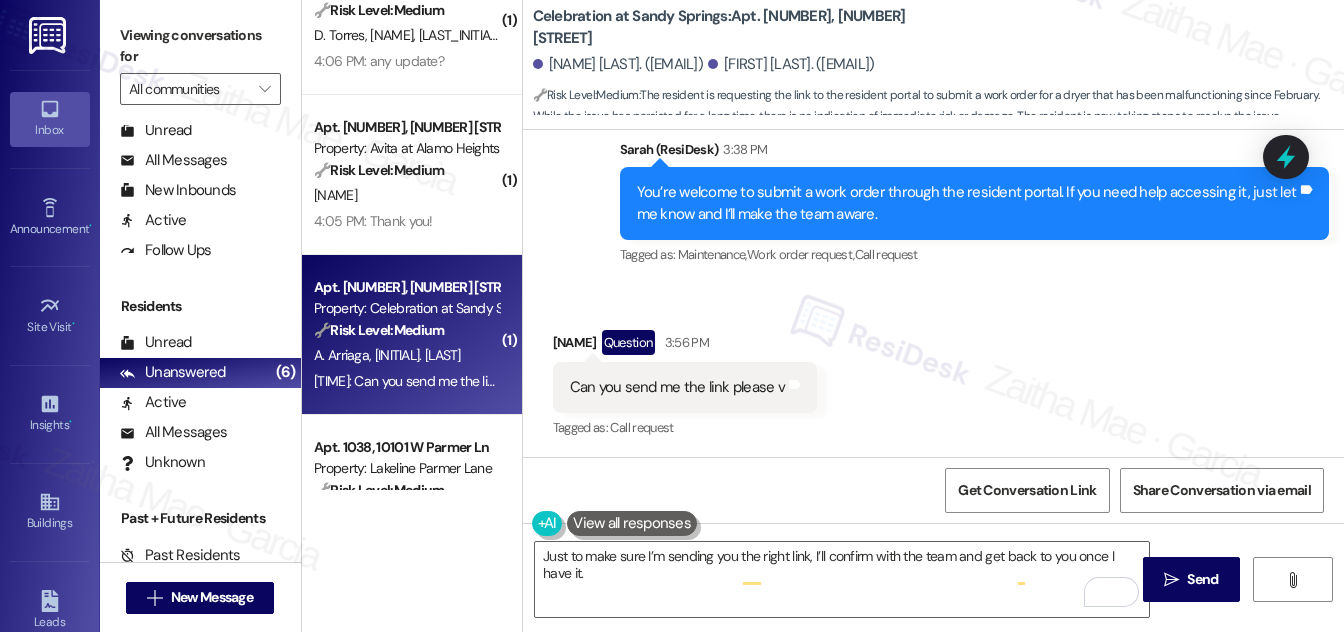 click on "Received via SMS [FIRST] [LAST] Question [TIME] Can you send me the link please v  Tags and notes Tagged as:   Call request Click to highlight conversations about Call request" at bounding box center [933, 371] 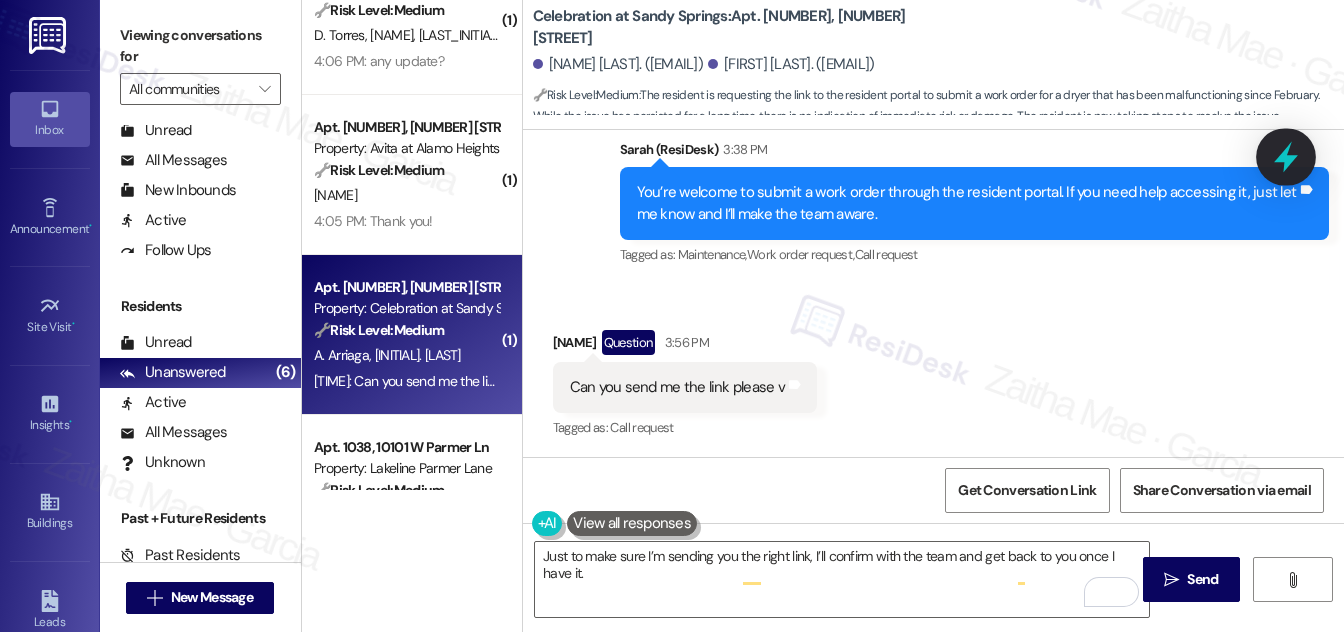 click 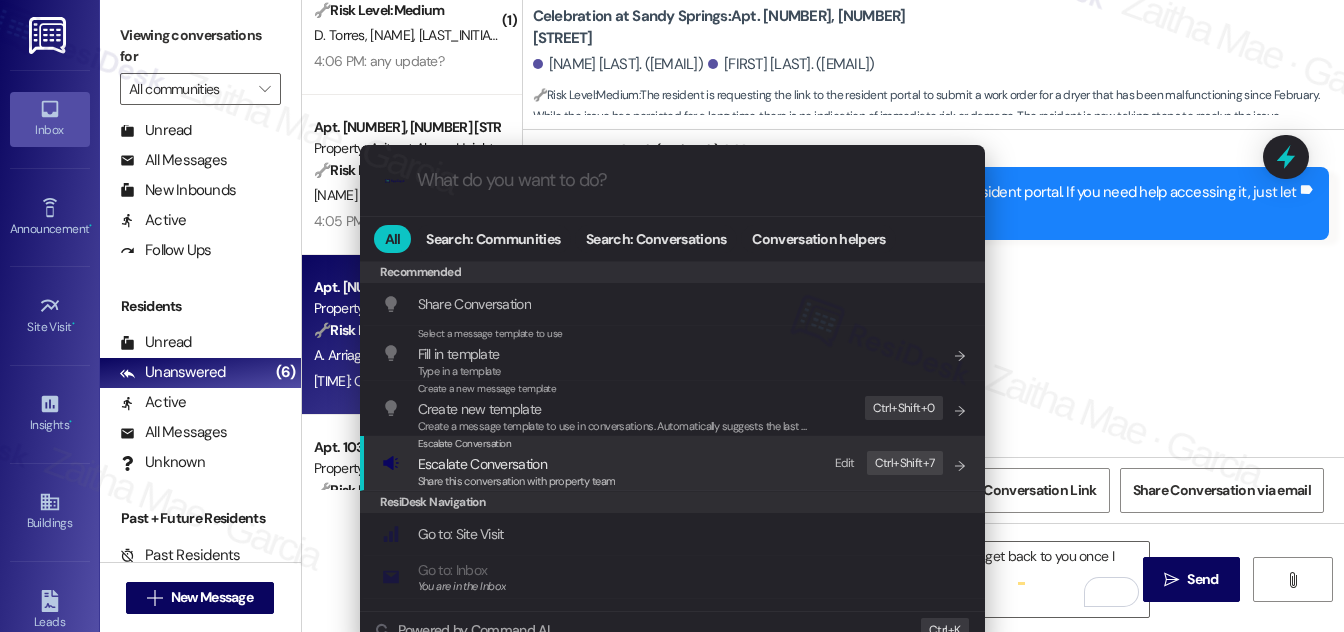 click on "Escalate Conversation" at bounding box center (482, 464) 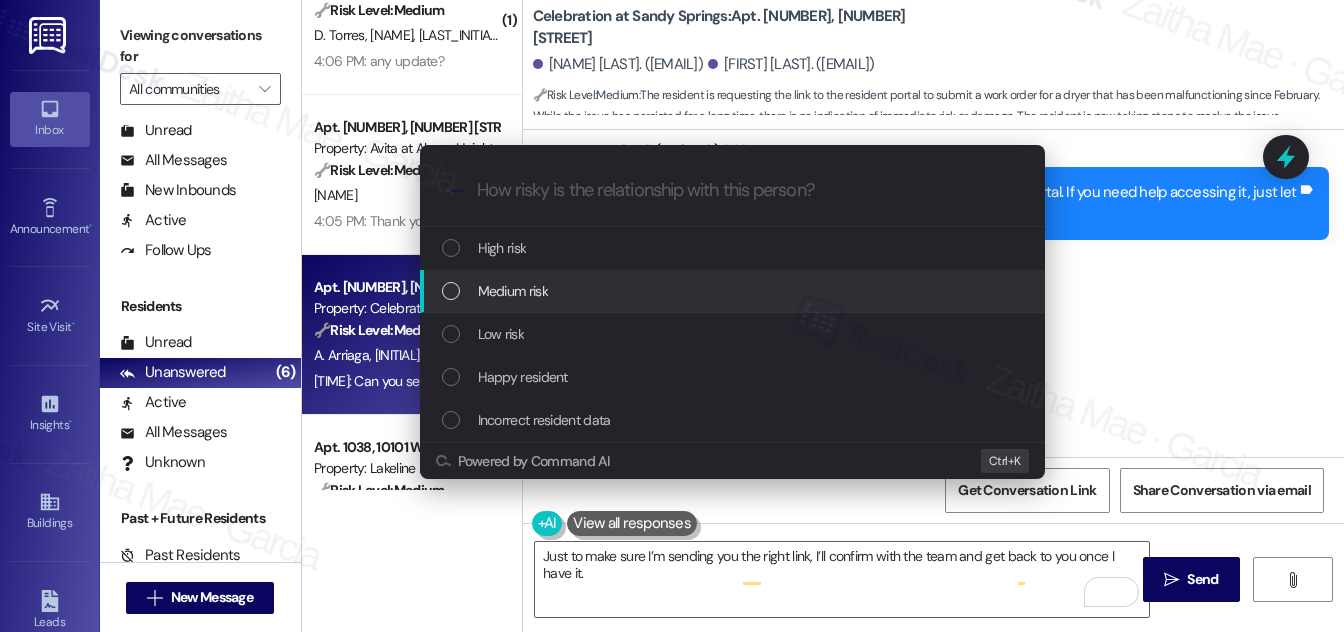 click on "Medium risk" at bounding box center (734, 291) 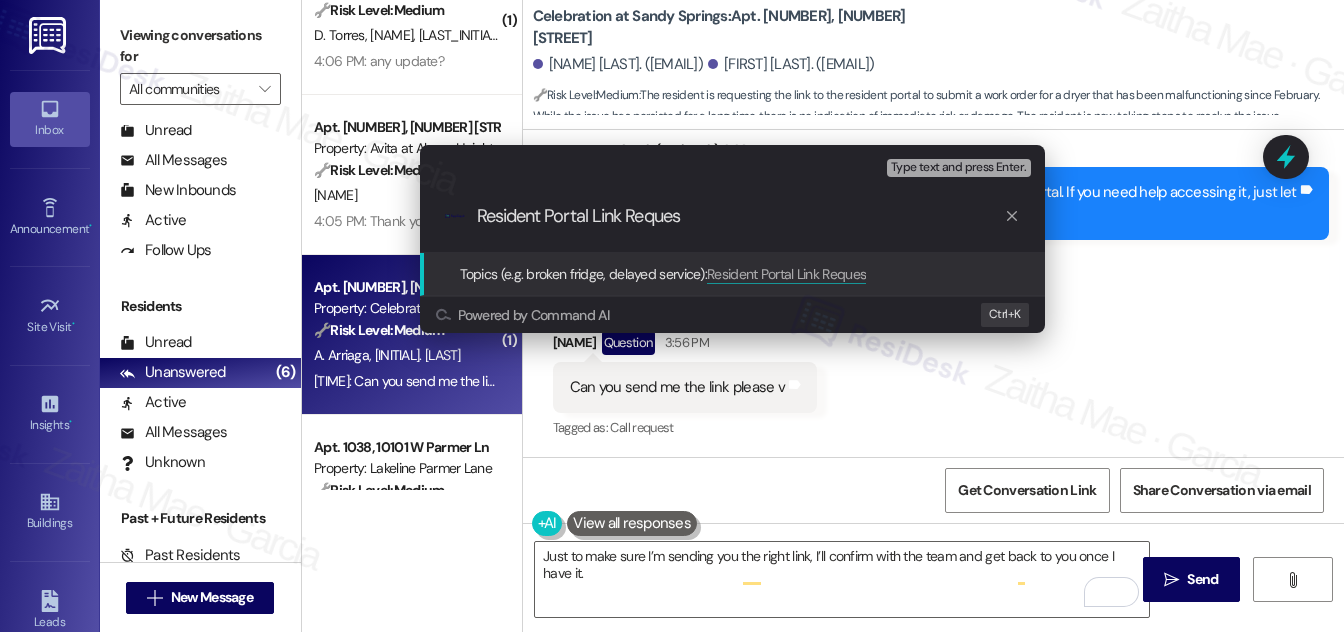 type on "Resident Portal Link Request" 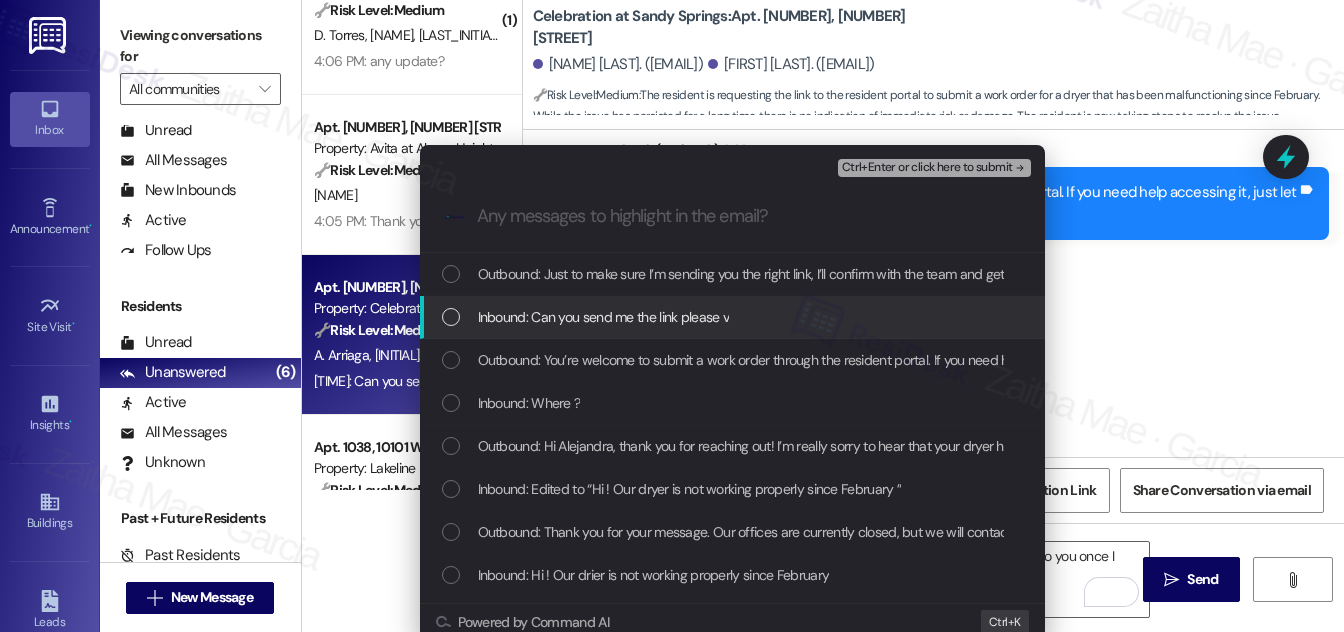 click at bounding box center (451, 317) 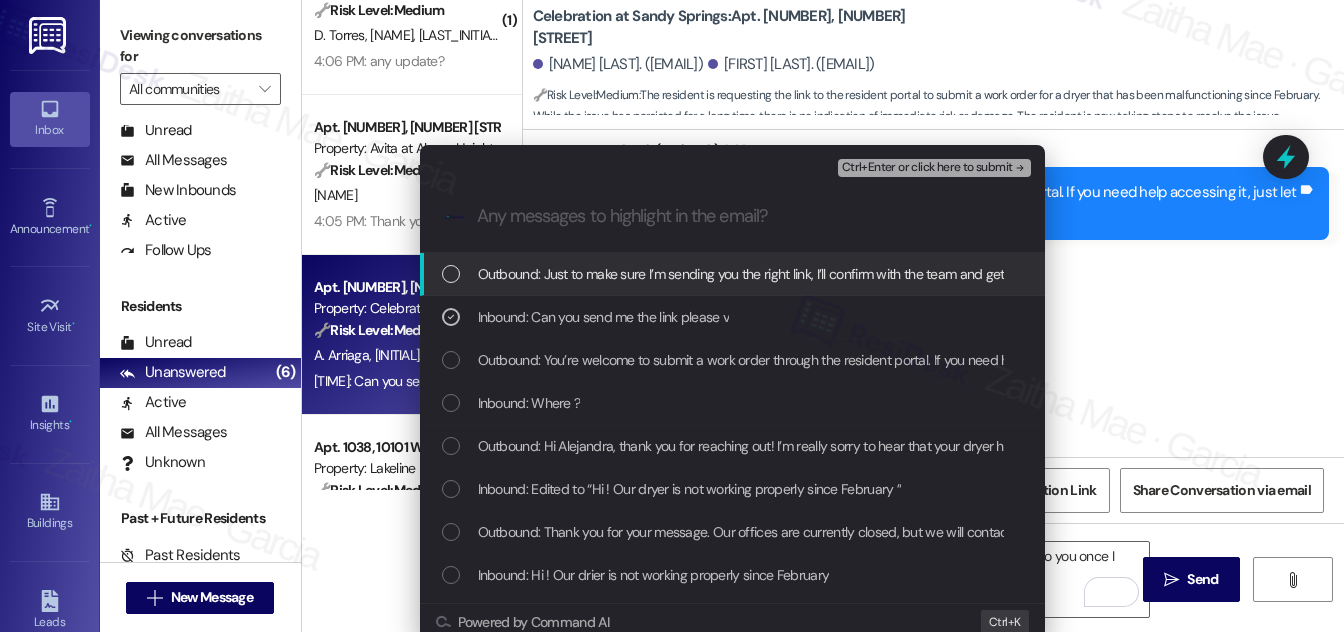 click on "Ctrl+Enter or click here to submit" at bounding box center (927, 168) 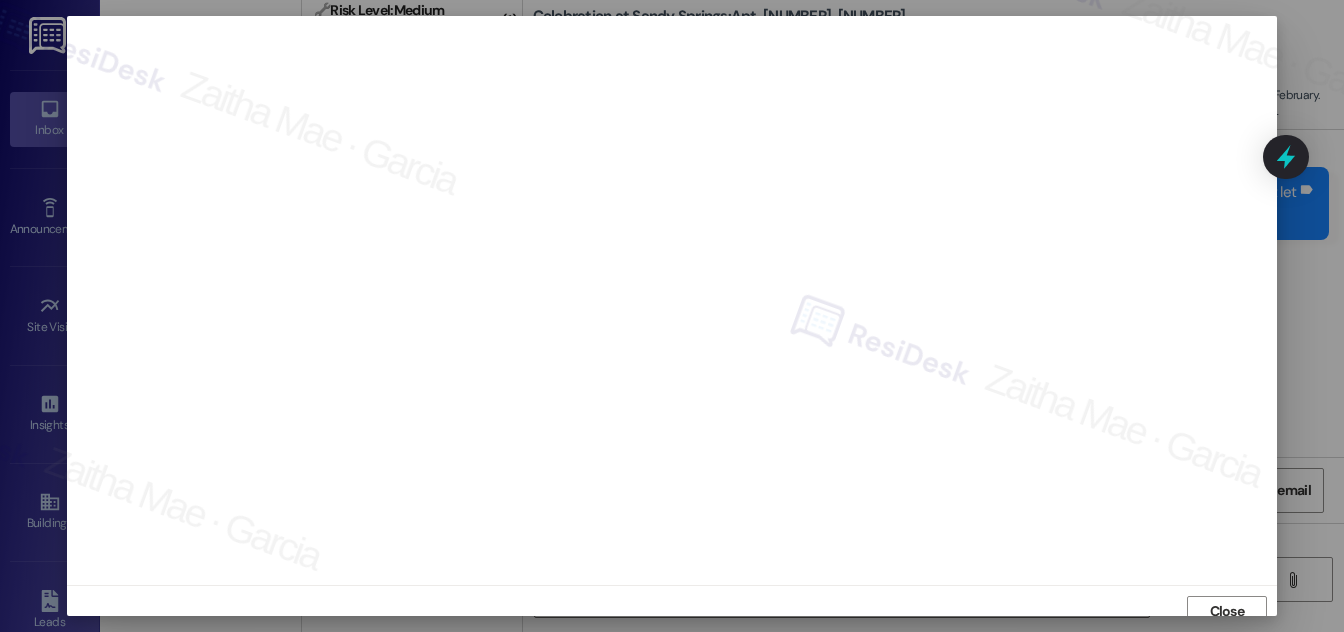 scroll, scrollTop: 11, scrollLeft: 0, axis: vertical 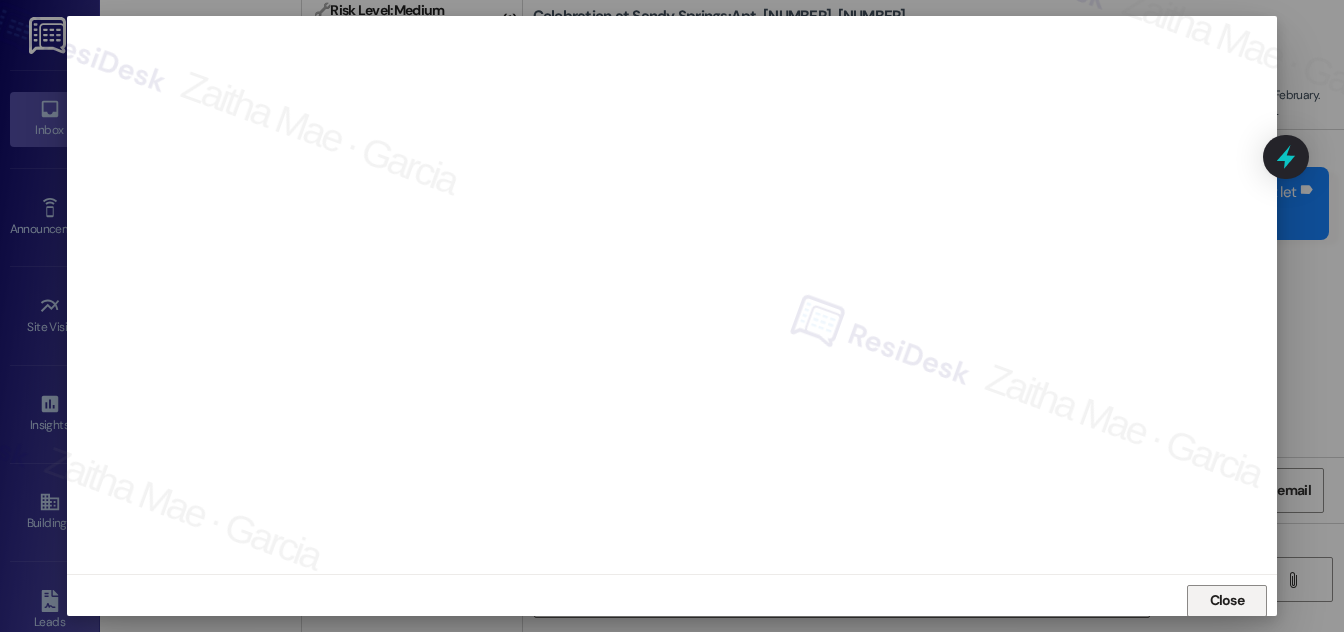 click on "Close" at bounding box center [1227, 600] 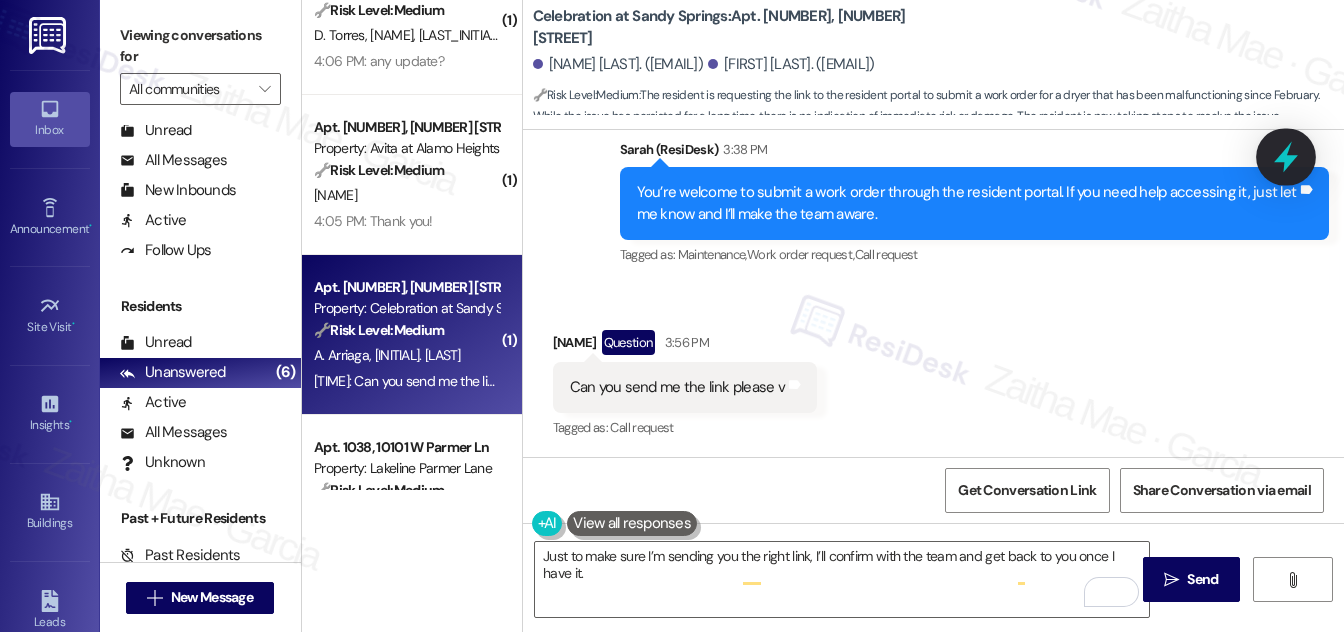 click 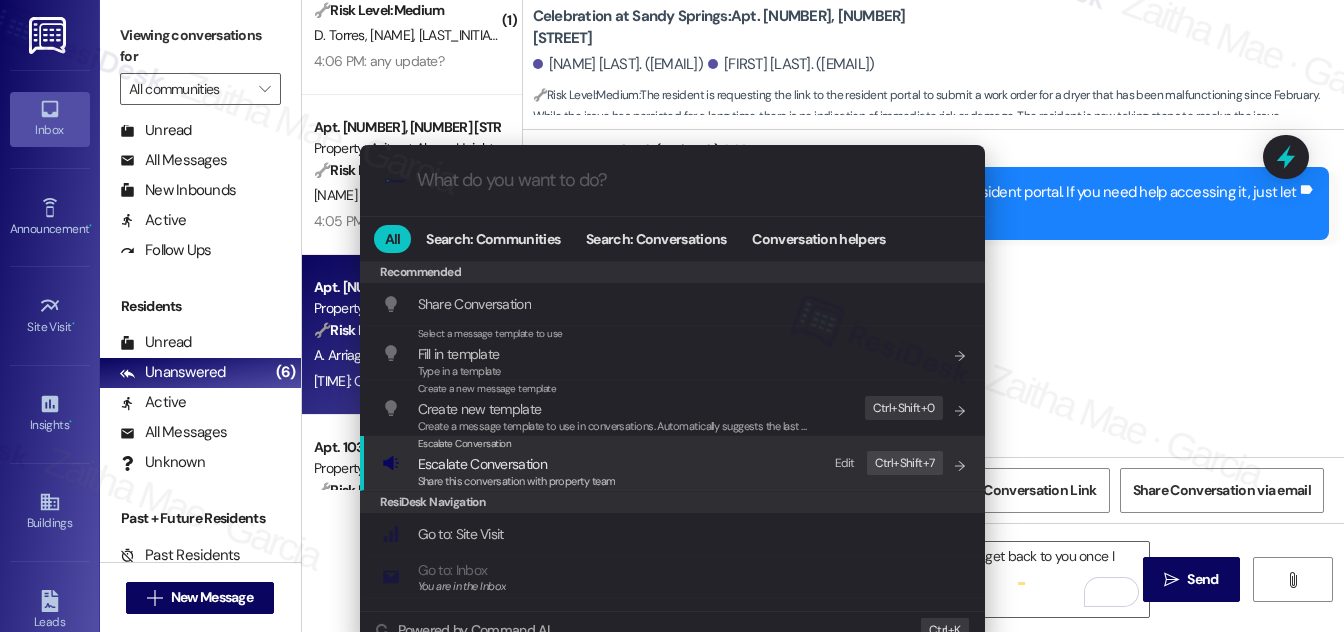 click on "Escalate Conversation" at bounding box center [482, 464] 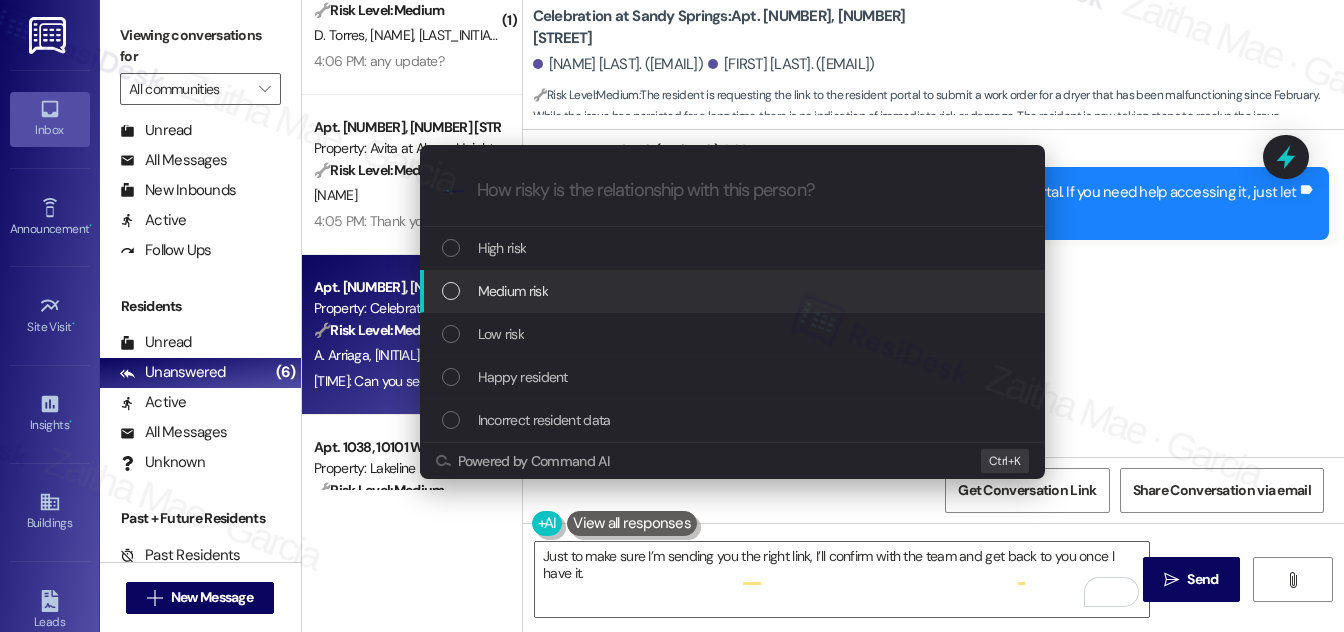 click on "Medium risk" at bounding box center [513, 291] 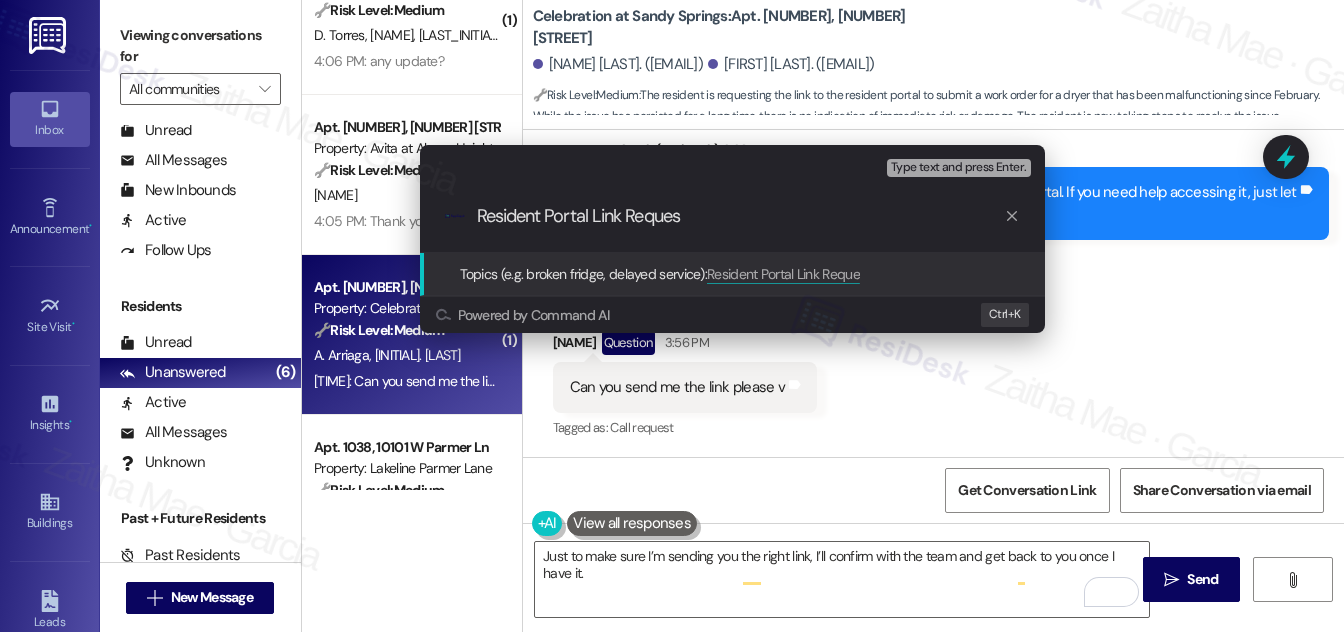 type on "Resident Portal Link Request" 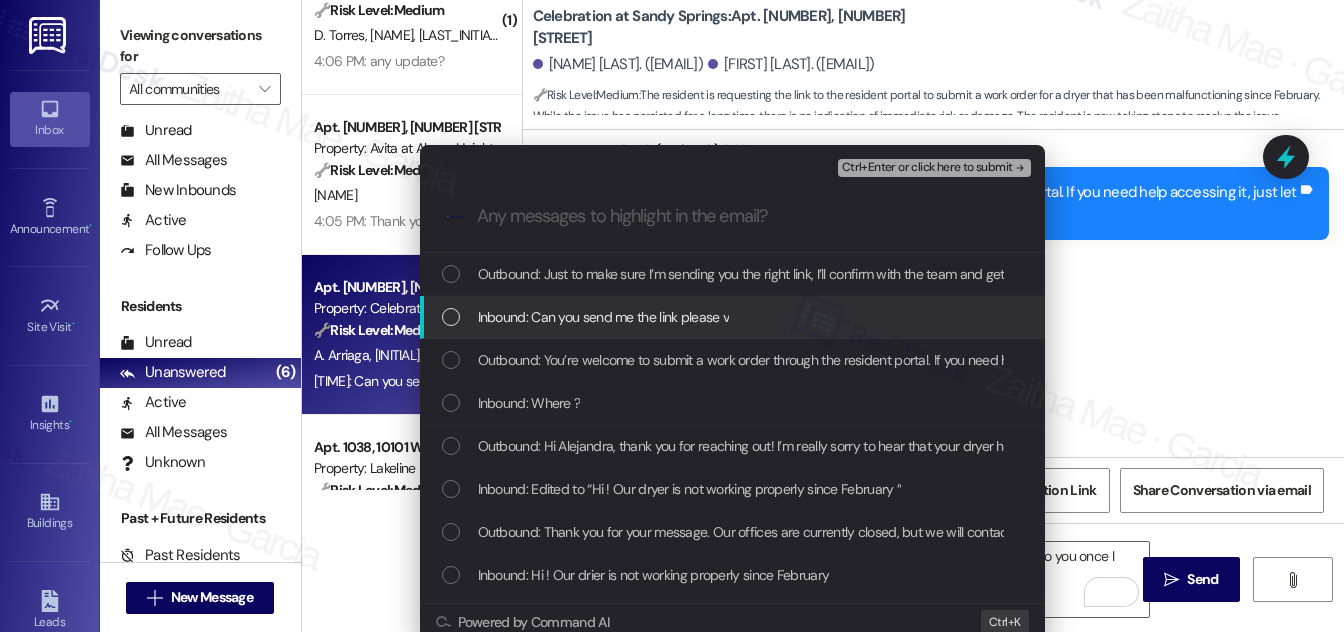 click at bounding box center [451, 317] 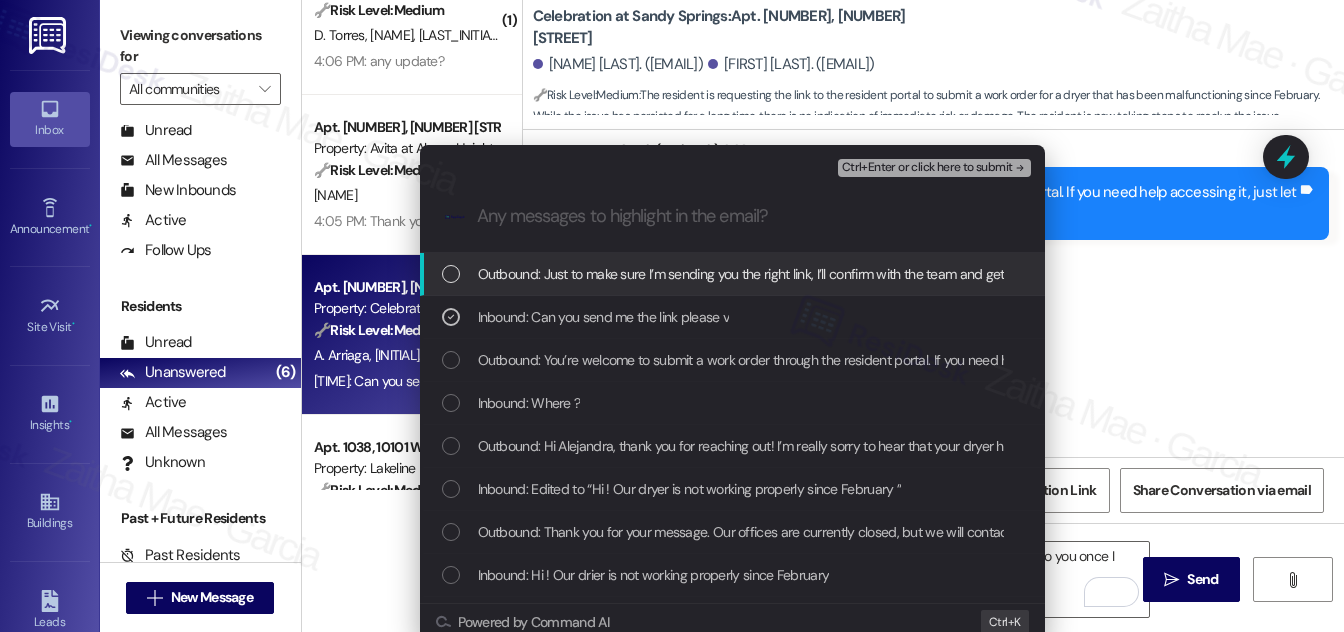 click on "Ctrl+Enter or click here to submit" at bounding box center (927, 168) 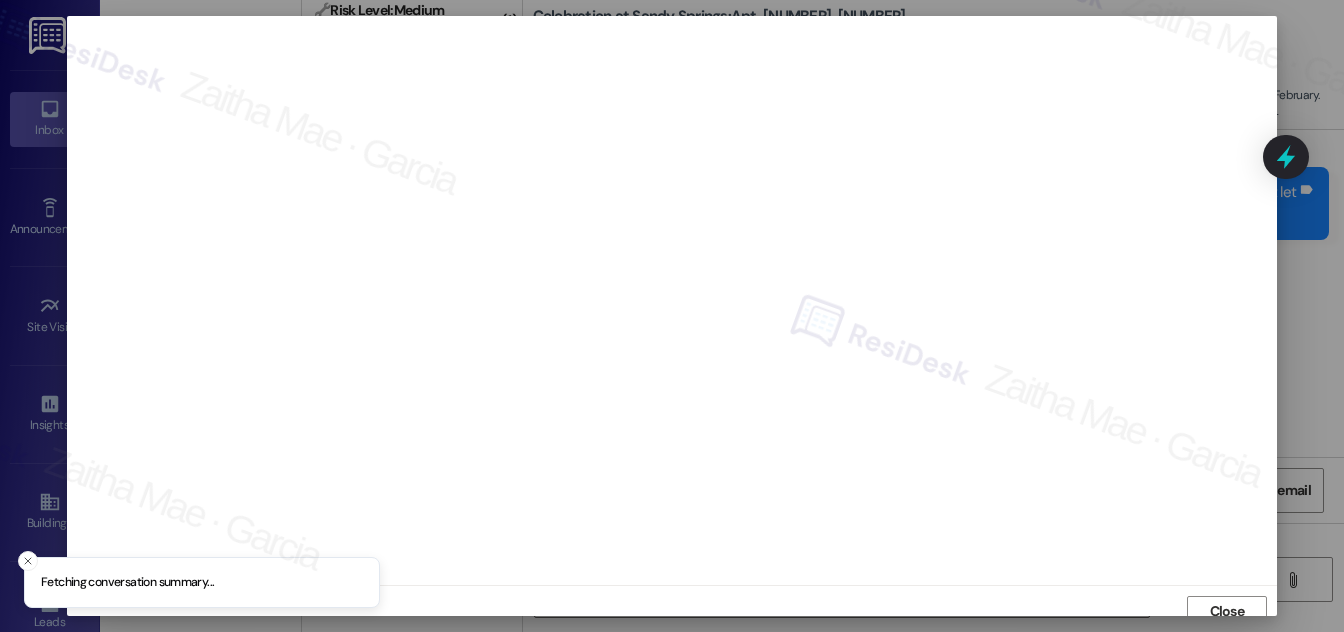 scroll, scrollTop: 11, scrollLeft: 0, axis: vertical 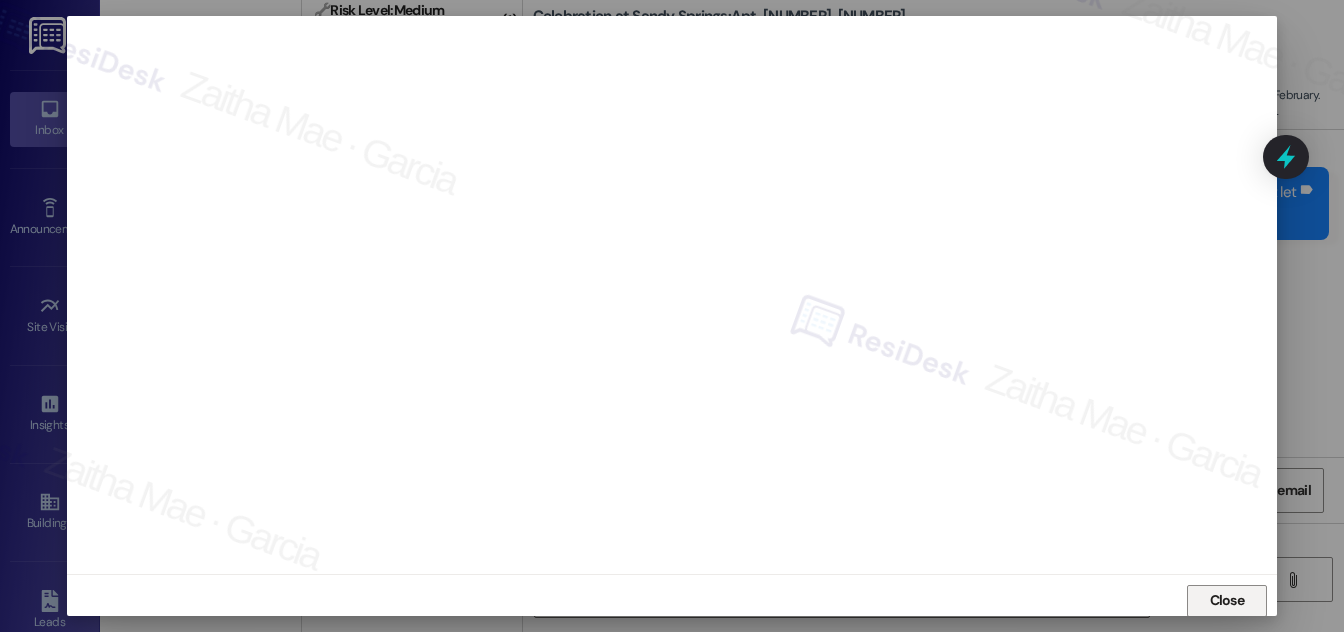 click on "Close" at bounding box center [1227, 600] 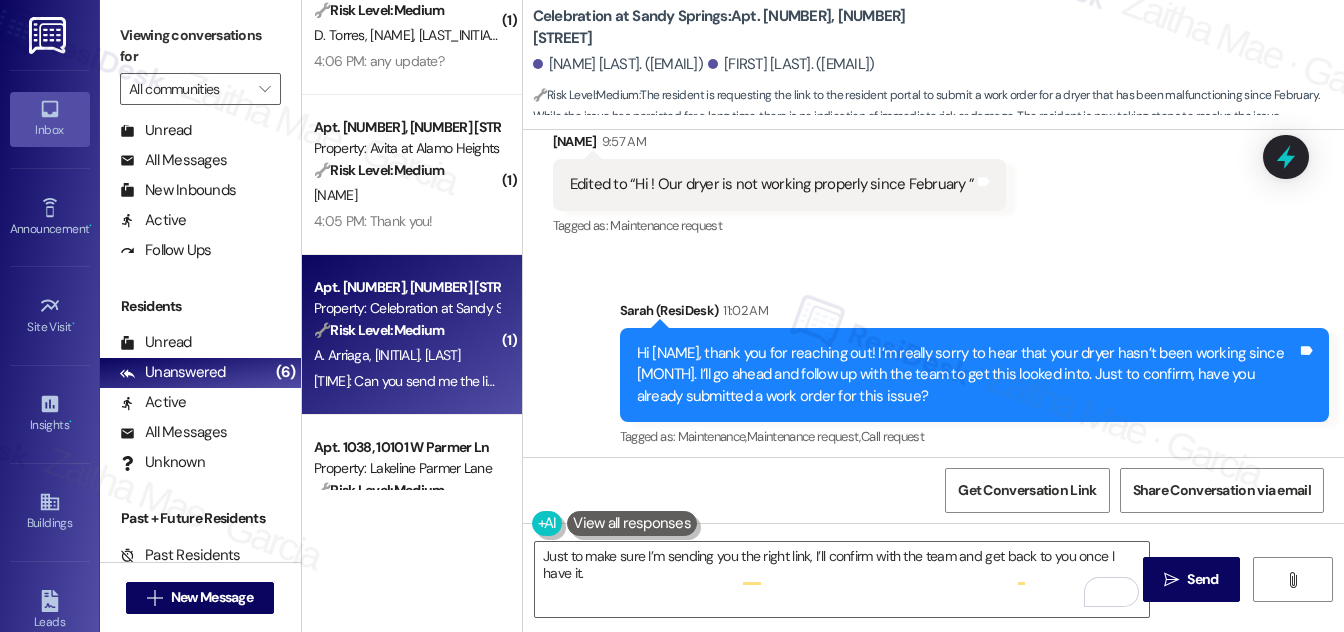 scroll, scrollTop: 700, scrollLeft: 0, axis: vertical 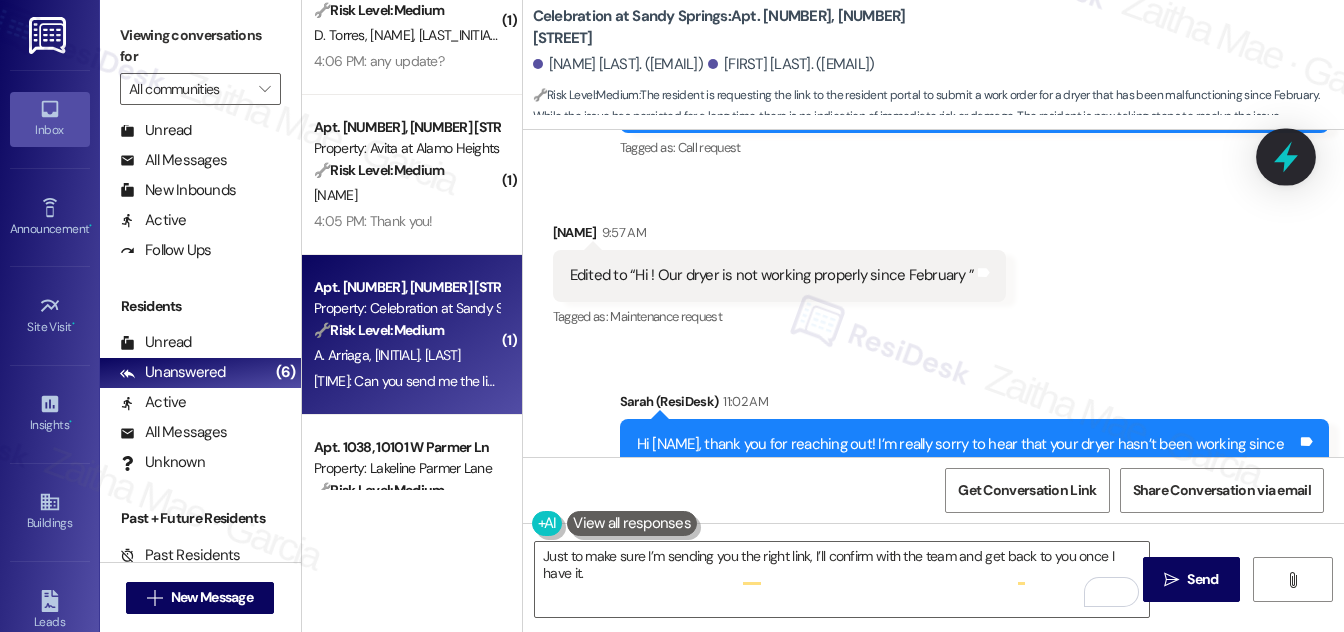 click at bounding box center (1286, 156) 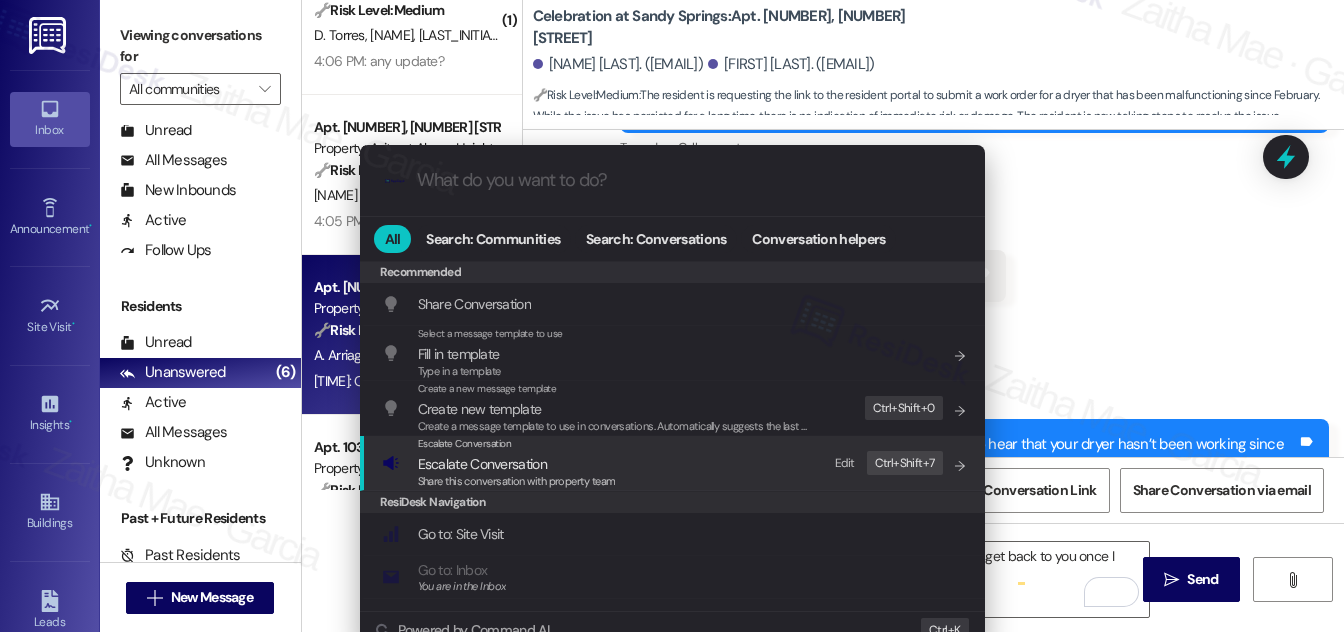 click on "Escalate Conversation" at bounding box center (482, 464) 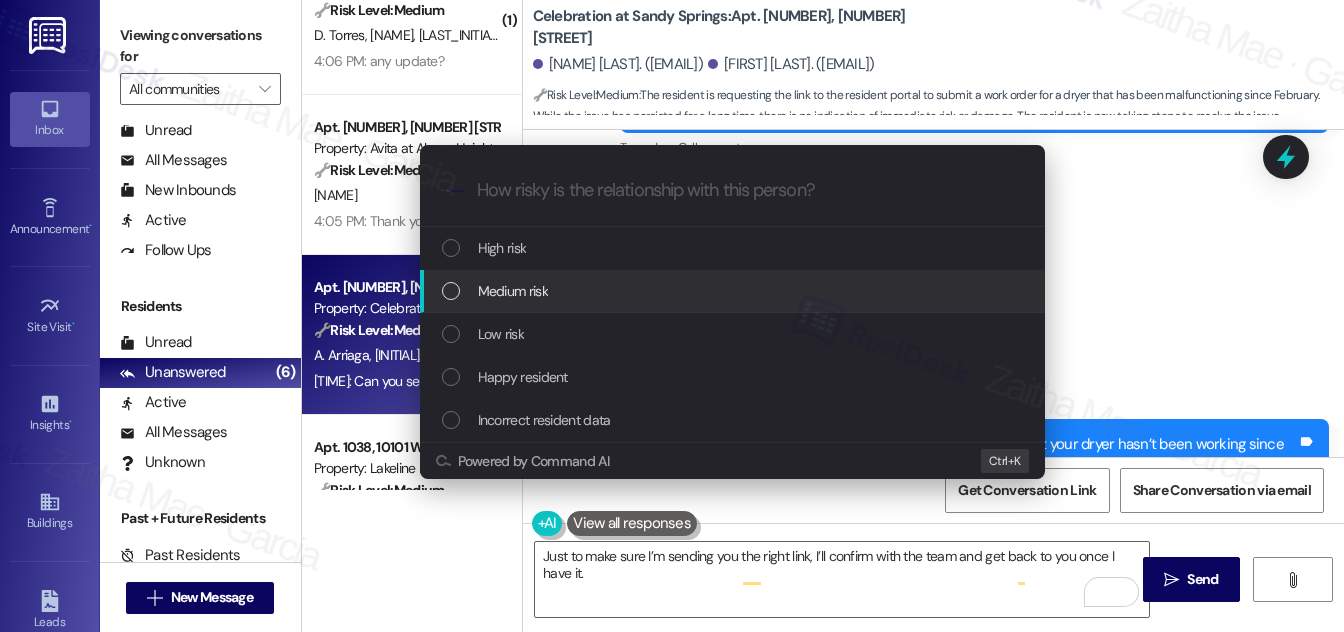 click on "Medium risk" at bounding box center [513, 291] 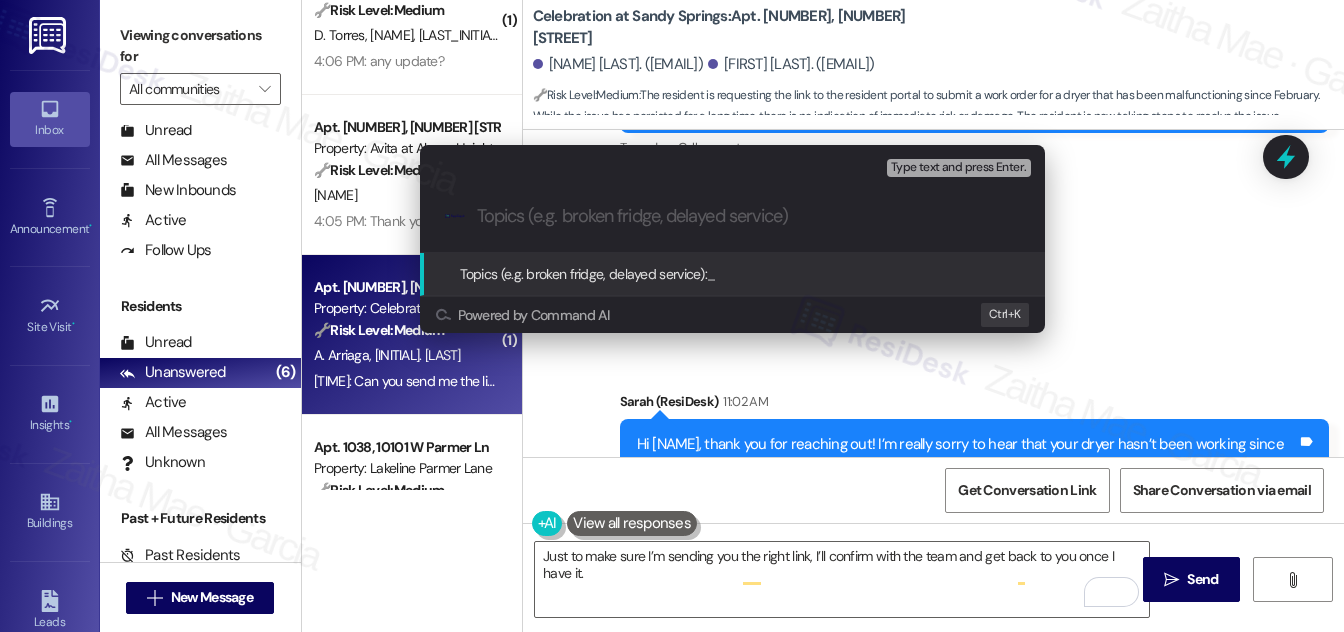 paste on "Resident Portal Link Request" 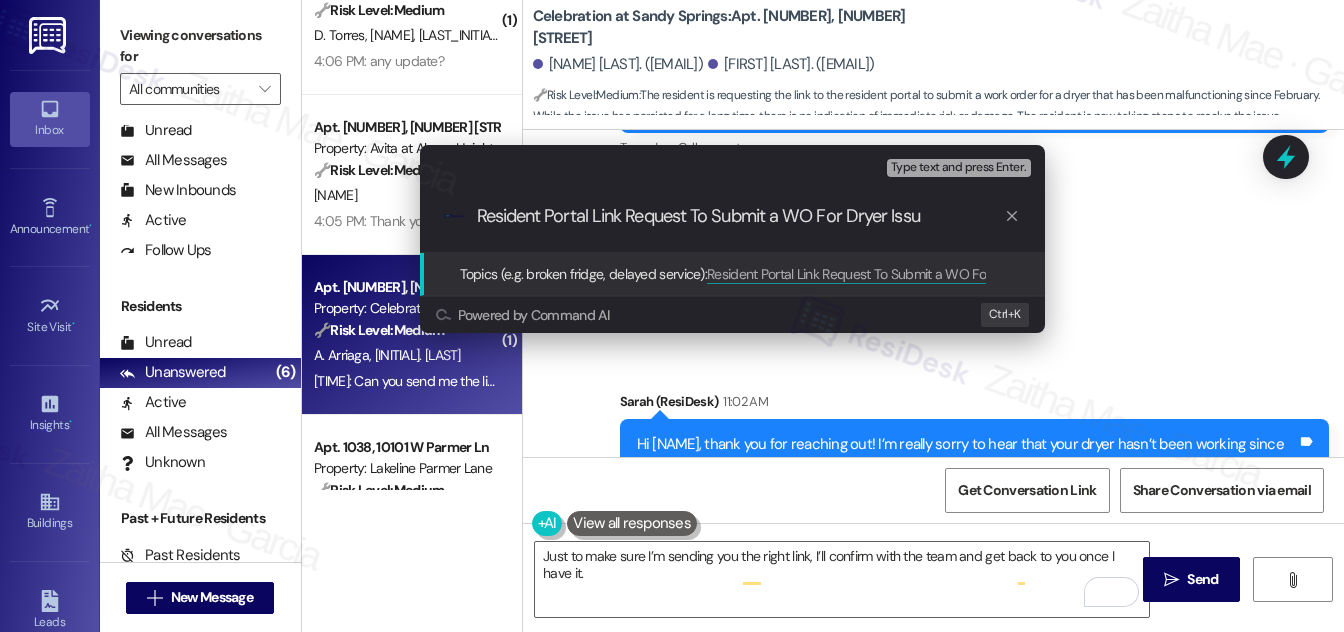 type on "Resident Portal Link Request To Submit a WO For Dryer Issue" 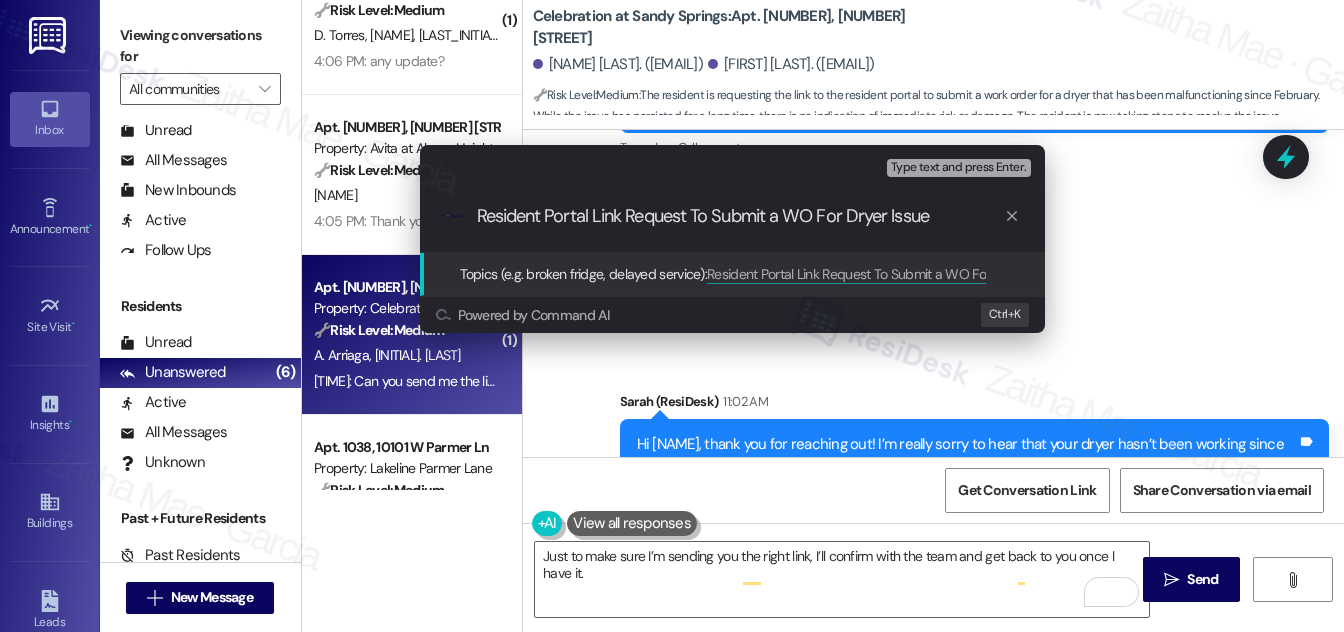 type 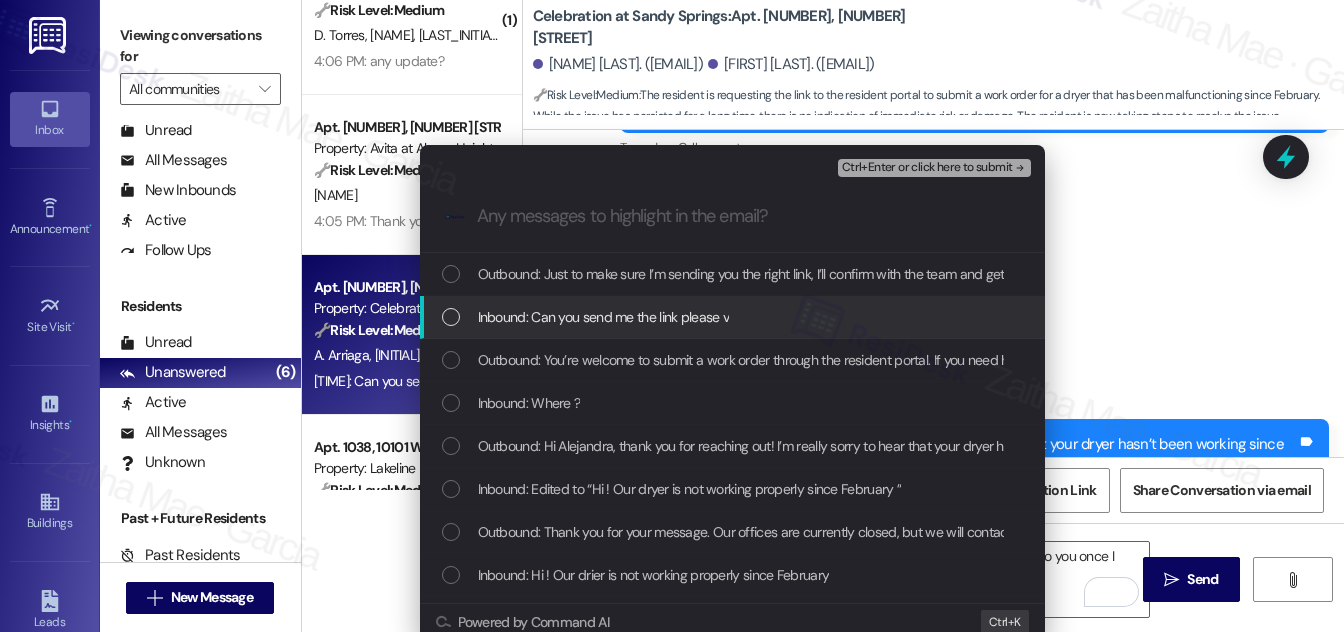click at bounding box center [451, 317] 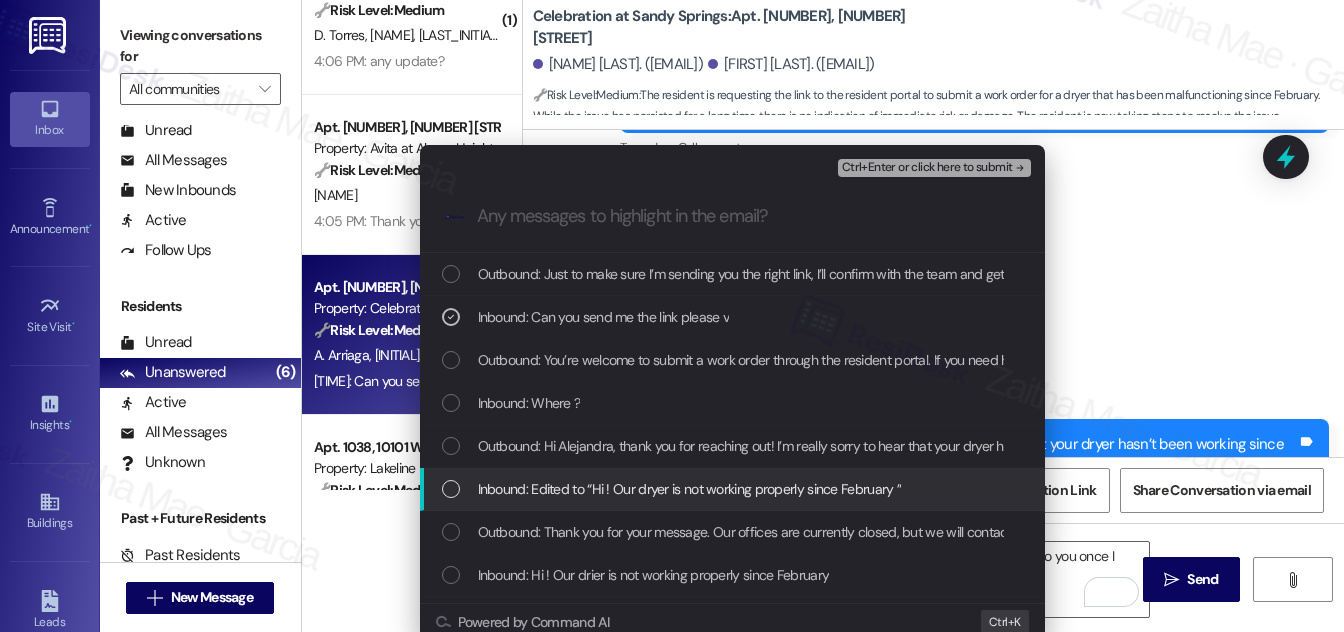 click on "Inbound: Edited to “Hi ! Our dryer is not working properly since February ”" at bounding box center (732, 489) 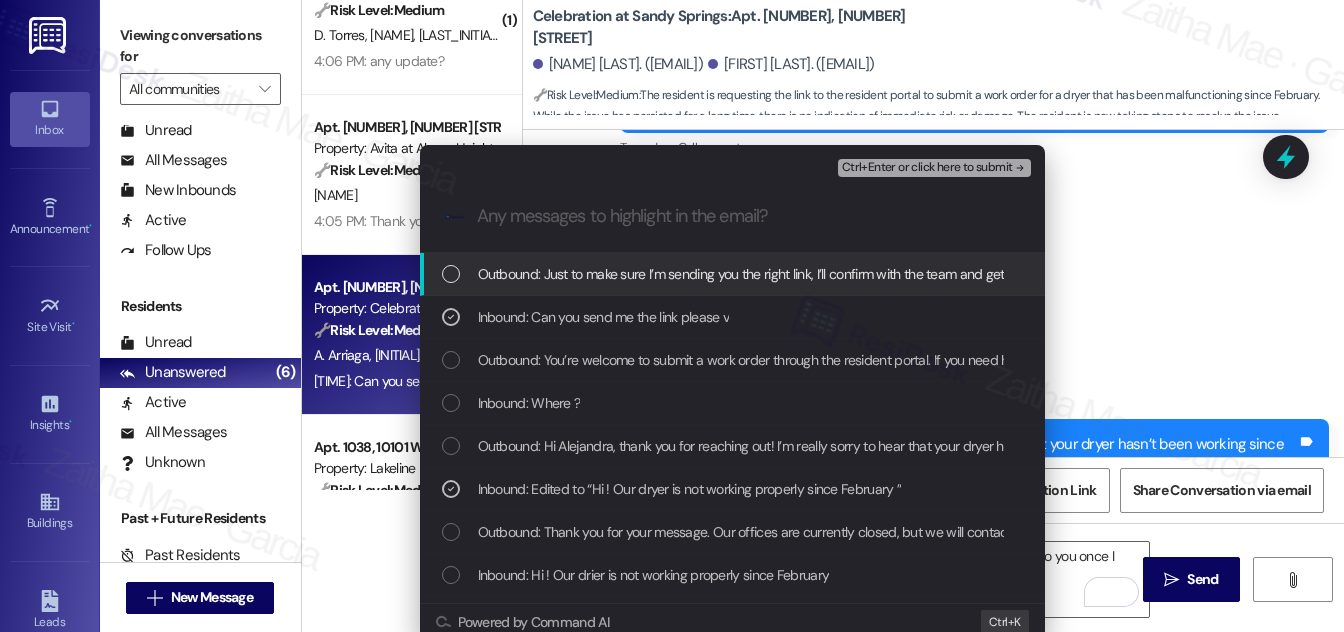 click on "Ctrl+Enter or click here to submit" at bounding box center [927, 168] 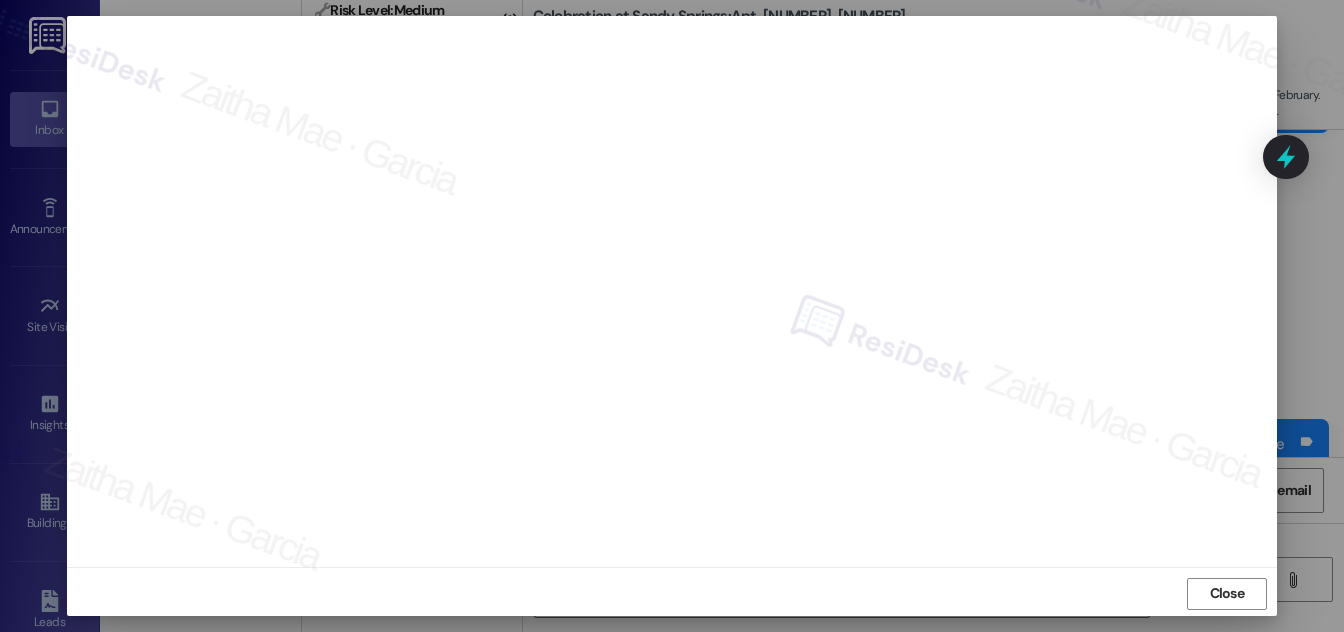 scroll, scrollTop: 21, scrollLeft: 0, axis: vertical 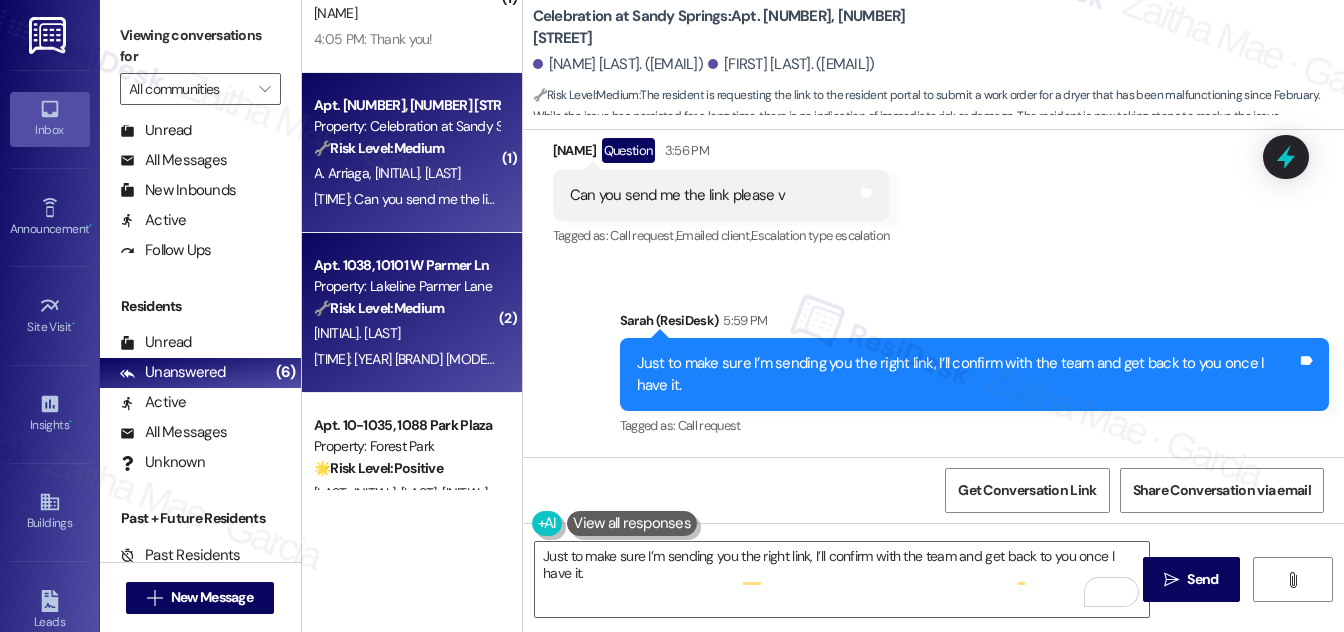 click on "[INITIAL]. [LAST]" at bounding box center (406, 333) 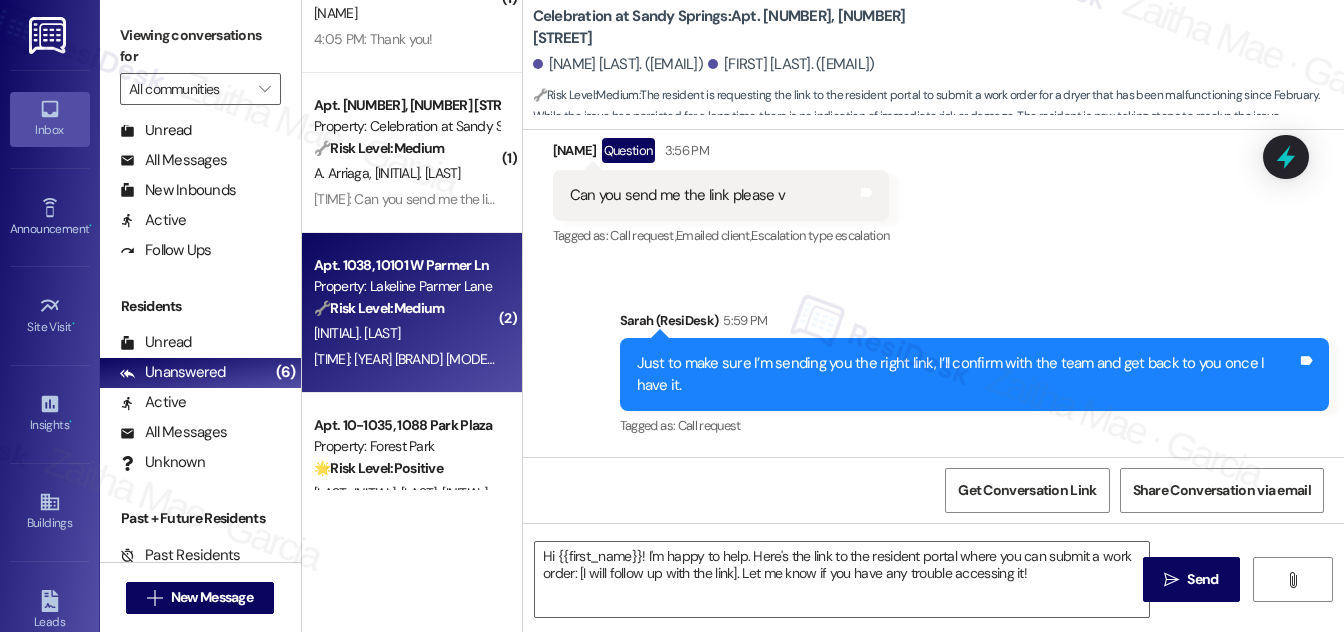 type on "Fetching suggested responses. Please feel free to read through the conversation in the meantime." 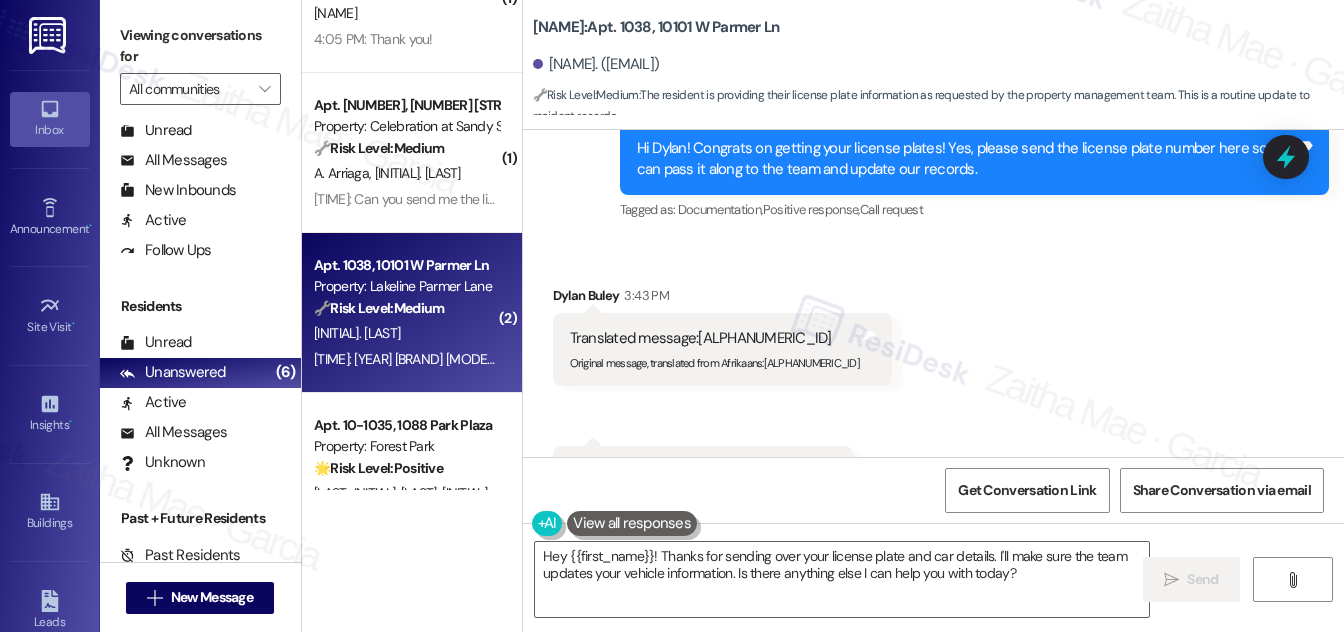 scroll, scrollTop: 5204, scrollLeft: 0, axis: vertical 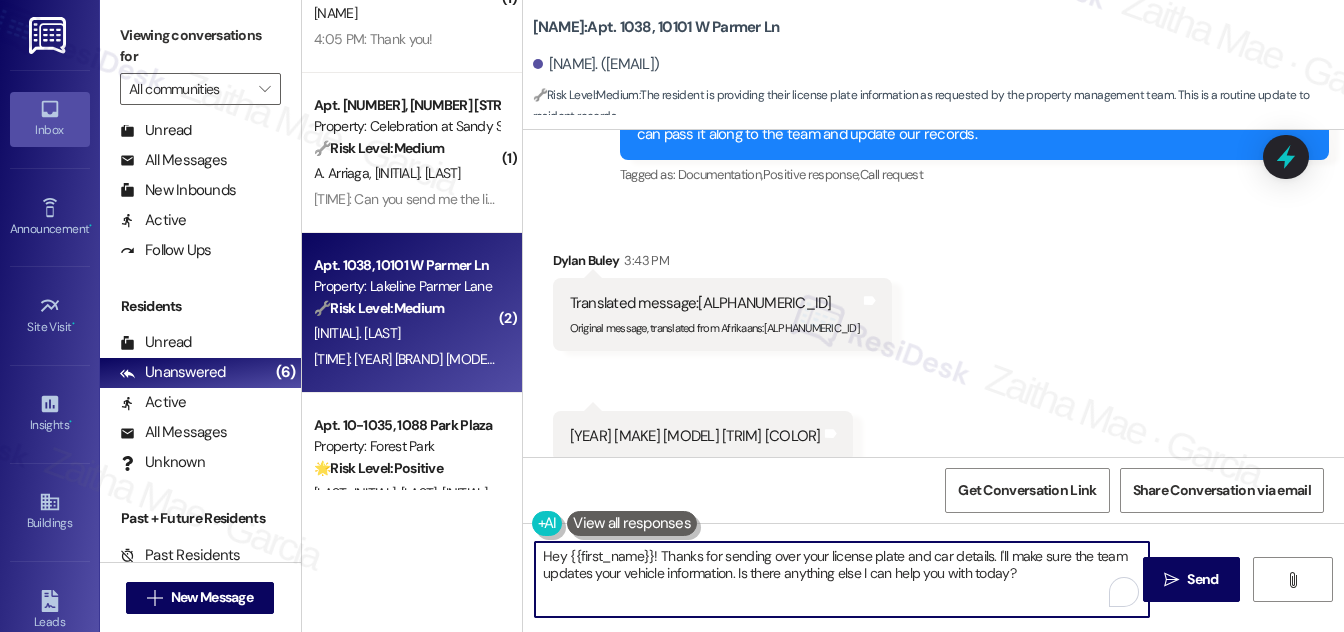drag, startPoint x: 655, startPoint y: 555, endPoint x: 514, endPoint y: 554, distance: 141.00354 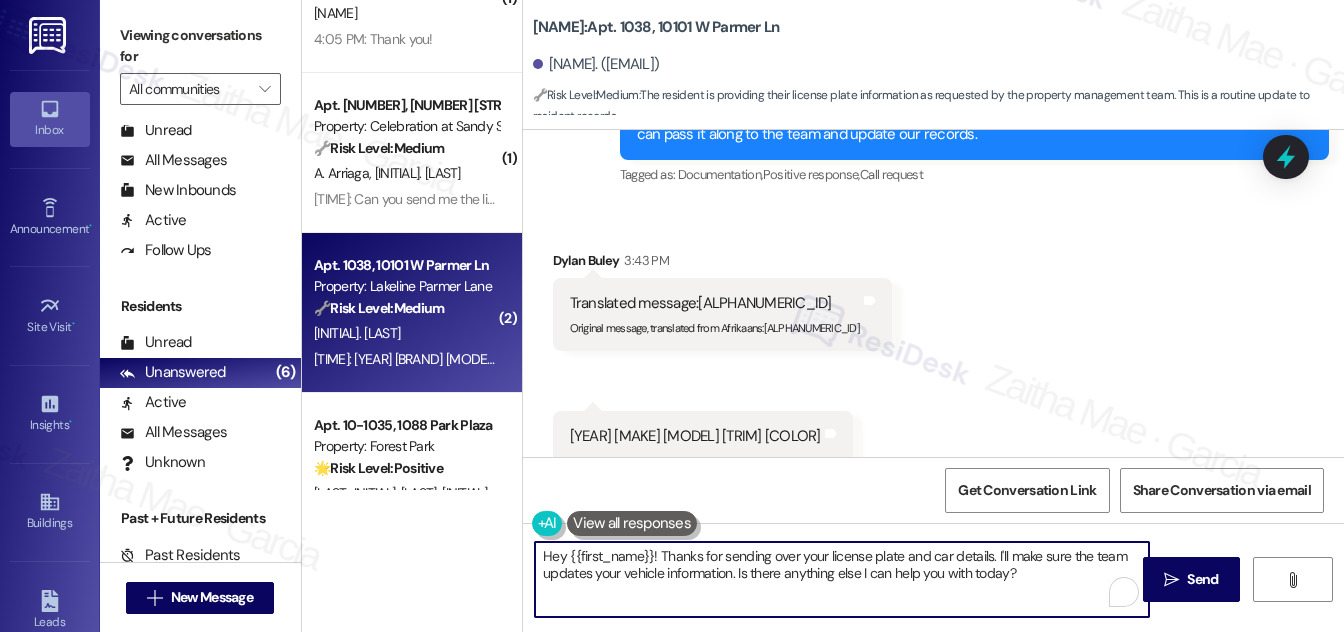 click on "( 5 ) Apt. 3802, 6515 W Hausman Road Property: Heron on Hausman ⚠️  Risk Level:  High The resident is experiencing a prolonged A/C repair delay, expressing disappointment and questioning the competence of the service. While not an immediate emergency, the repeated delays and resident's frustration warrant escalation to ensure the issue is resolved promptly and professionally. The resident is requesting a more qualified technician to assess and repair the unit comprehensively. M. Hines C. Pascual Hines A. Pascual 3:38 PM: Edited to “This repair may need to be handled by an actual a/c professional. This ordering of a single part each consecutive week seems to be the real culprit. We need someone capable of assessing the overall repair needs of this unit and then act to order everything necessary to repair it. This level of service would absolutely not be acceptable with a reputable repair service. ” ( 1 ) Apt. 4602, 6515 W Hausman Road Property: Heron on Hausman 🔧  Risk Level:  Medium D. Torres ( 1 )" at bounding box center [823, 316] 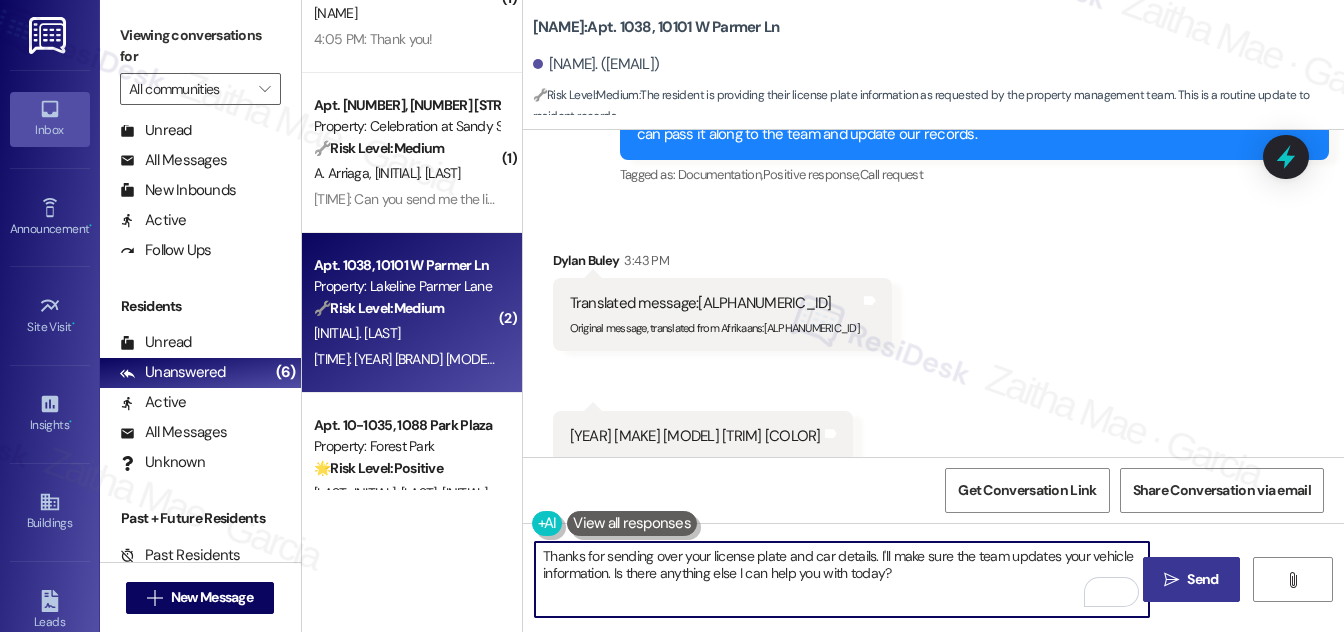 type on "Thanks for sending over your license plate and car details. I'll make sure the team updates your vehicle information. Is there anything else I can help you with today?" 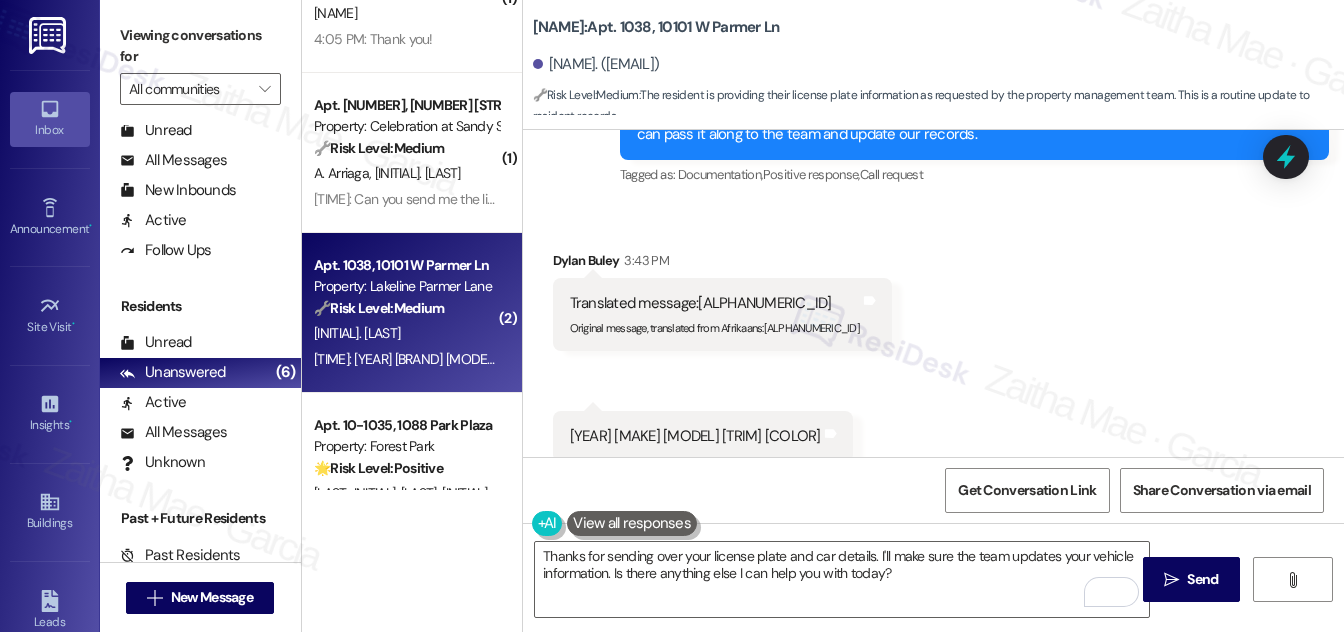 drag, startPoint x: 1196, startPoint y: 575, endPoint x: 1176, endPoint y: 538, distance: 42.059483 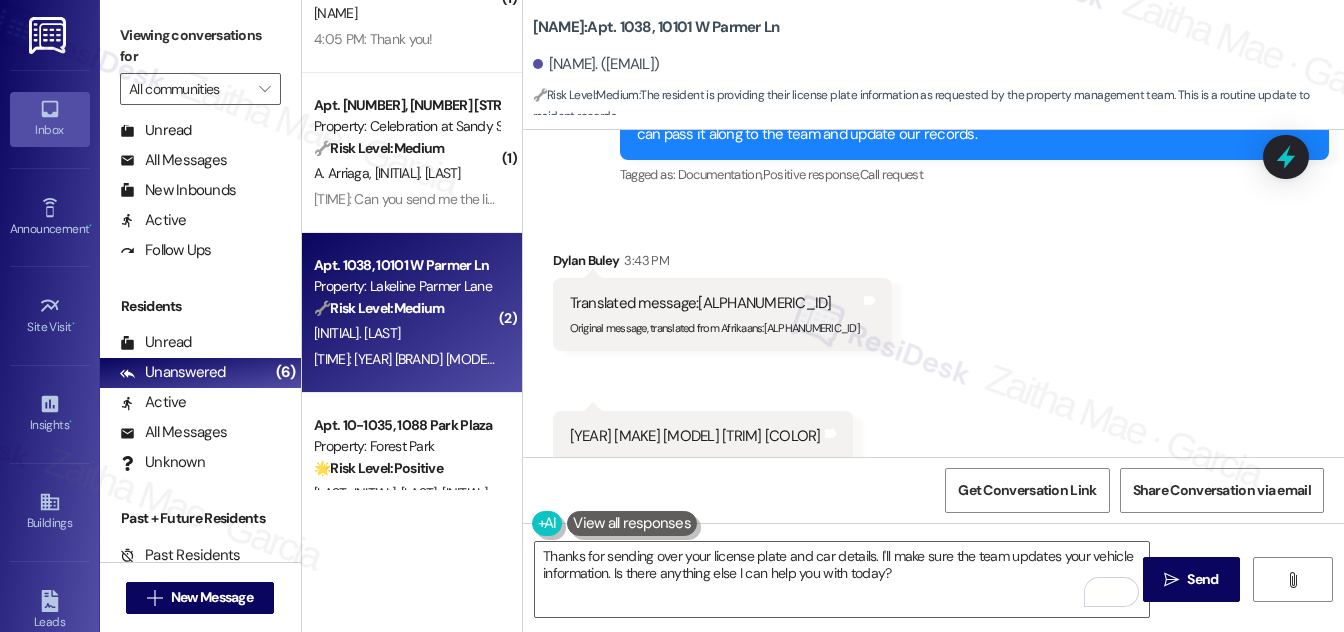 click on "Send" at bounding box center (1202, 579) 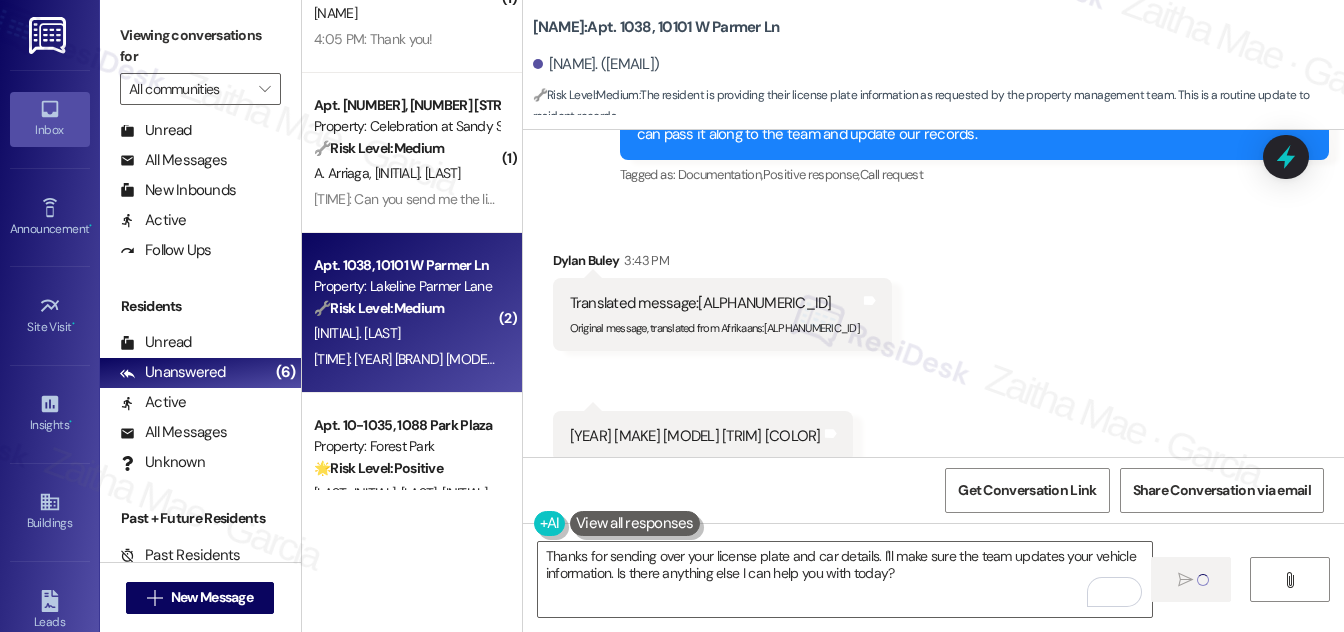 type 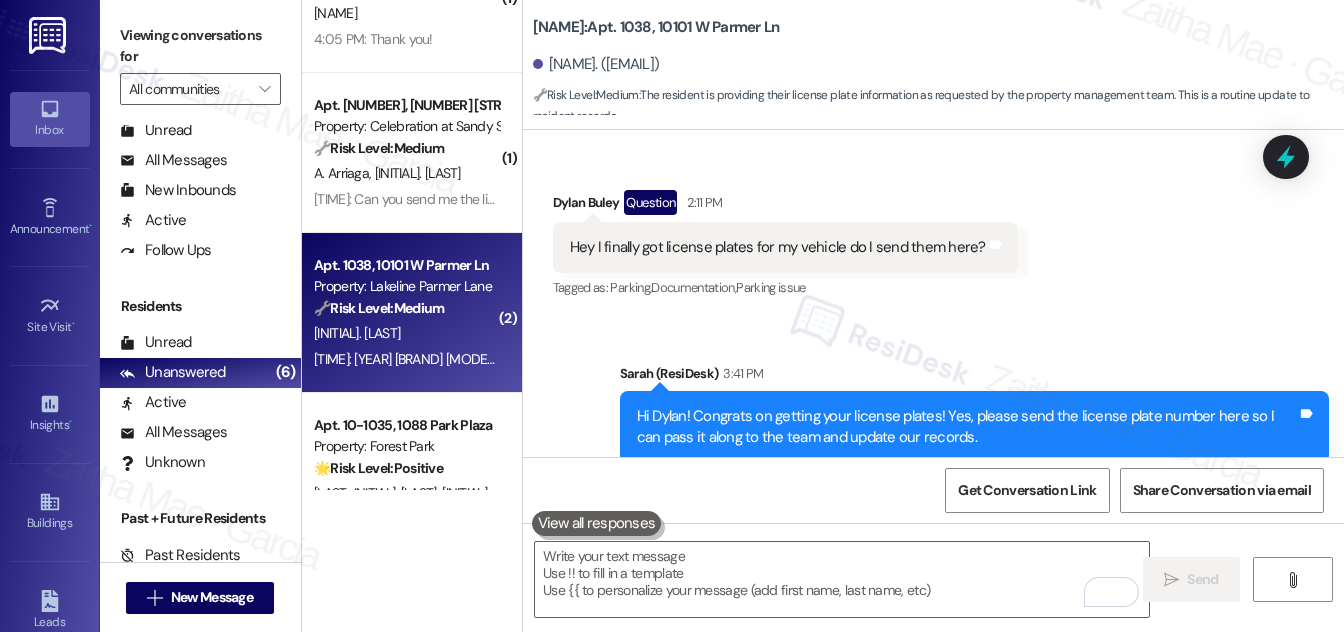 scroll, scrollTop: 4869, scrollLeft: 0, axis: vertical 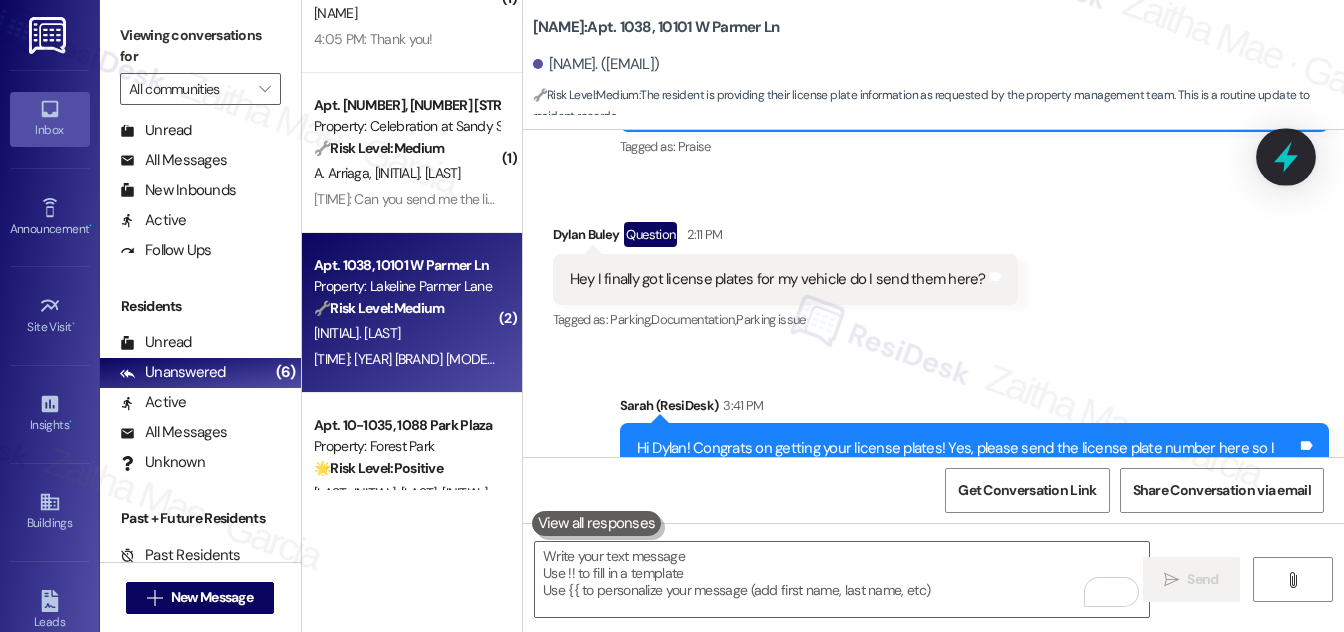 click 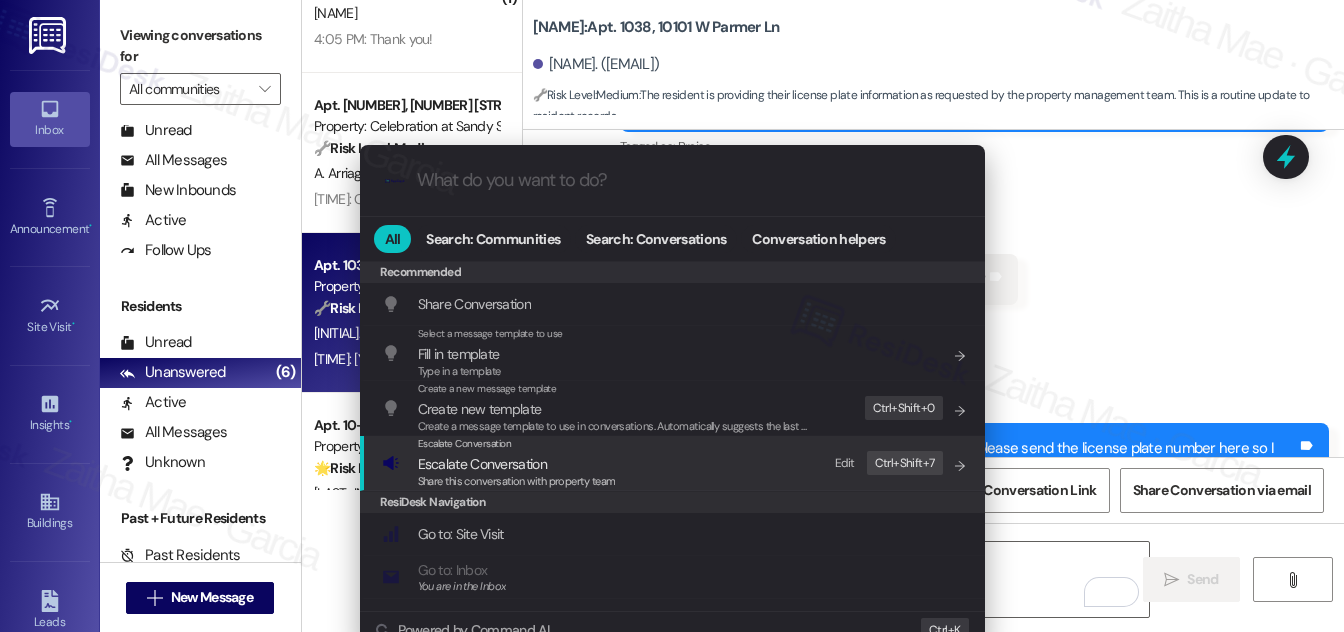 click on "Escalate Conversation" at bounding box center (482, 464) 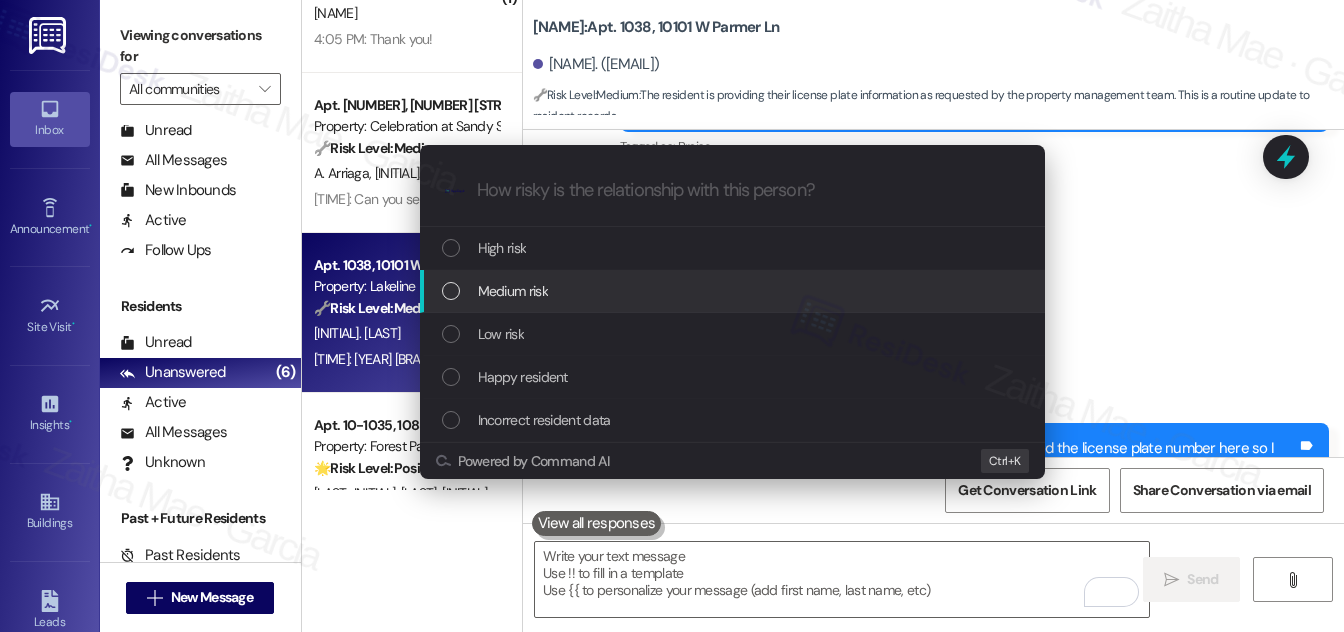 click on "Medium risk" at bounding box center [734, 291] 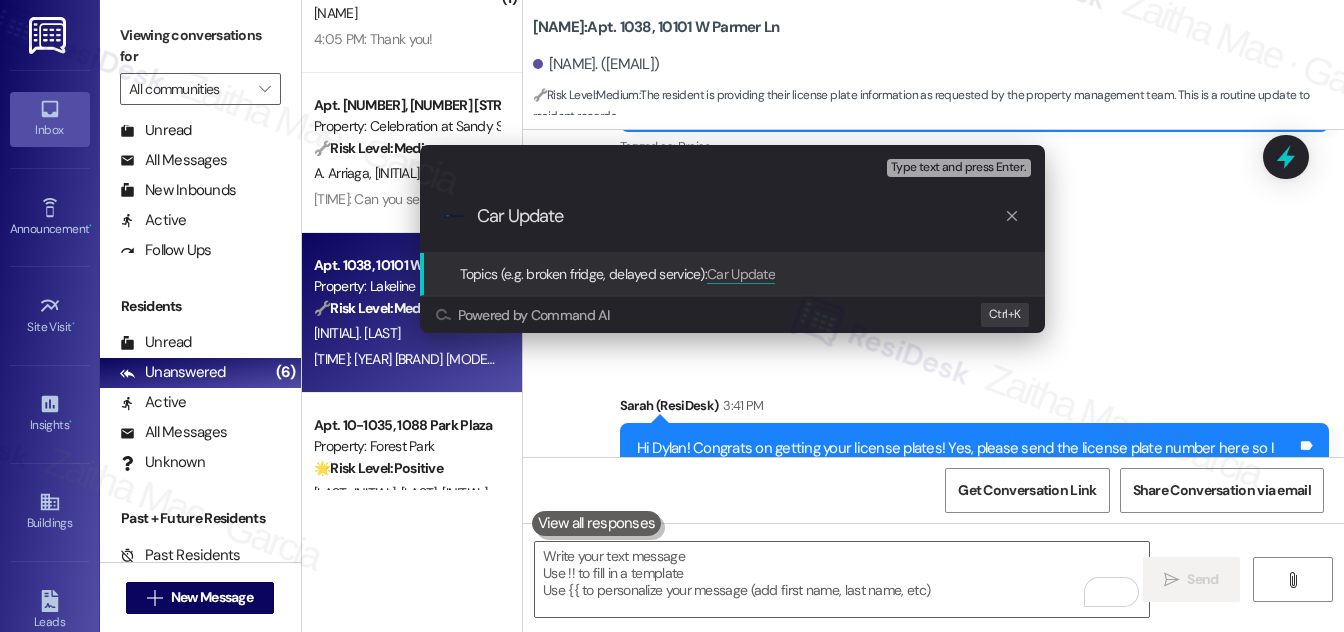 click on "Car Update" at bounding box center [740, 216] 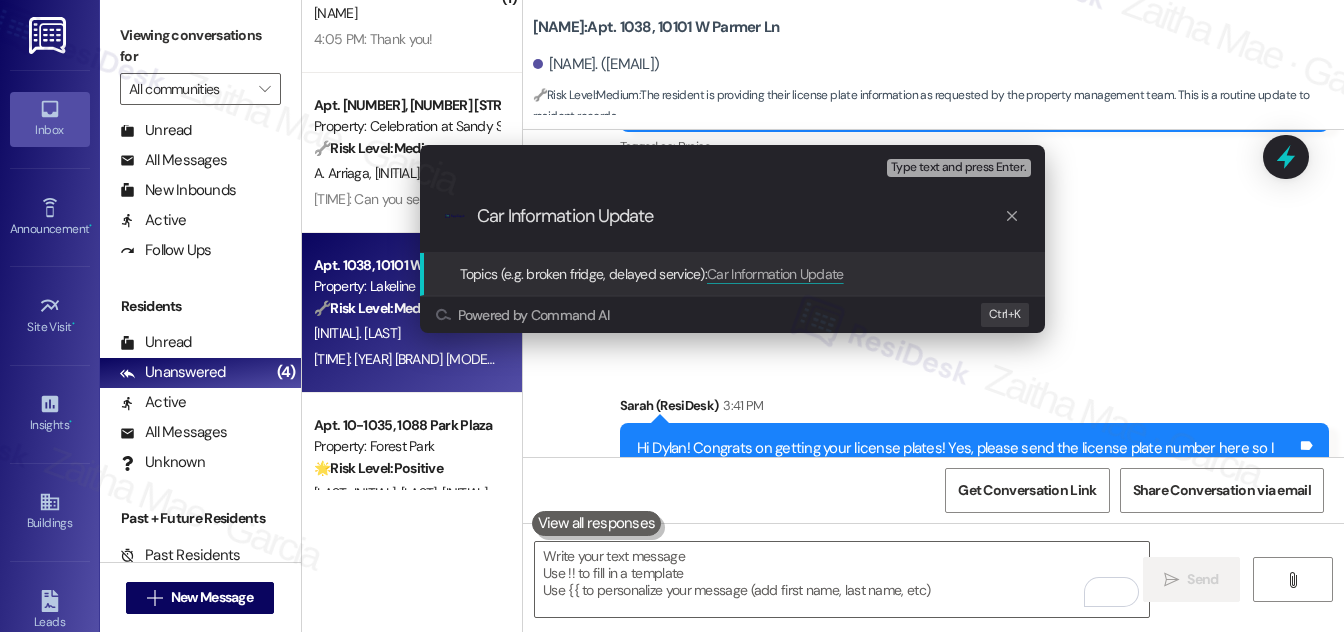 click on "Car Information Update" at bounding box center [740, 216] 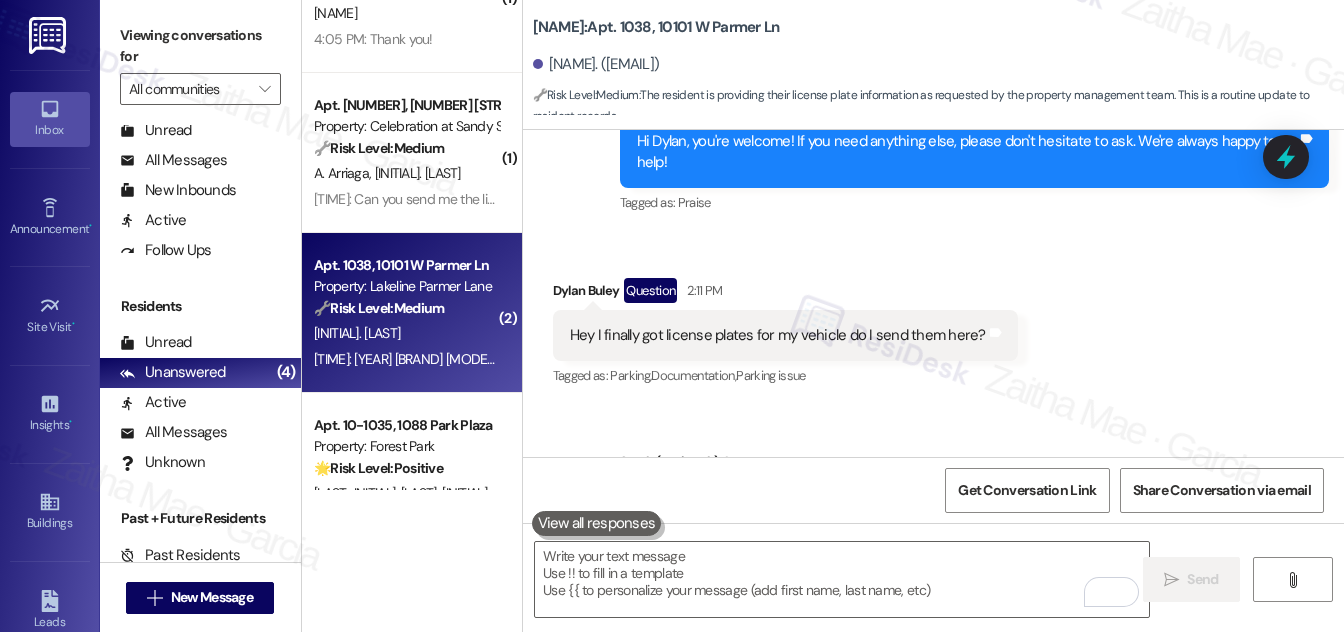 scroll, scrollTop: 4778, scrollLeft: 0, axis: vertical 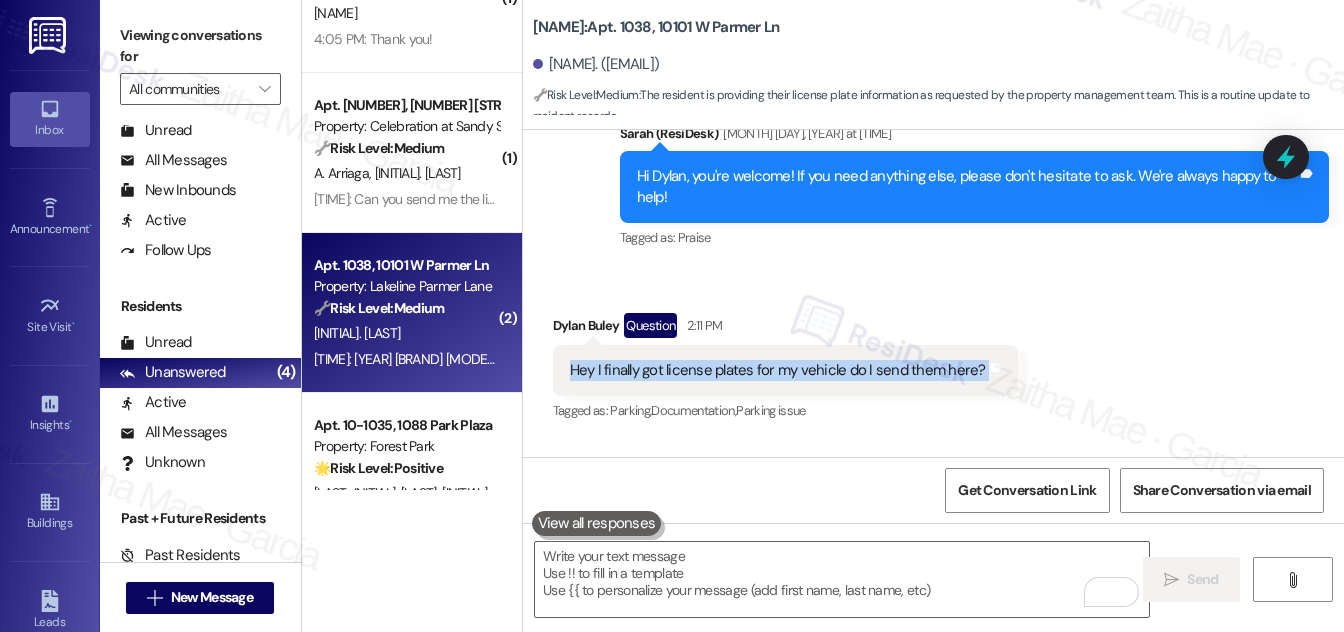 drag, startPoint x: 645, startPoint y: 354, endPoint x: 1007, endPoint y: 364, distance: 362.1381 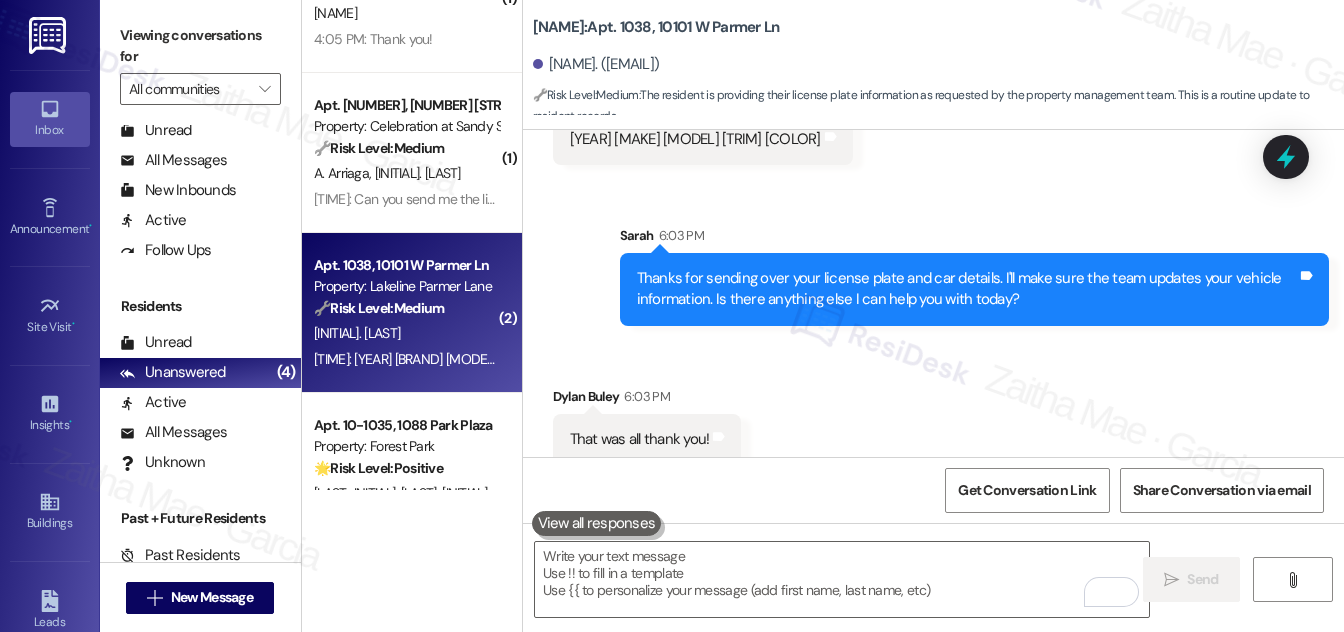 scroll, scrollTop: 5504, scrollLeft: 0, axis: vertical 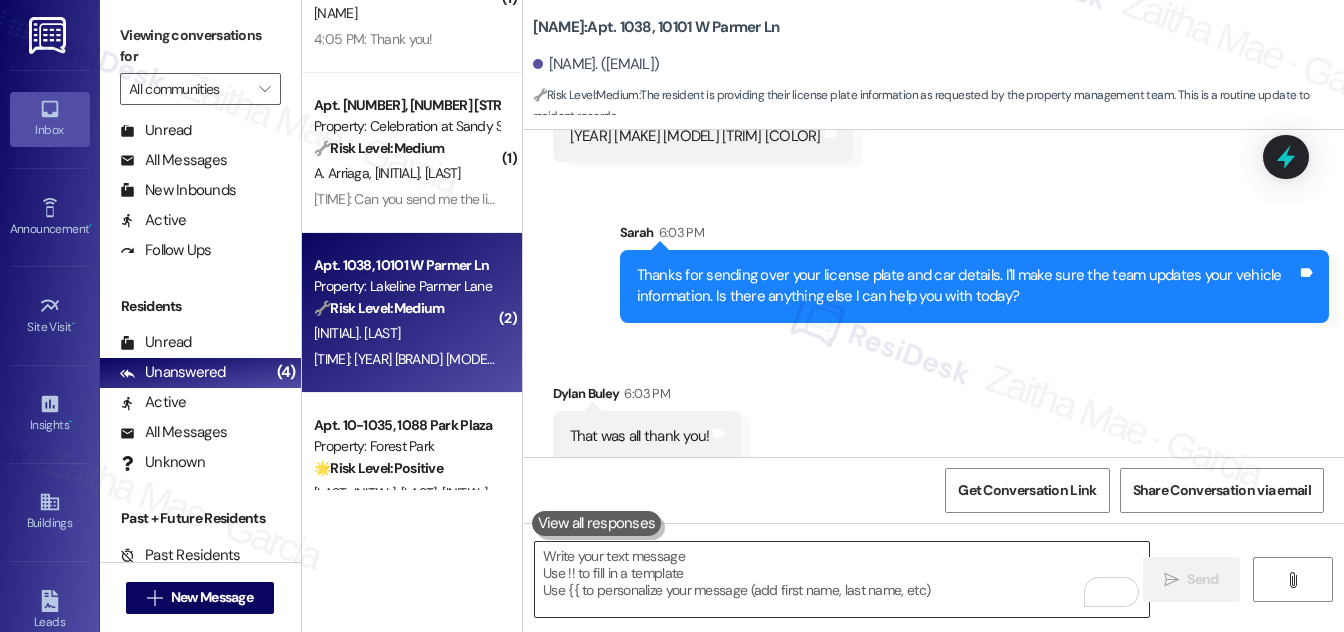 click at bounding box center [842, 579] 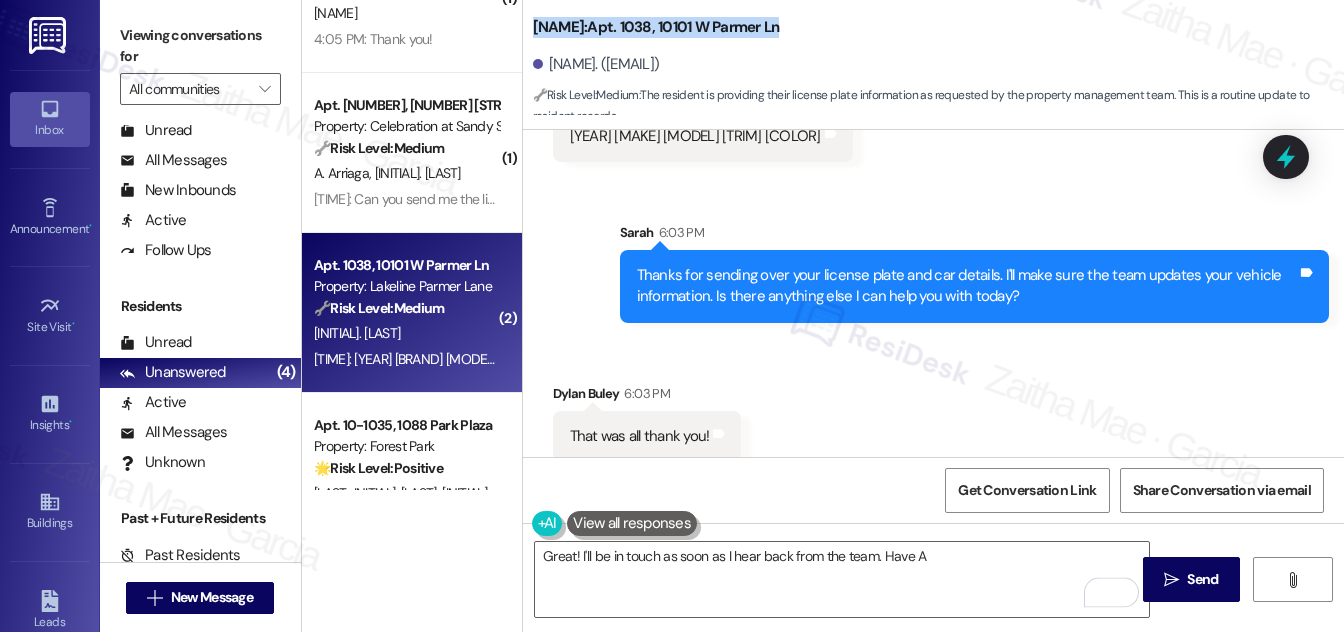 drag, startPoint x: 528, startPoint y: 26, endPoint x: 897, endPoint y: 21, distance: 369.03387 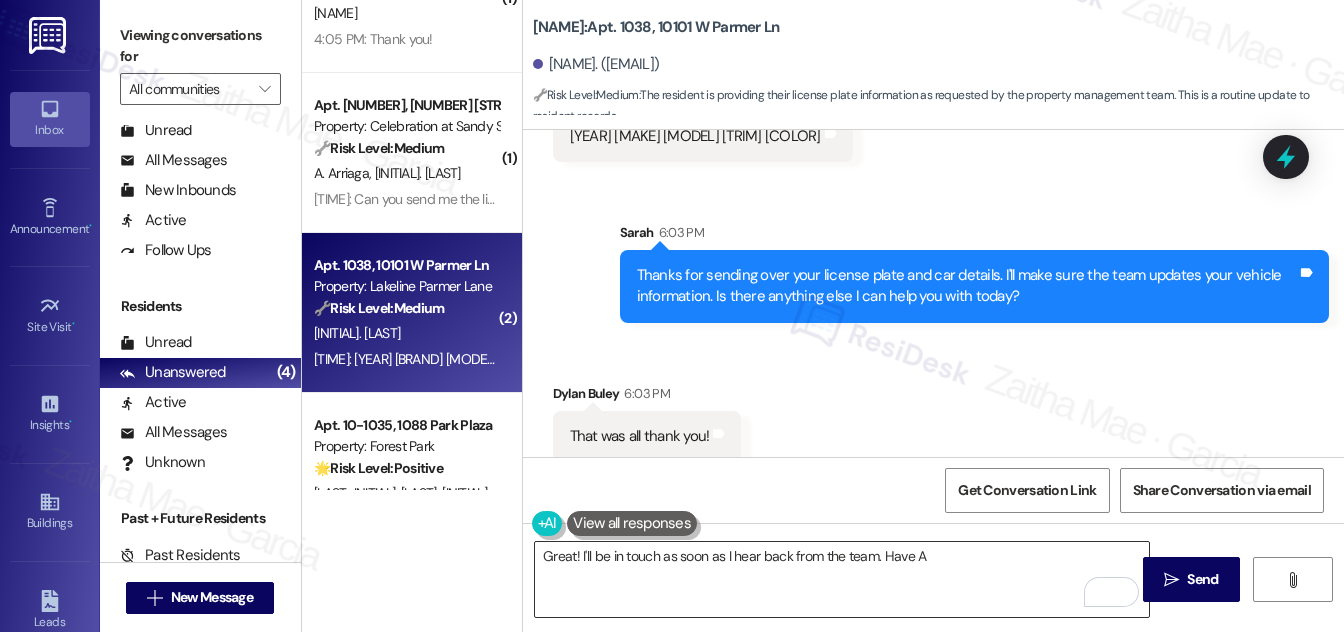 click on "Great! I'll be in touch as soon as I hear back from the team. Have A" at bounding box center [842, 579] 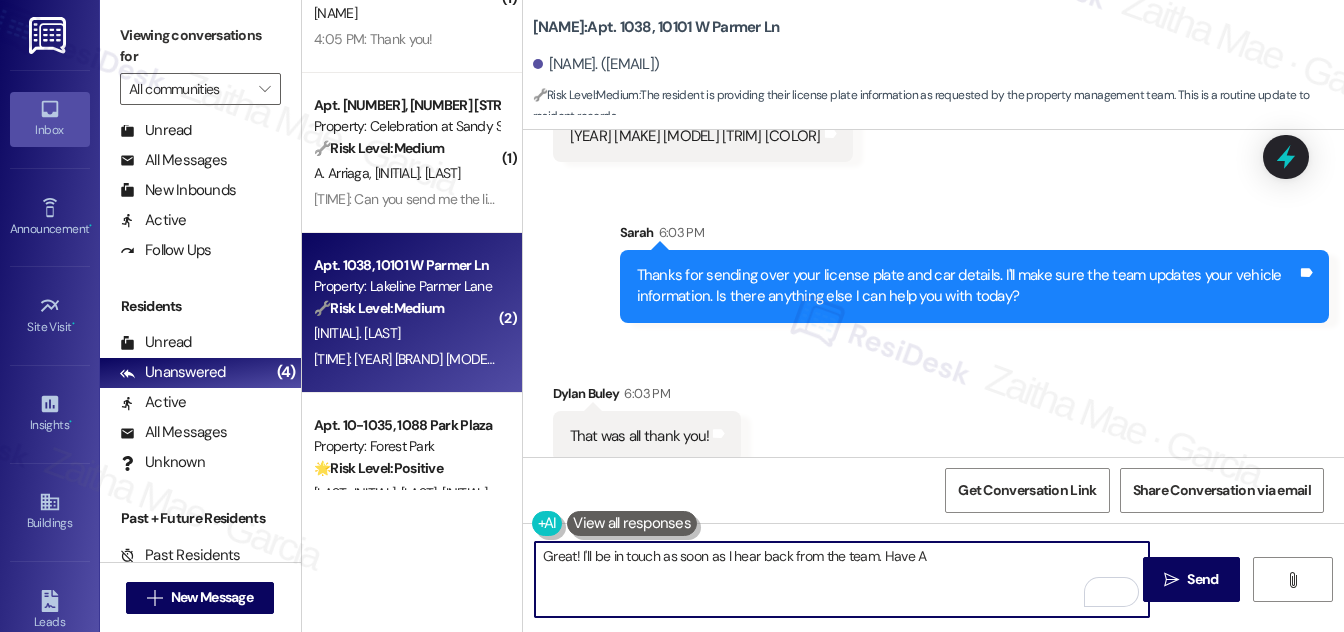click on "Great! I'll be in touch as soon as I hear back from the team. Have A" at bounding box center [842, 579] 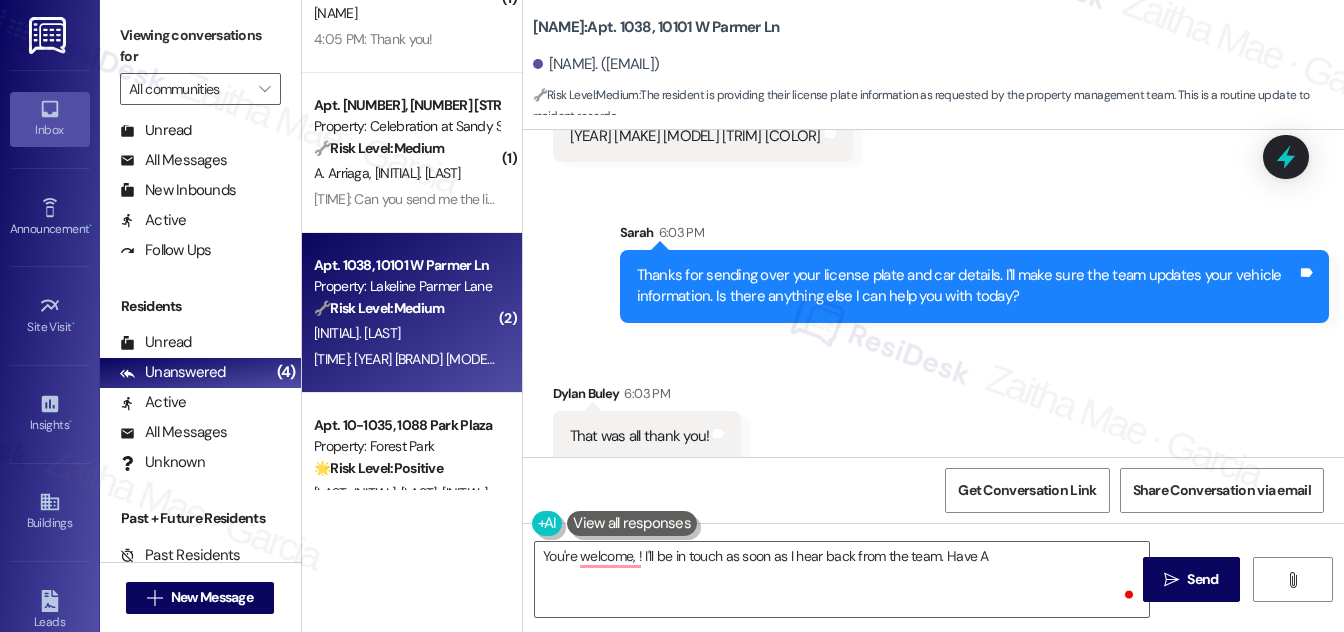 click on "Dylan Buley 6:03 PM" at bounding box center [647, 397] 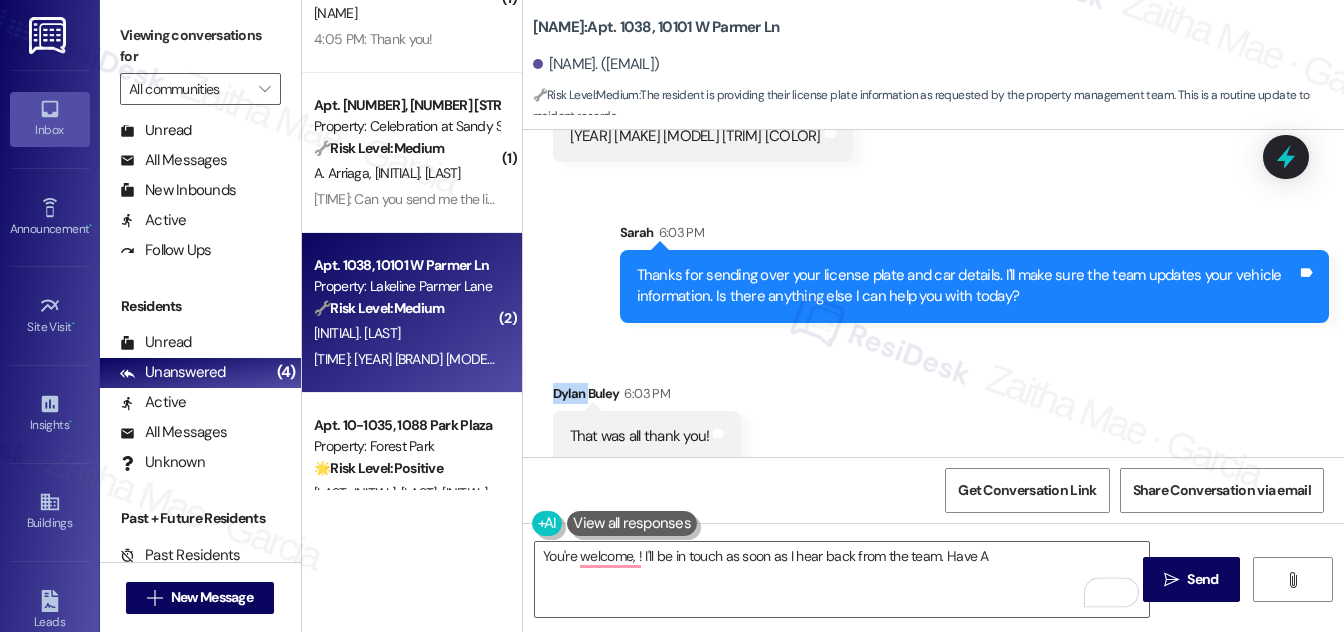 click on "Dylan Buley 6:03 PM" at bounding box center [647, 397] 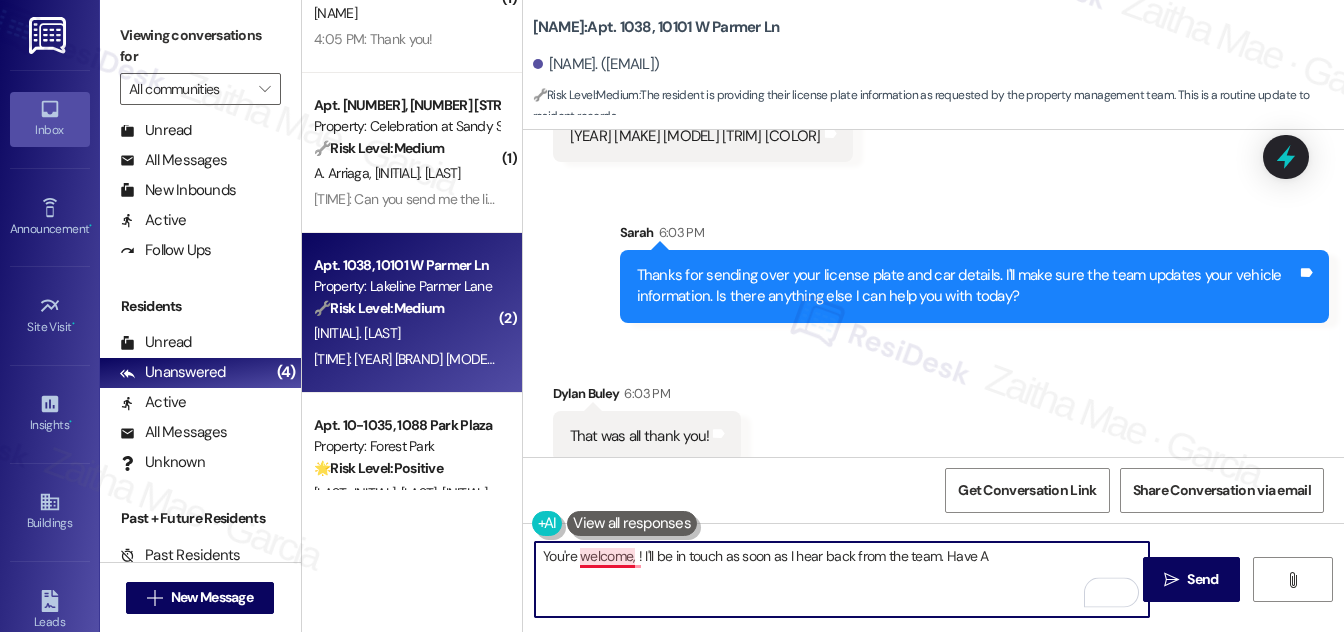 click on "You're welcome, ! I'll be in touch as soon as I hear back from the team. Have A" at bounding box center (842, 579) 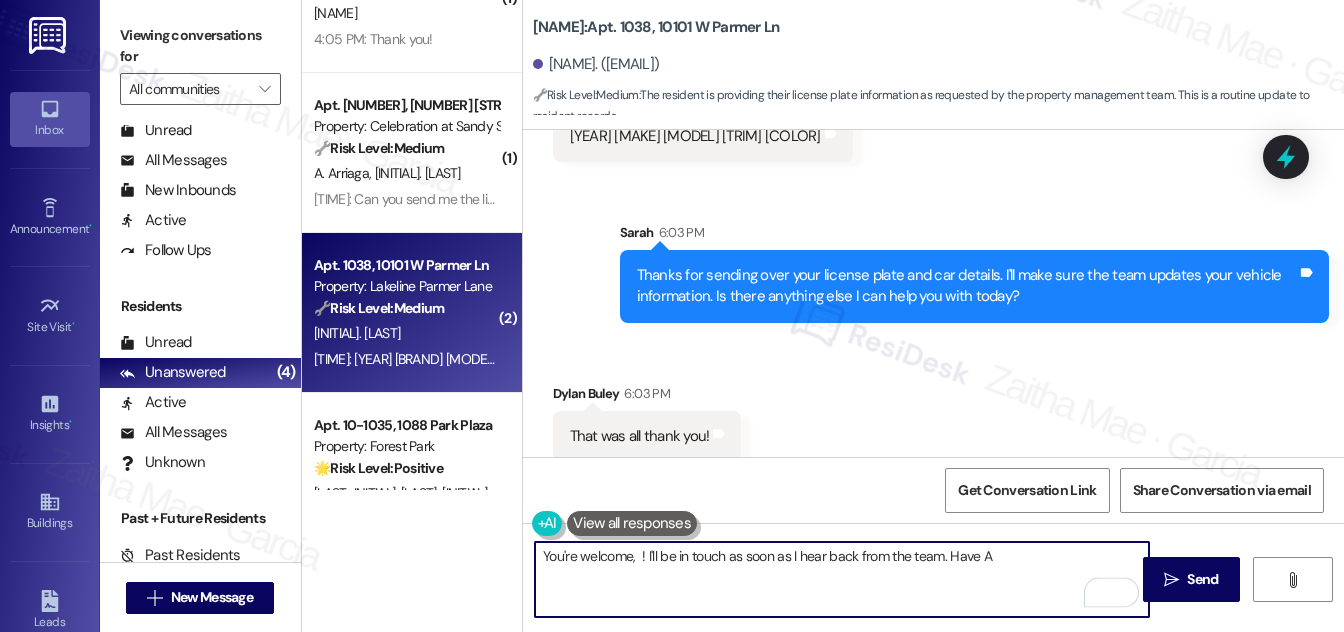 paste on "Dylan" 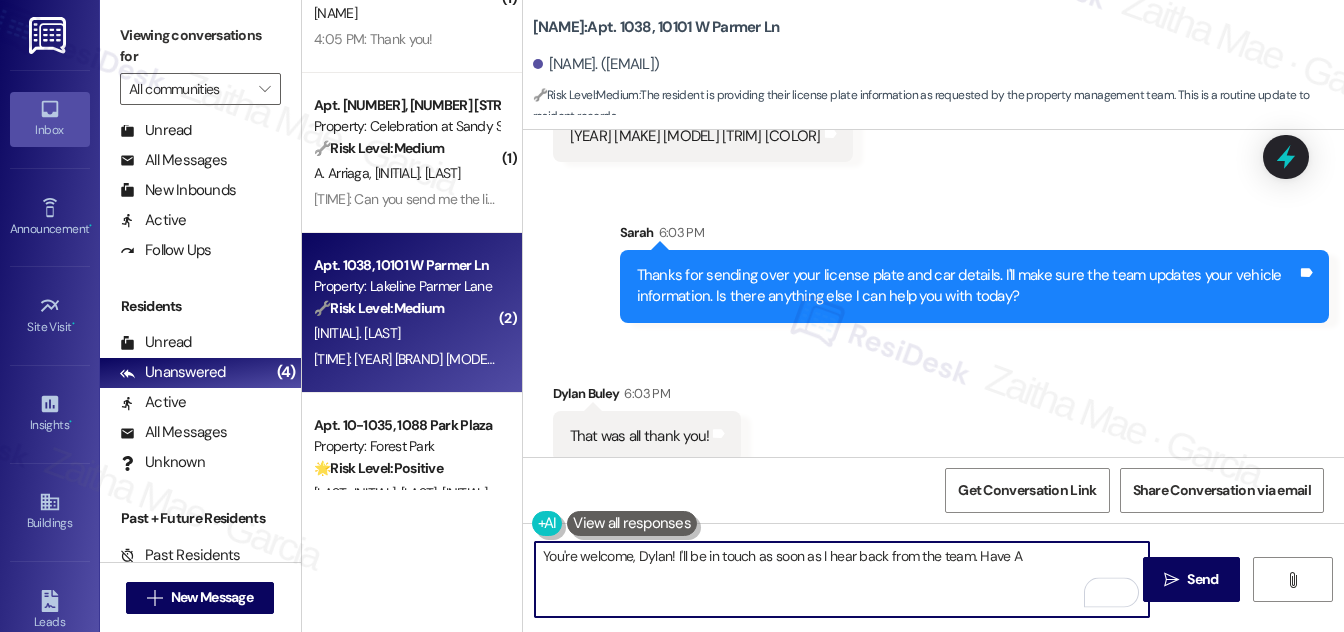 click on "You're welcome, Dylan! I'll be in touch as soon as I hear back from the team. Have A" at bounding box center (842, 579) 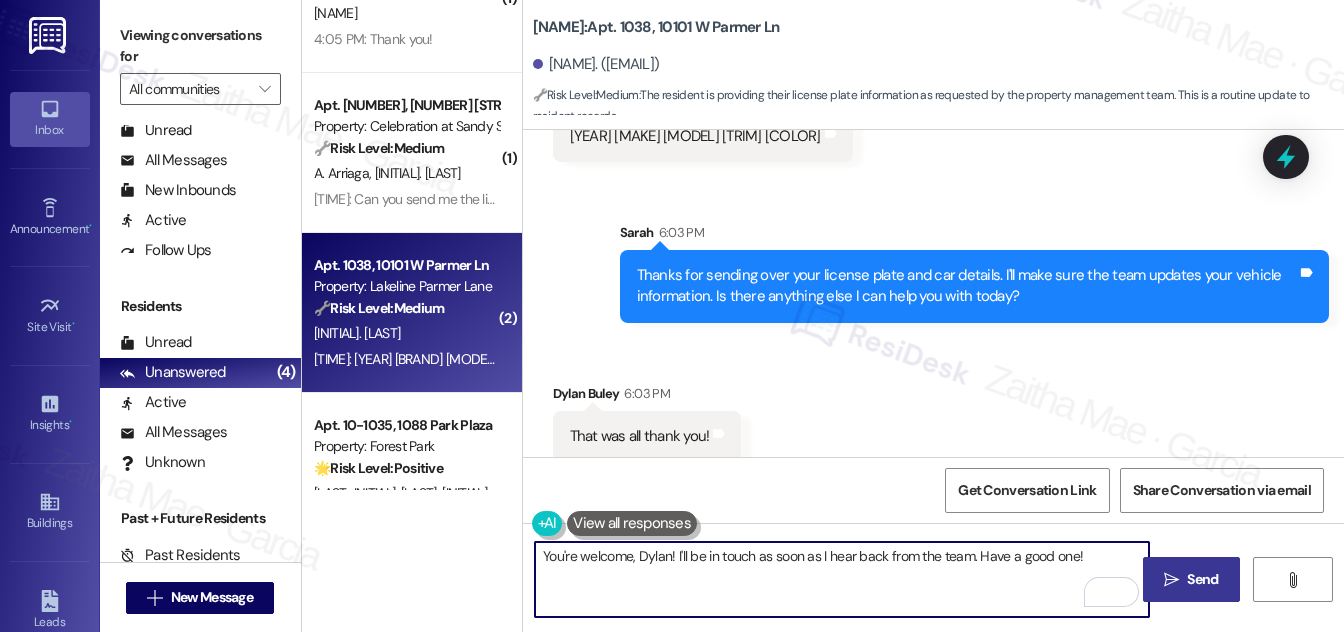 type on "You're welcome, Dylan! I'll be in touch as soon as I hear back from the team. Have a good one!" 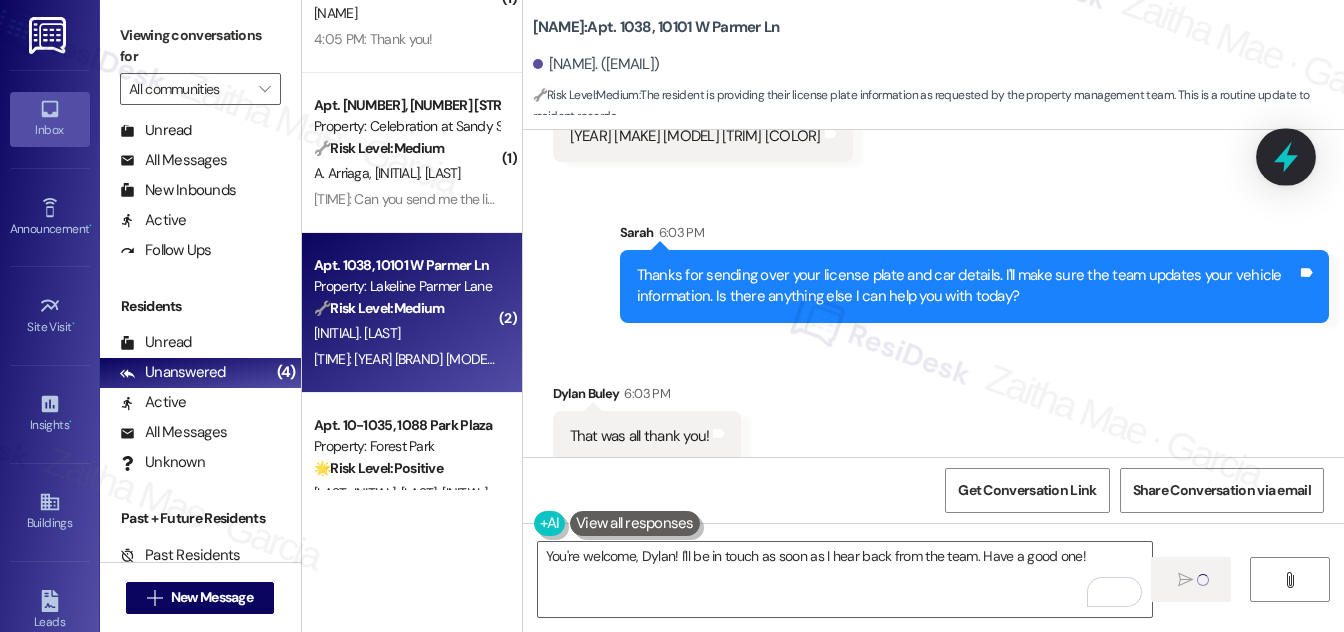 click 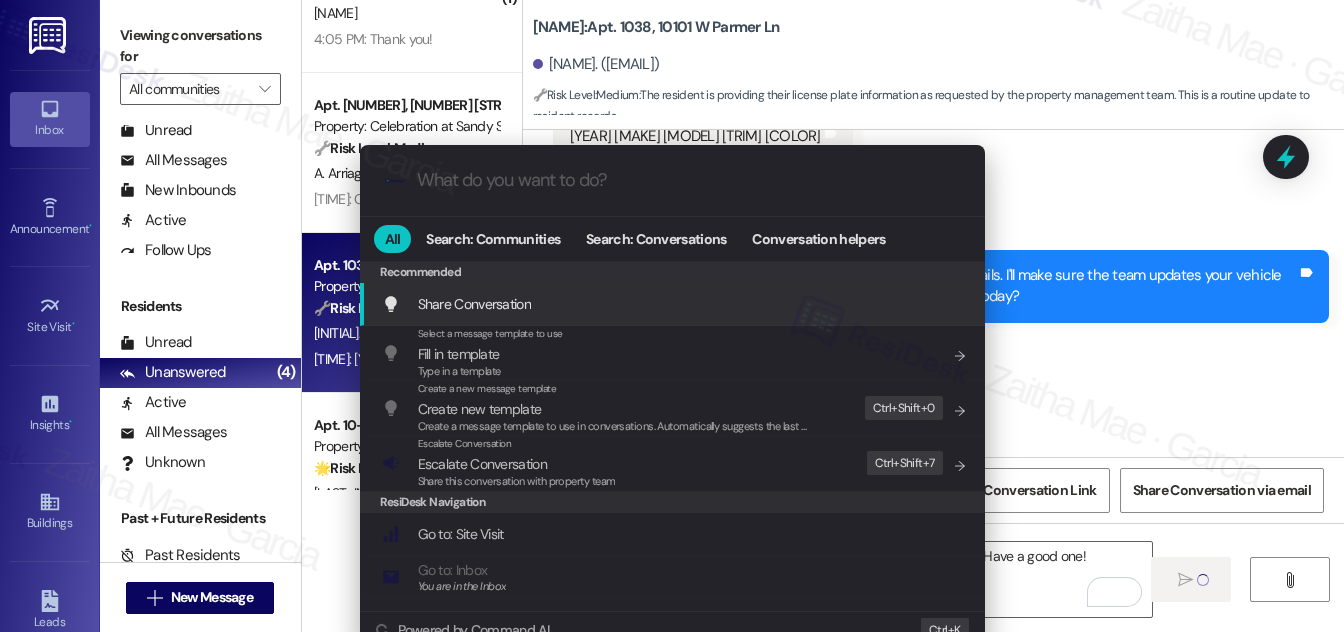 type 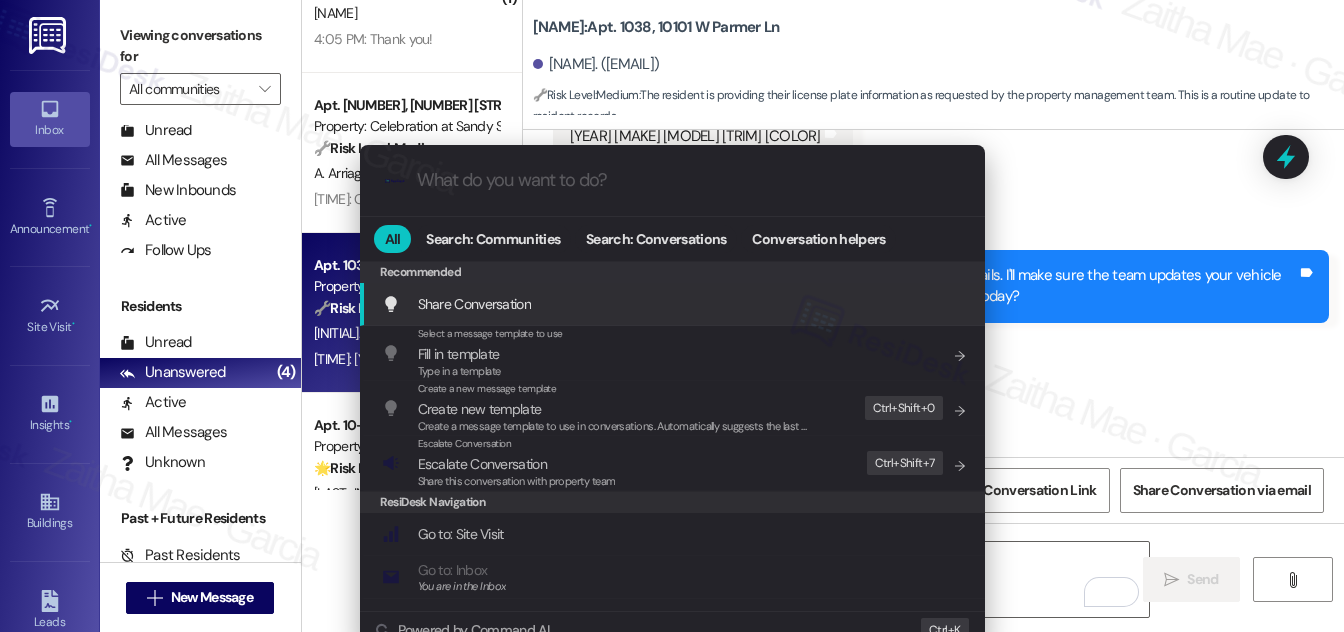 scroll, scrollTop: 5504, scrollLeft: 0, axis: vertical 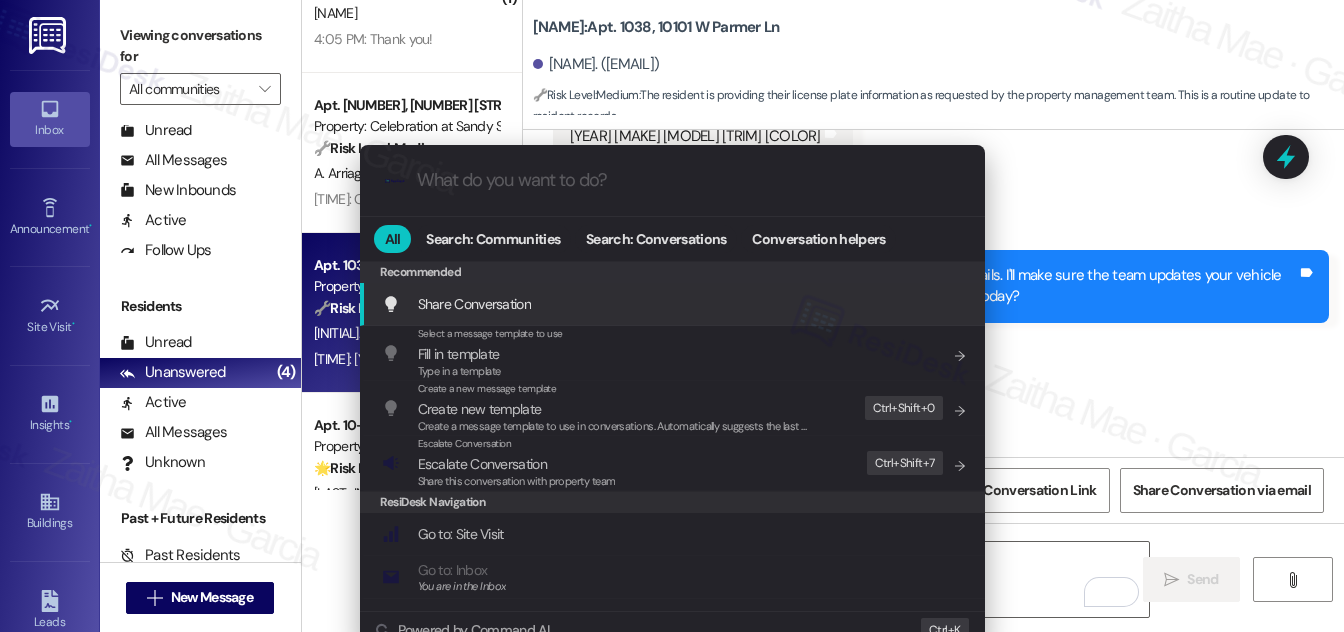 click on ".cls-1{fill:#0a055f;}.cls-2{fill:#0cc4c4;} resideskLogoBlueOrange All Search: Communities Search: Conversations Conversation helpers Recommended Recommended Share Conversation Add shortcut Select a message template to use Fill in template Type in a template Add shortcut Create a new message template Create new template Create a message template to use in conversations. Automatically suggests the last message you sent. Edit Ctrl+ Shift+ 0 Escalate Conversation Escalate Conversation Share this conversation with property team Edit Ctrl+ Shift+ 7 ResiDesk Navigation Go to: Site Visit Add shortcut Go to: Inbox You are in the Inbox Add shortcut Go to: Settings Add shortcut Go to: Message Templates Add shortcut Go to: Buildings Add shortcut Help Getting Started: What you can do with ResiDesk Add shortcut Settings Powered by Command AI Ctrl+ K" at bounding box center (672, 316) 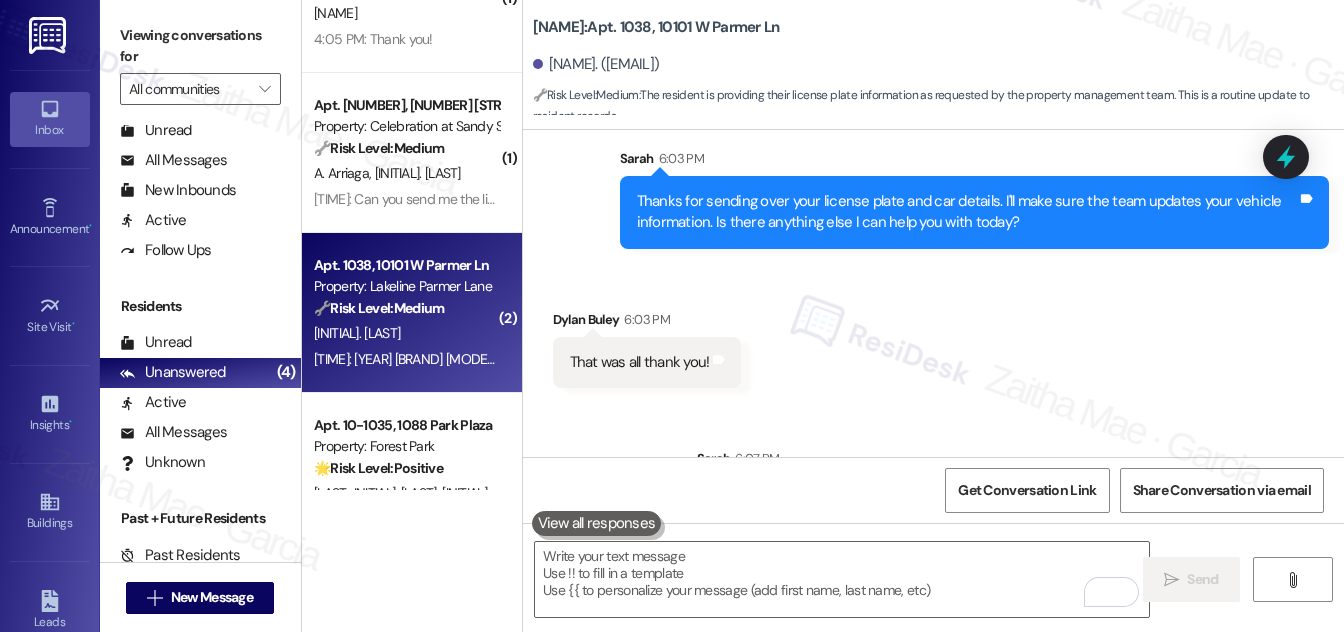 scroll, scrollTop: 5643, scrollLeft: 0, axis: vertical 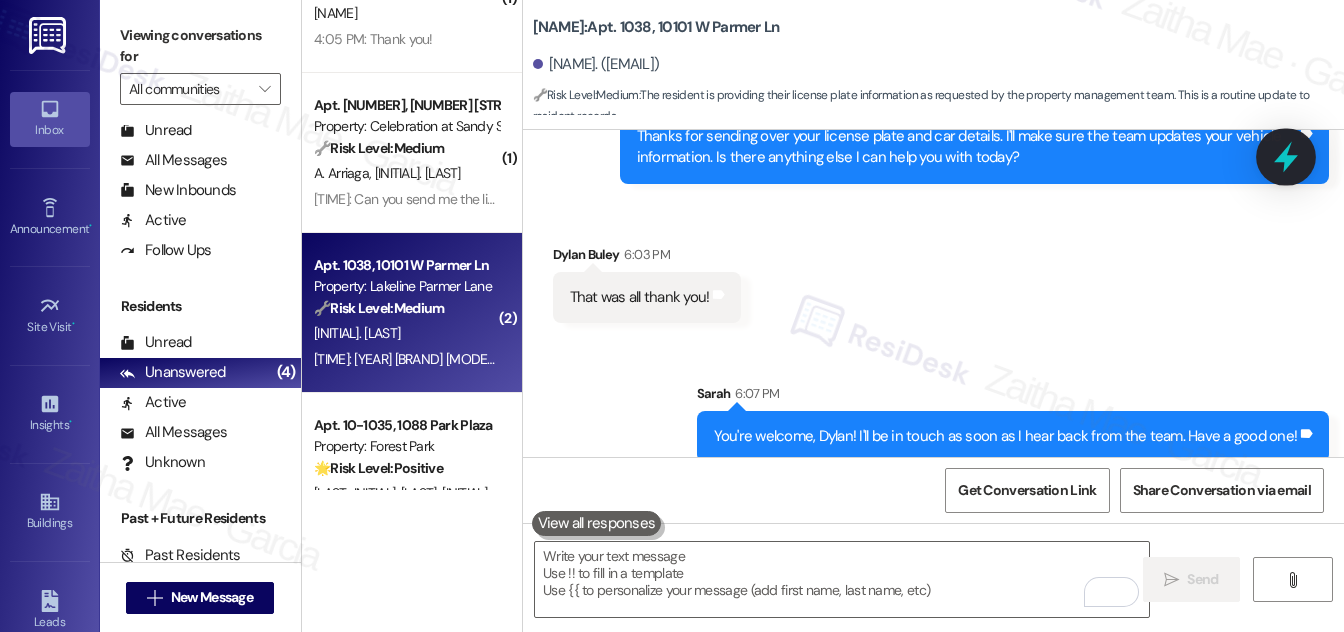 click 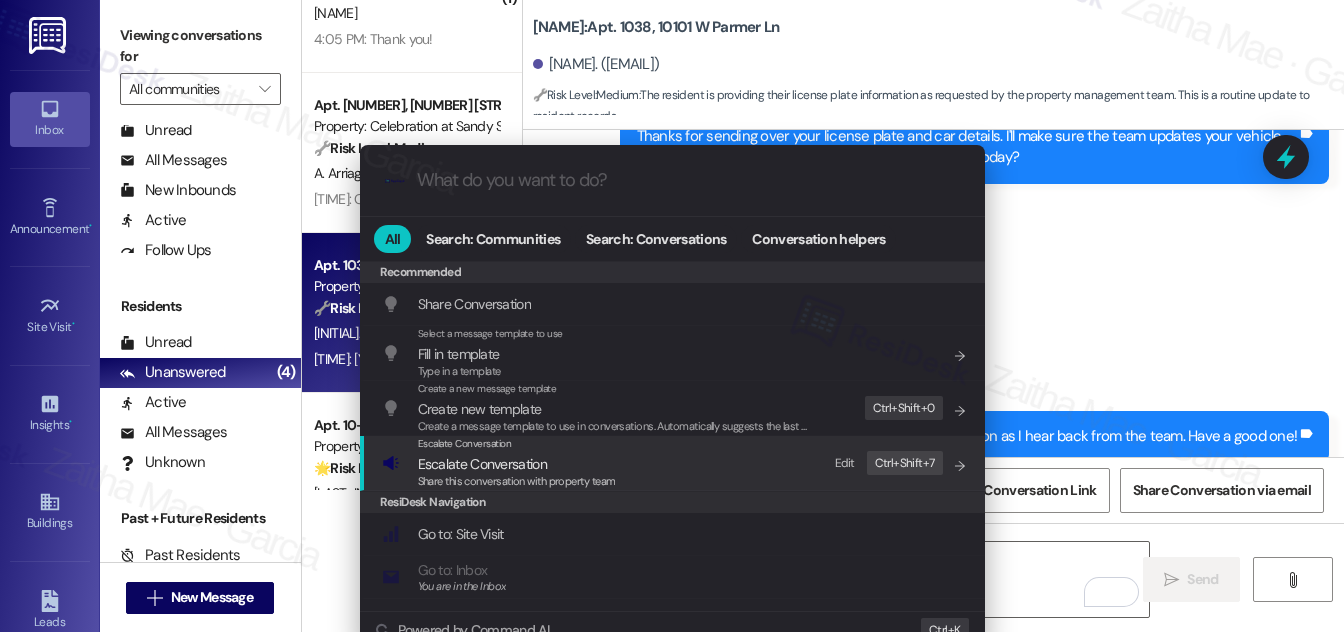 click on "Escalate Conversation" at bounding box center (482, 464) 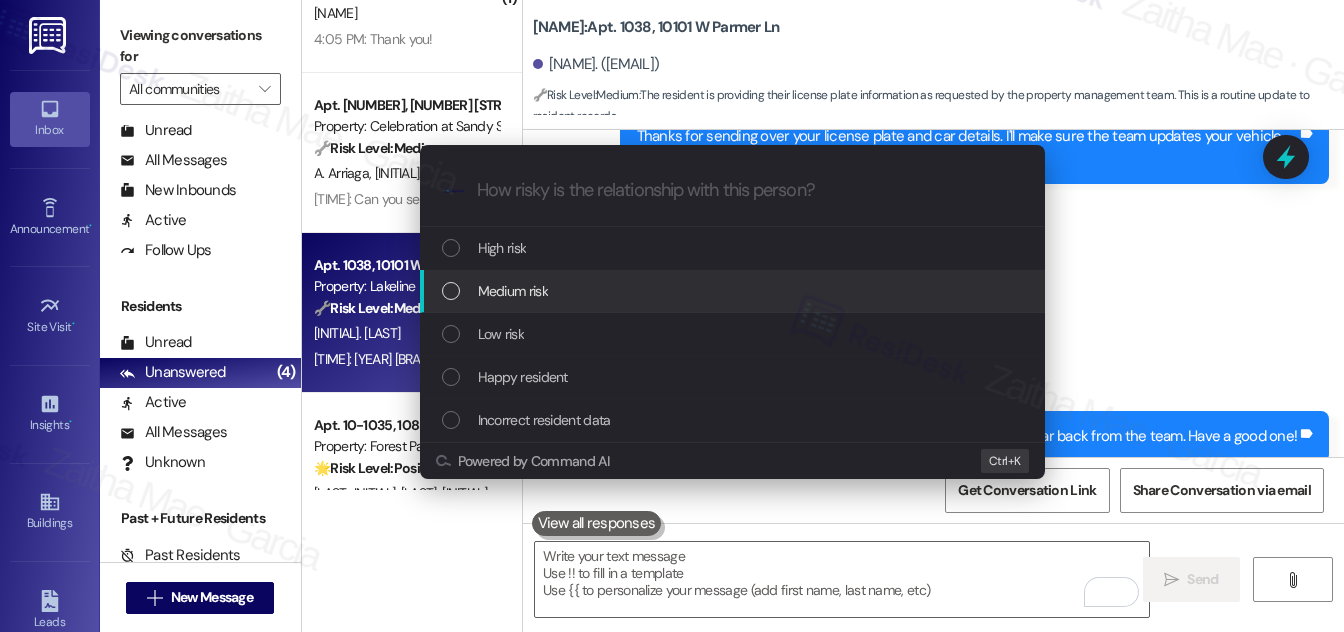 click on "Medium risk" at bounding box center (734, 291) 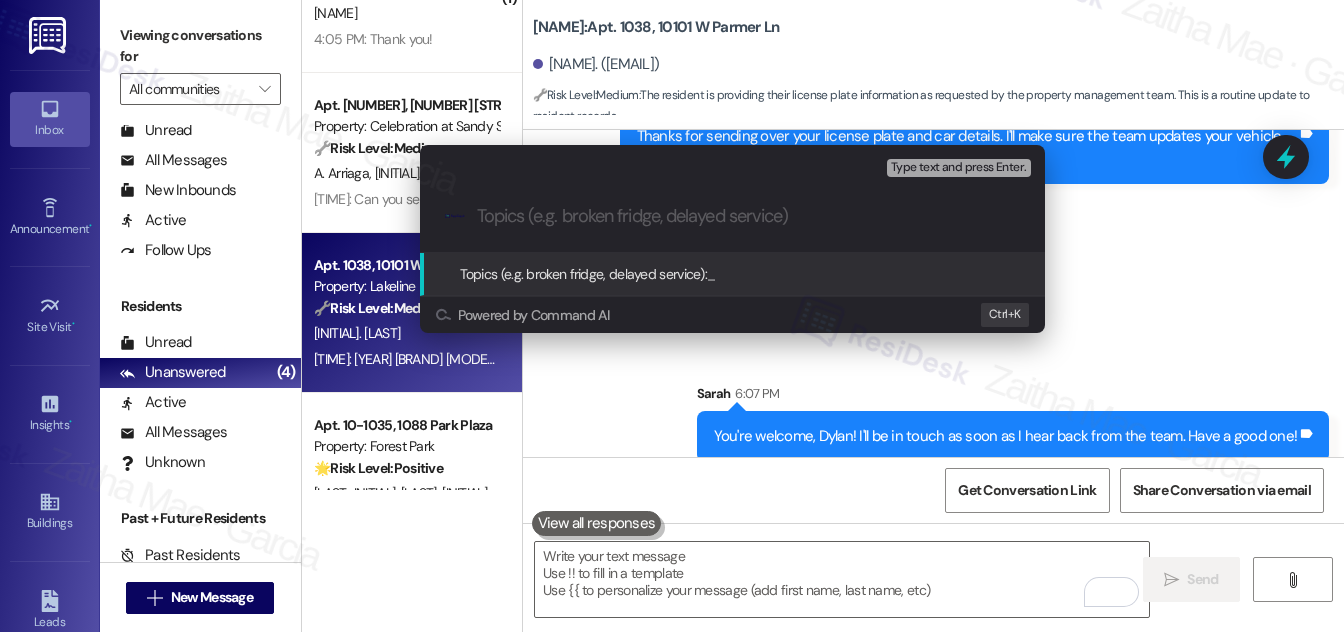 paste on "Submitting New License Plate Information" 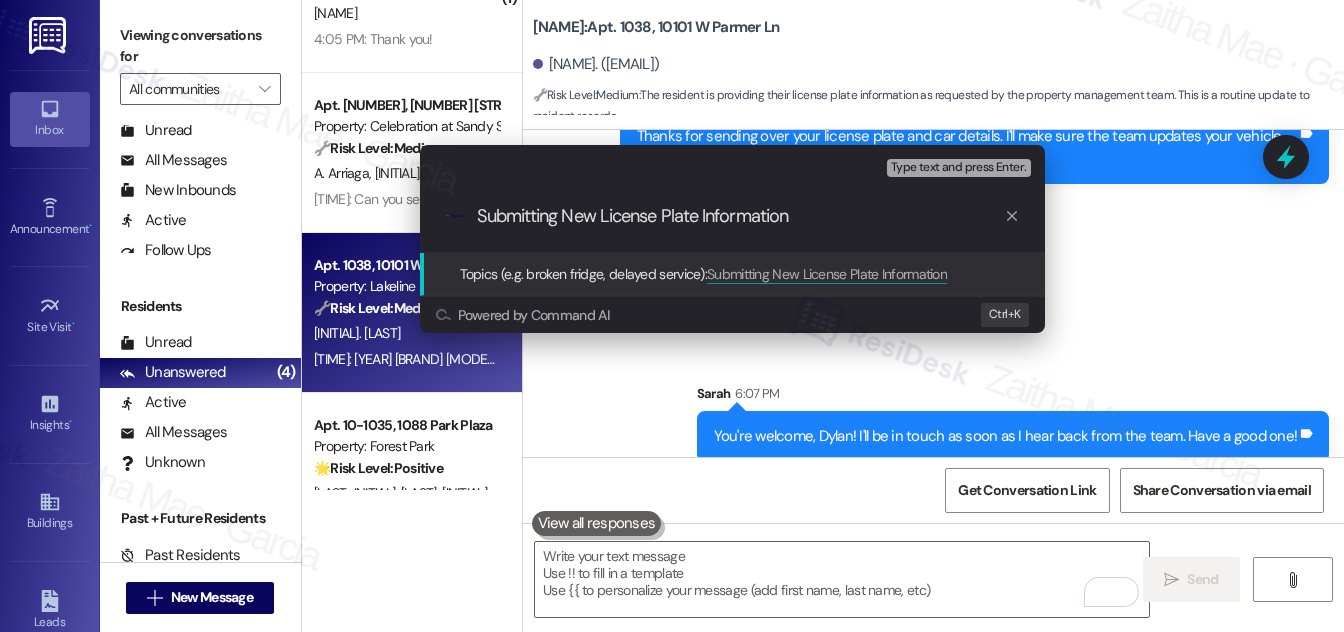type on "Submitting New License Plate Information" 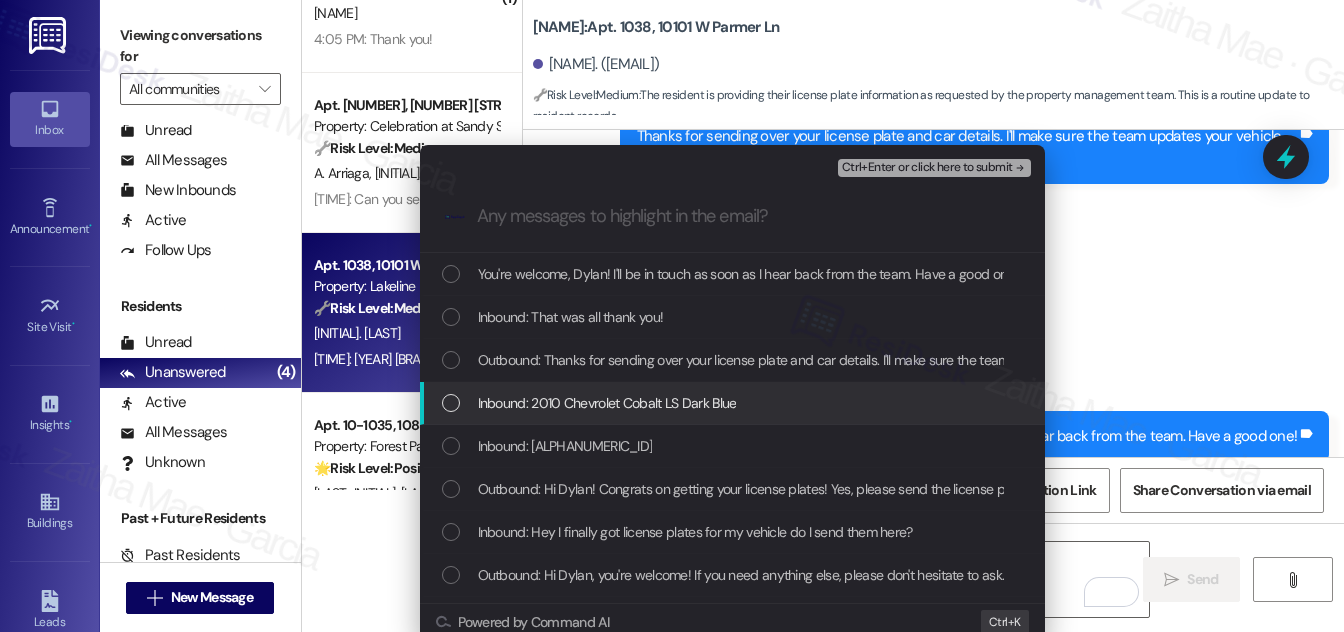 click at bounding box center [451, 403] 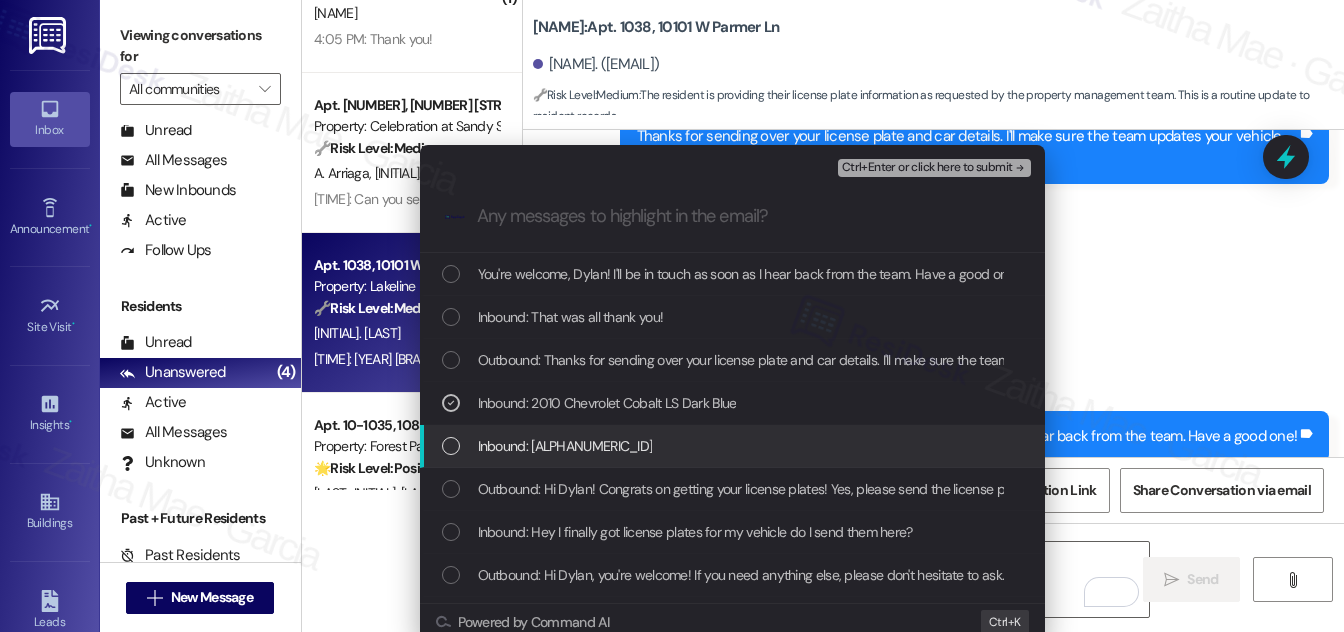 click at bounding box center (451, 446) 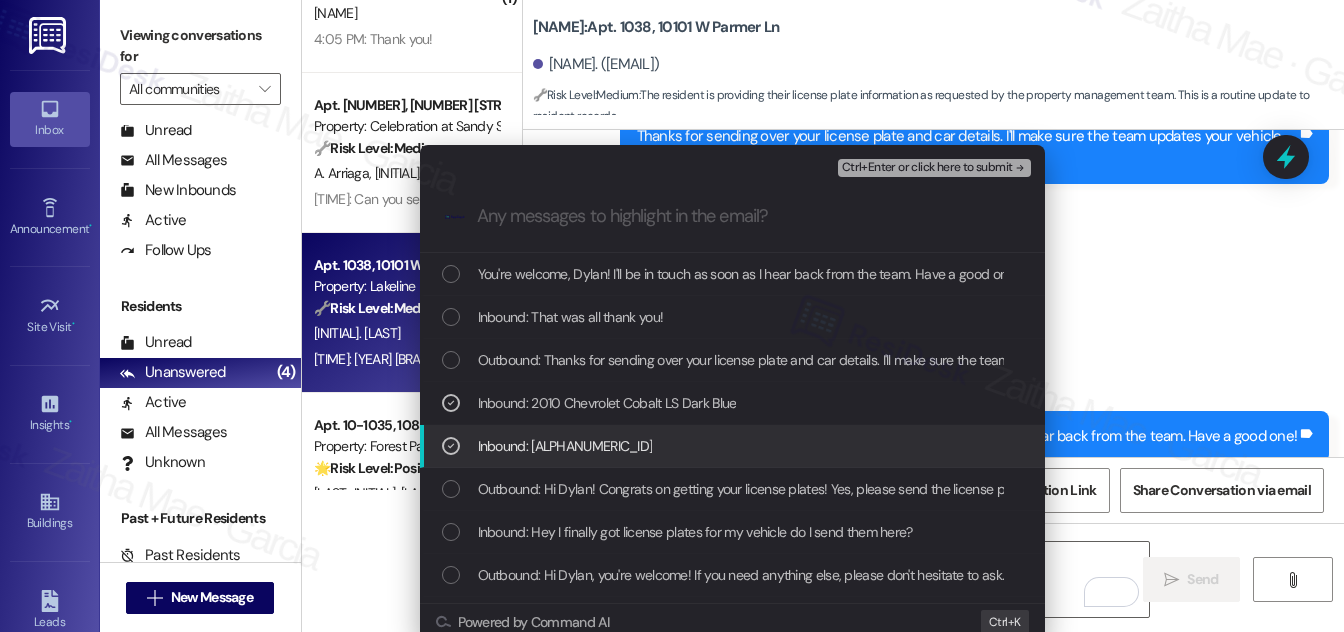 scroll, scrollTop: 90, scrollLeft: 0, axis: vertical 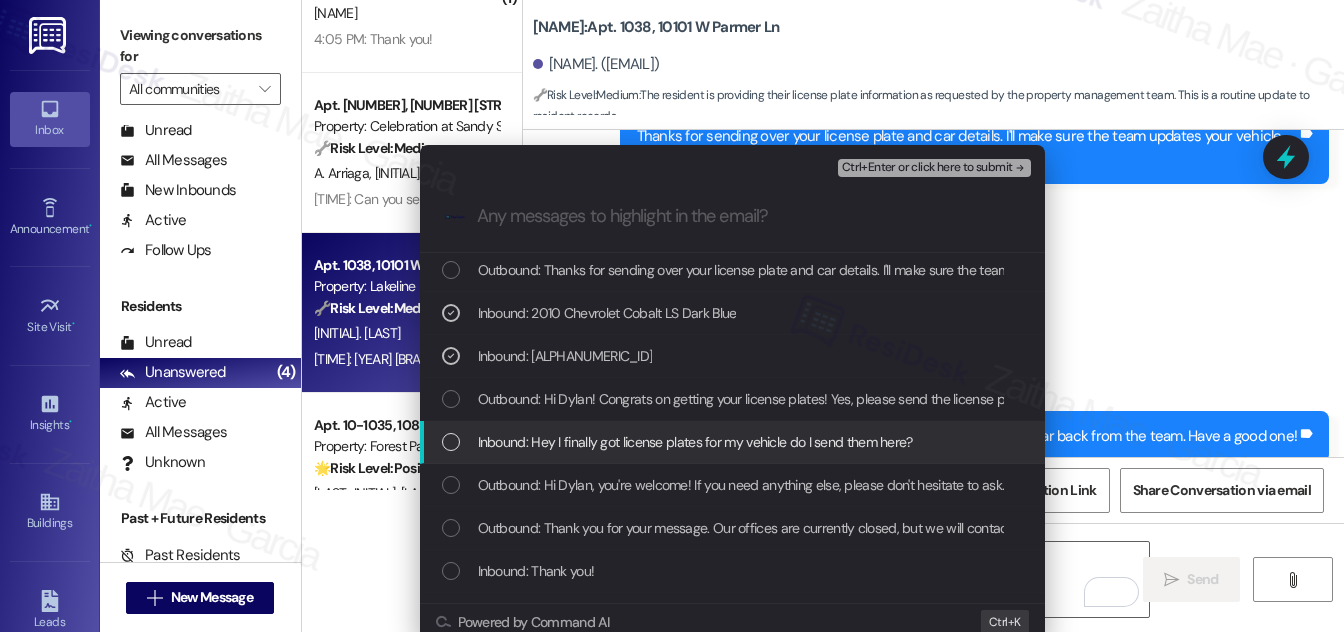 click at bounding box center [451, 442] 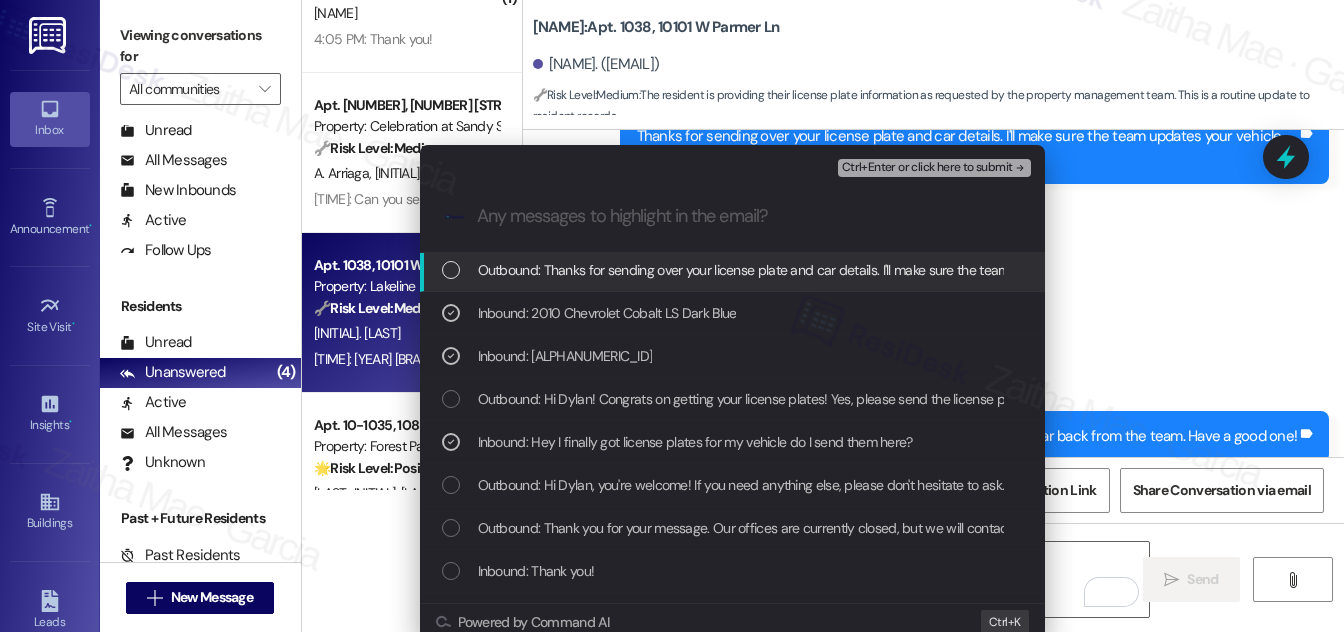 click on "Ctrl+Enter or click here to submit" at bounding box center (927, 168) 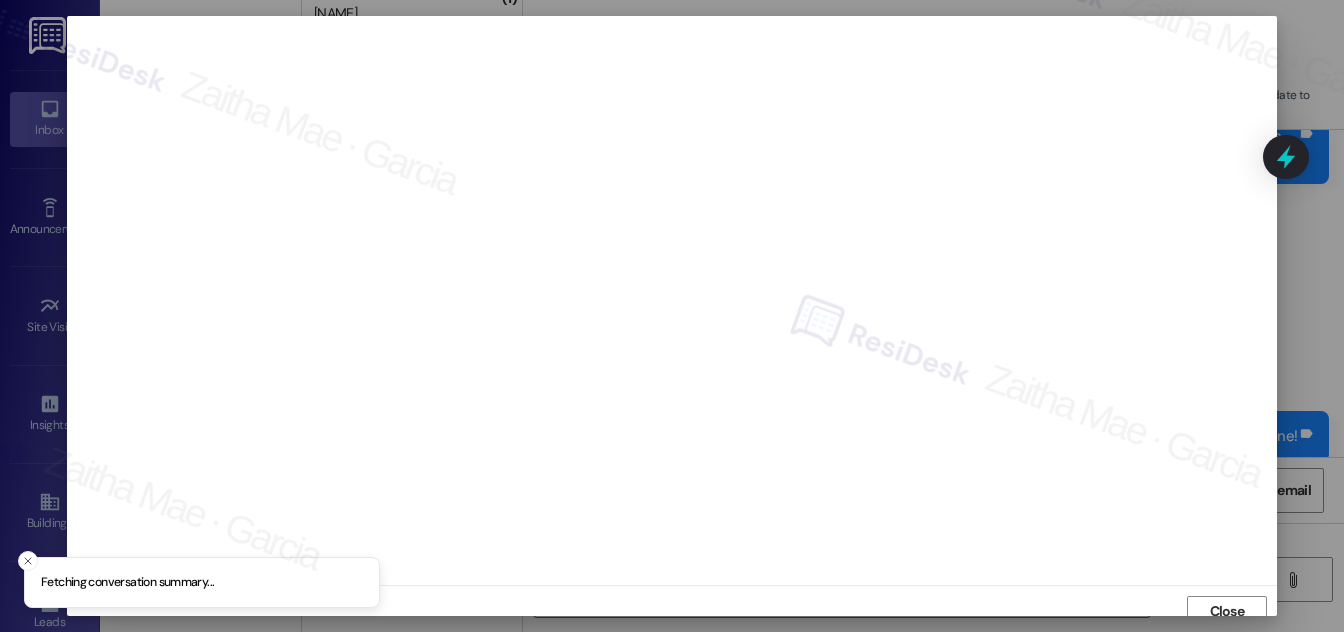 scroll, scrollTop: 11, scrollLeft: 0, axis: vertical 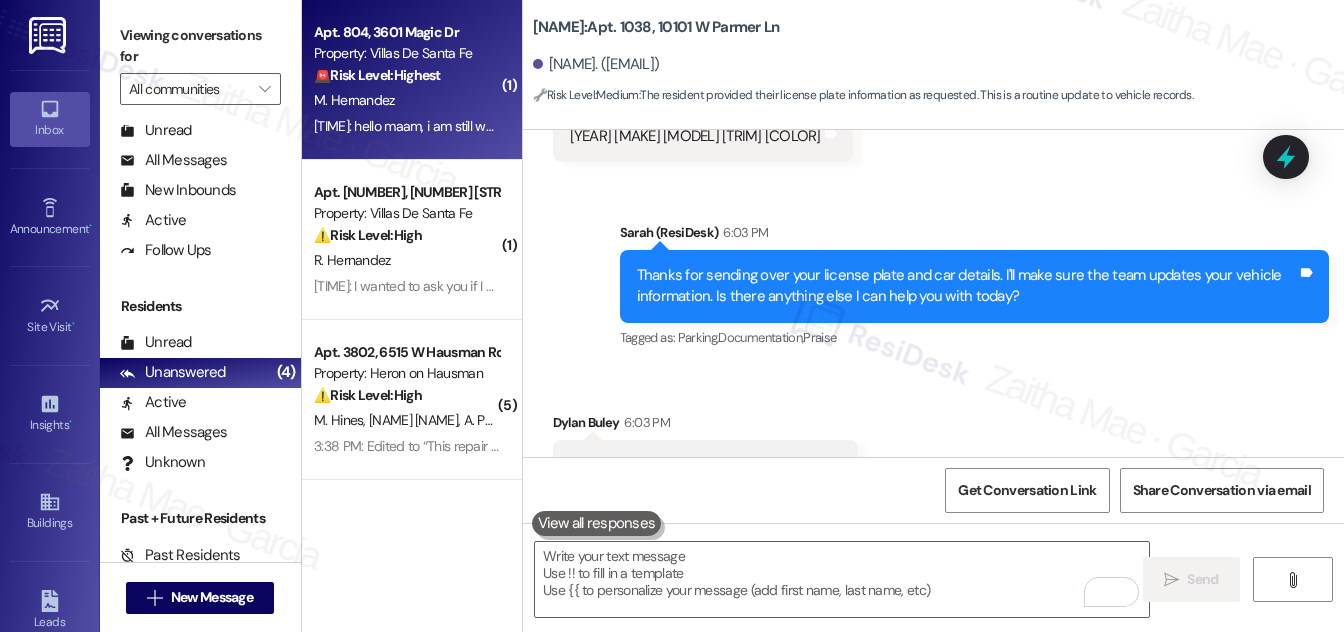 click on "M. Hernandez" at bounding box center [406, 100] 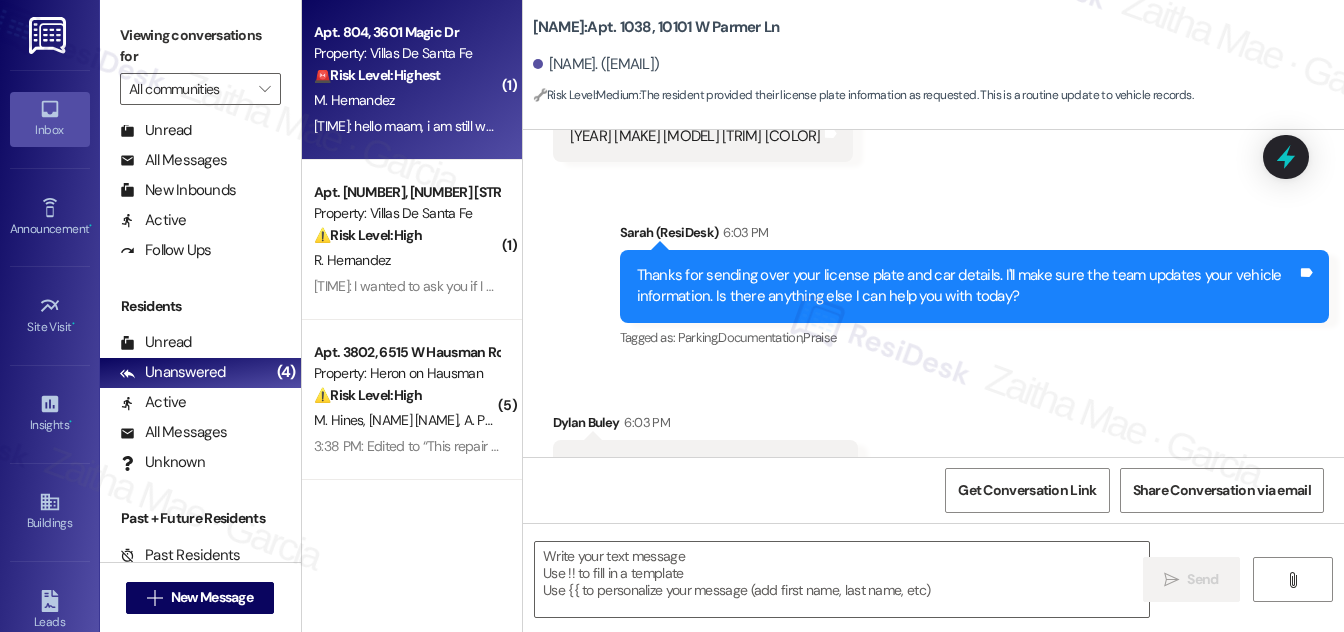 type on "Fetching suggested responses. Please feel free to read through the conversation in the meantime." 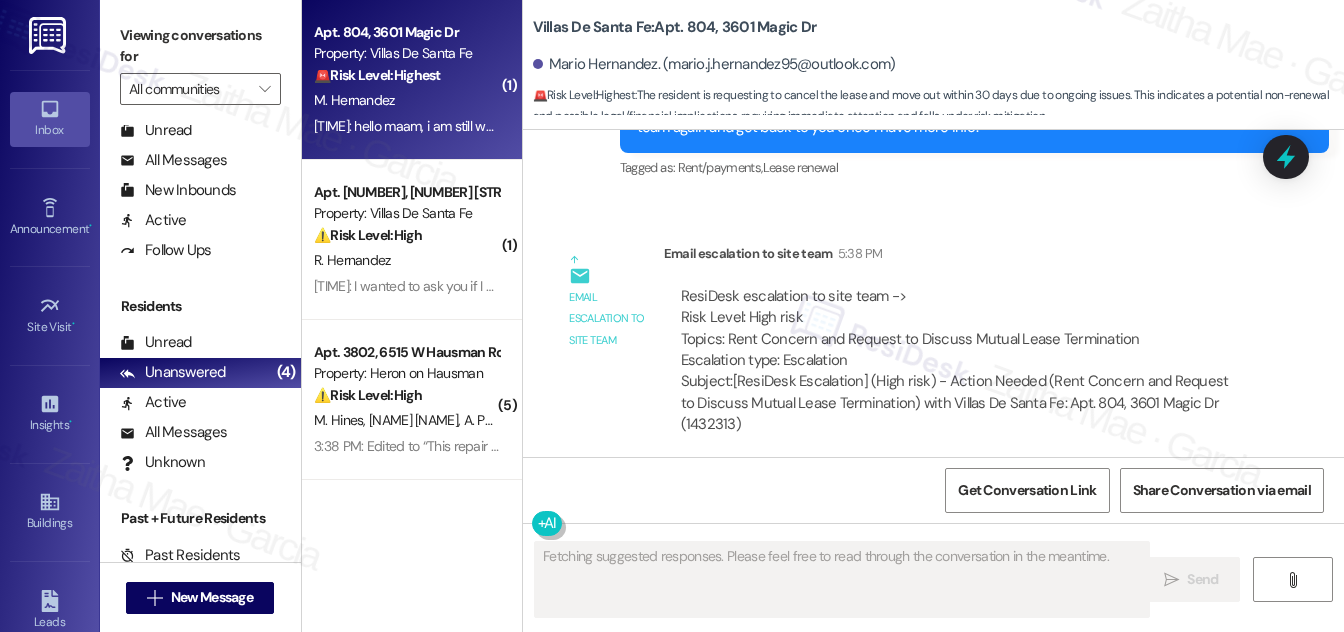 scroll, scrollTop: 4386, scrollLeft: 0, axis: vertical 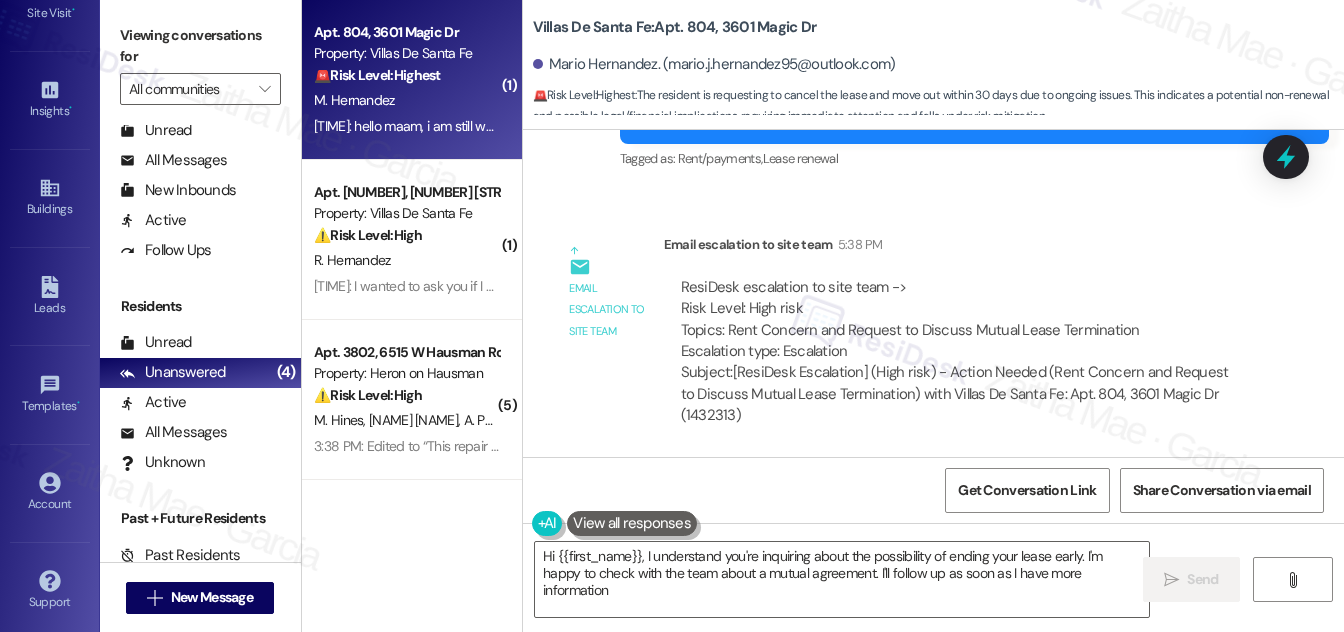 type on "Hi {{first_name}}, I understand you're inquiring about the possibility of ending your lease early. I'm happy to check with the team about a mutual agreement. I'll follow up as soon as I have more information!" 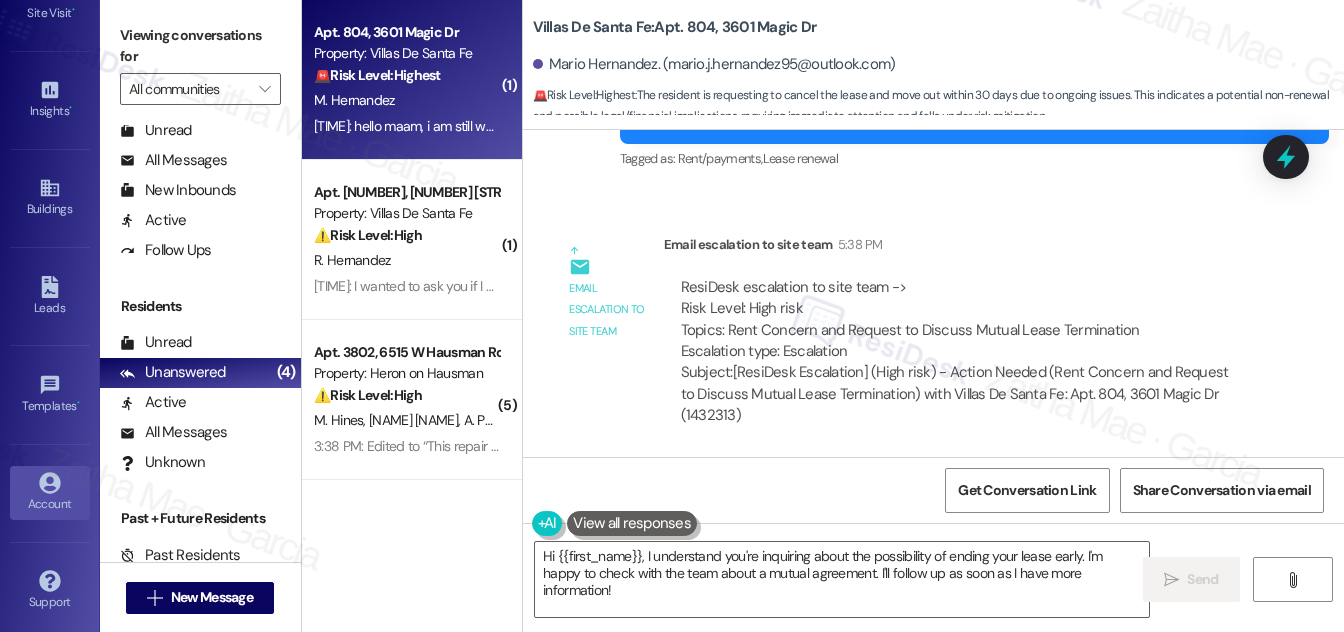 click on "Account" at bounding box center (50, 504) 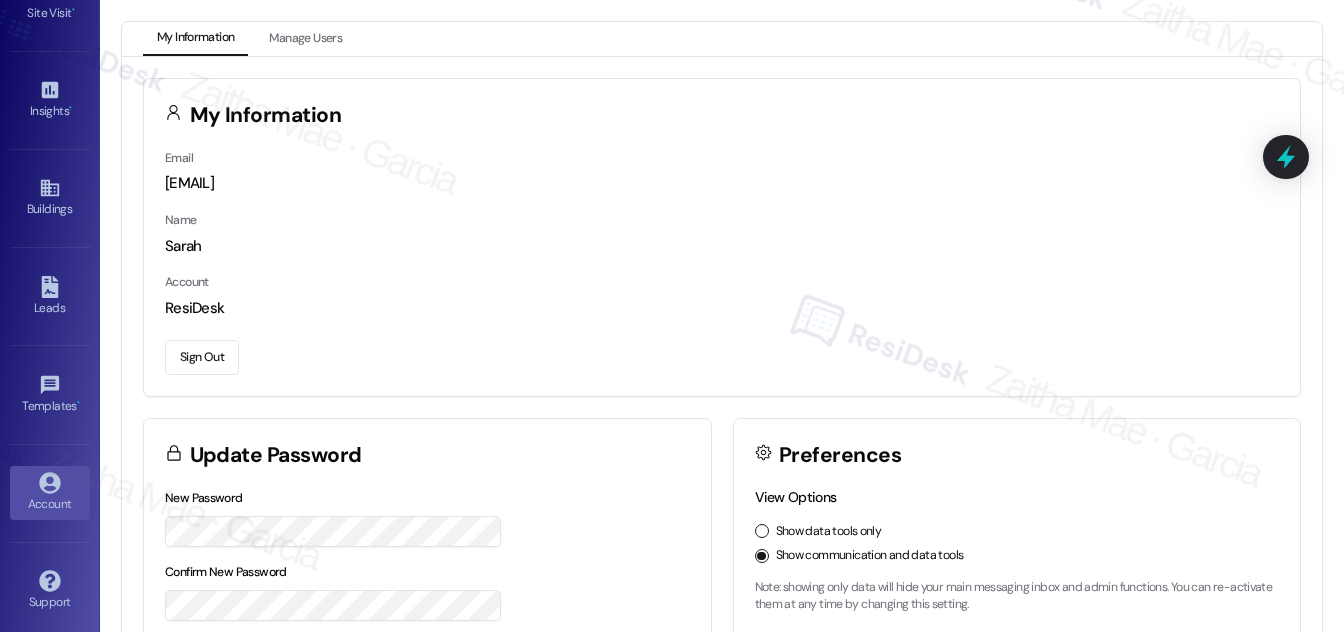 click on "Sign Out" at bounding box center [202, 357] 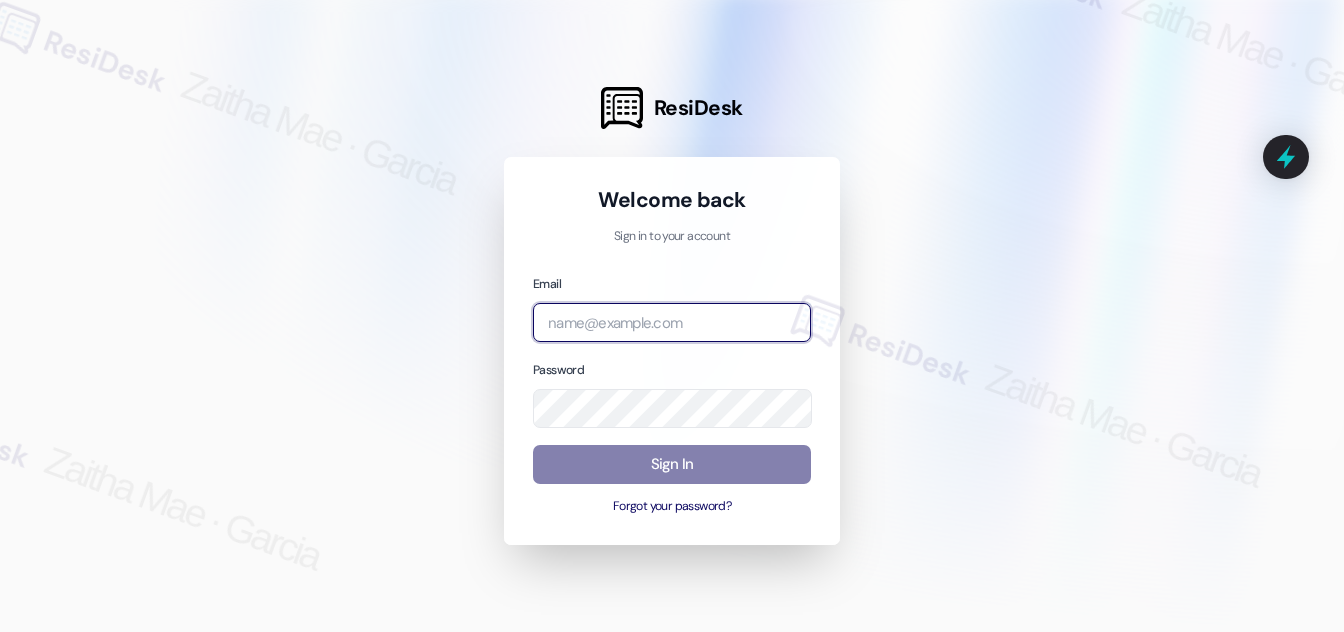 click at bounding box center [672, 322] 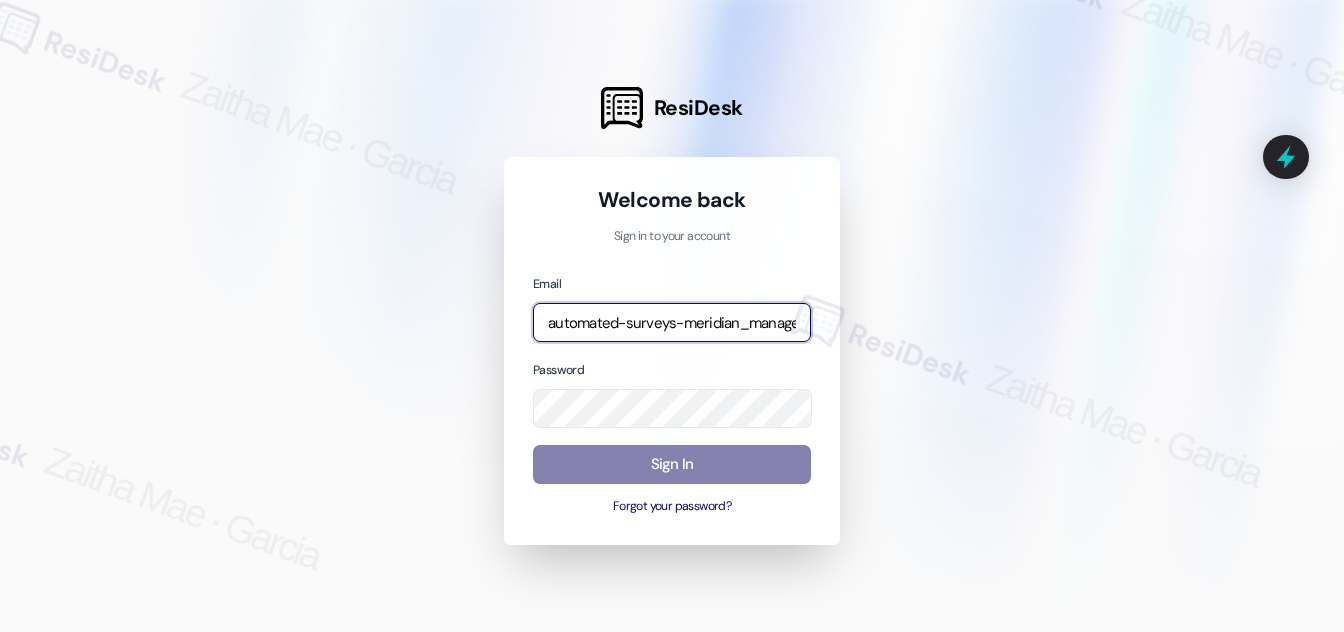 type on "automated-surveys-meridian_management-zaitha.mae.garcia@meridian_management.com" 